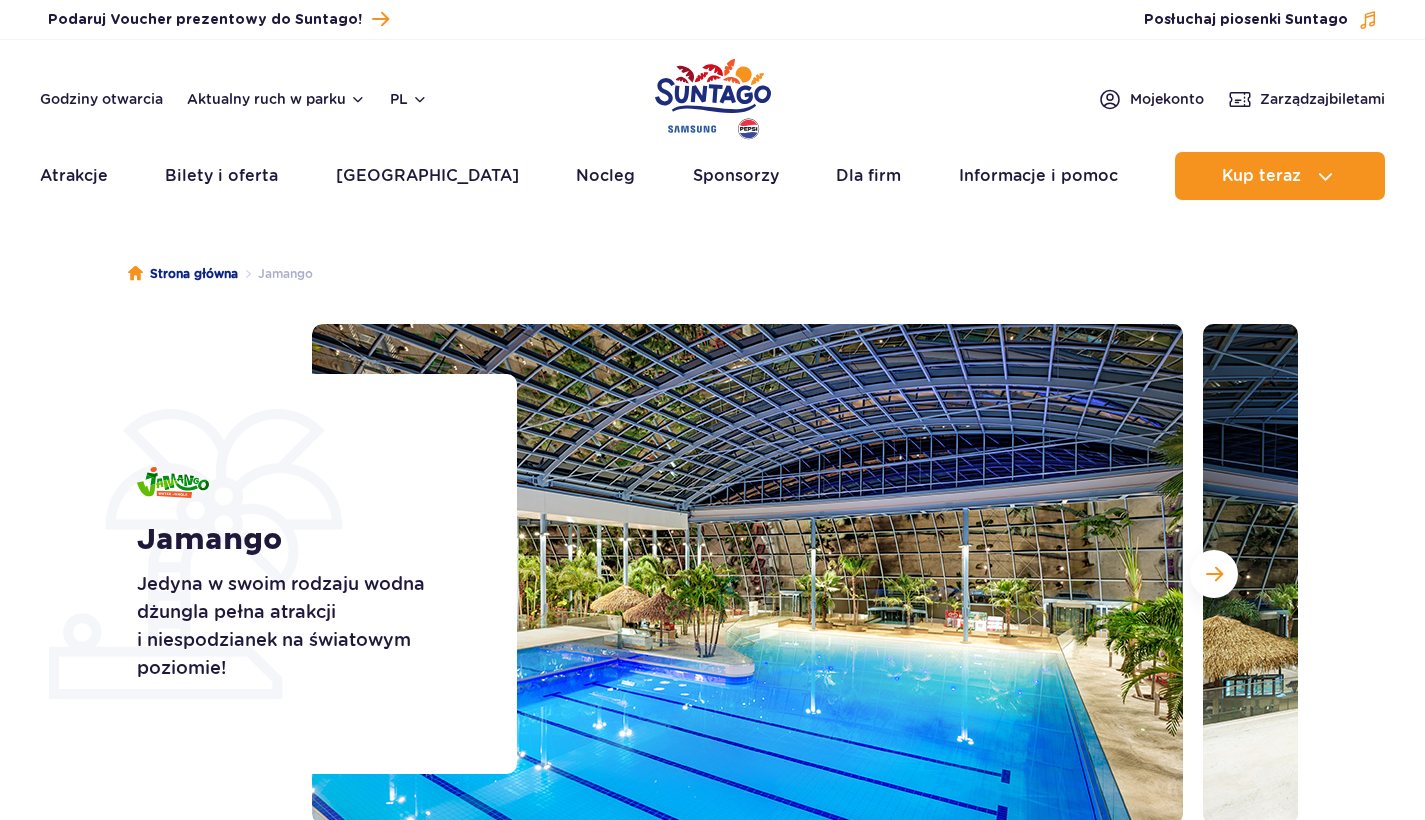scroll, scrollTop: 0, scrollLeft: 0, axis: both 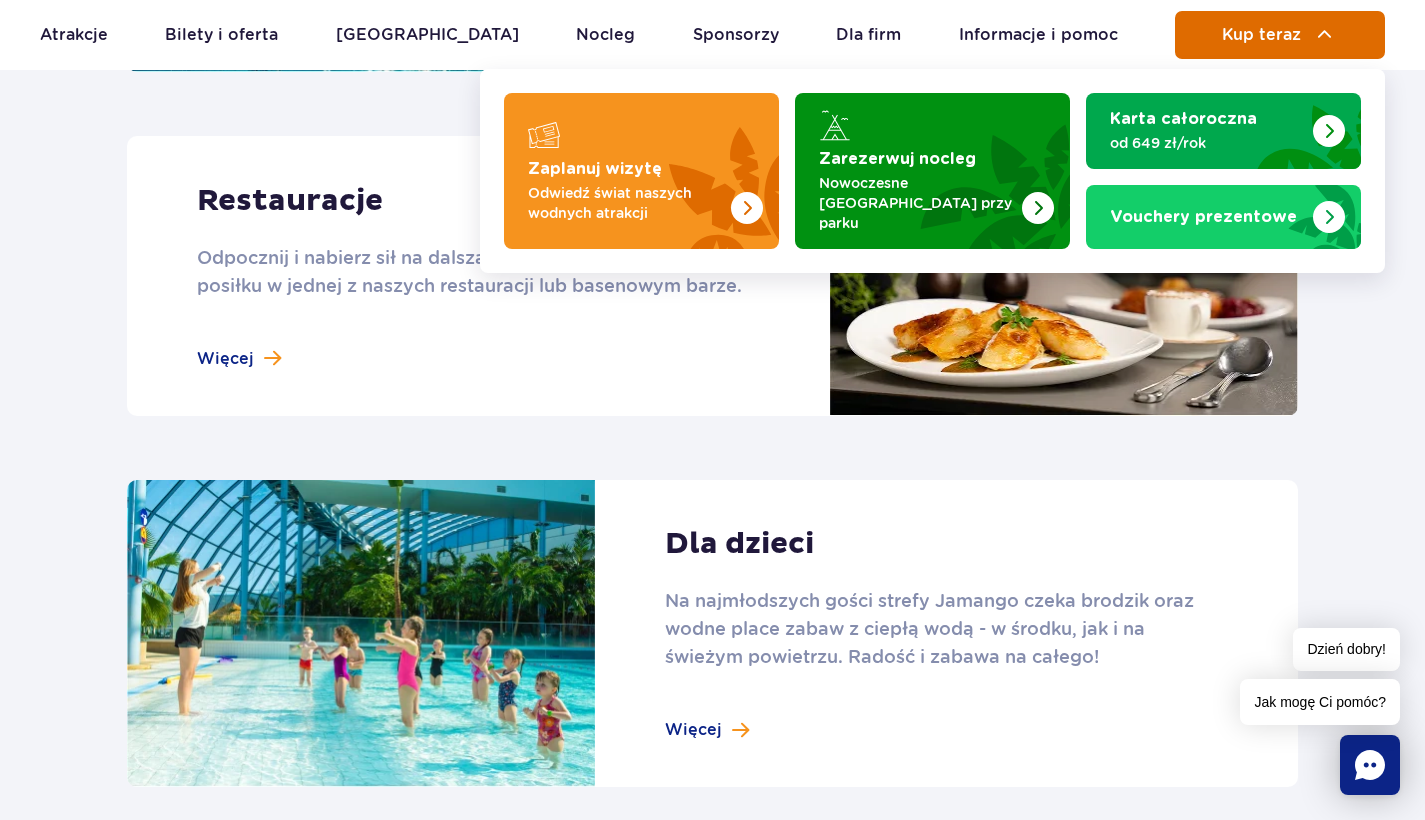 click on "Kup teraz" at bounding box center (1280, 35) 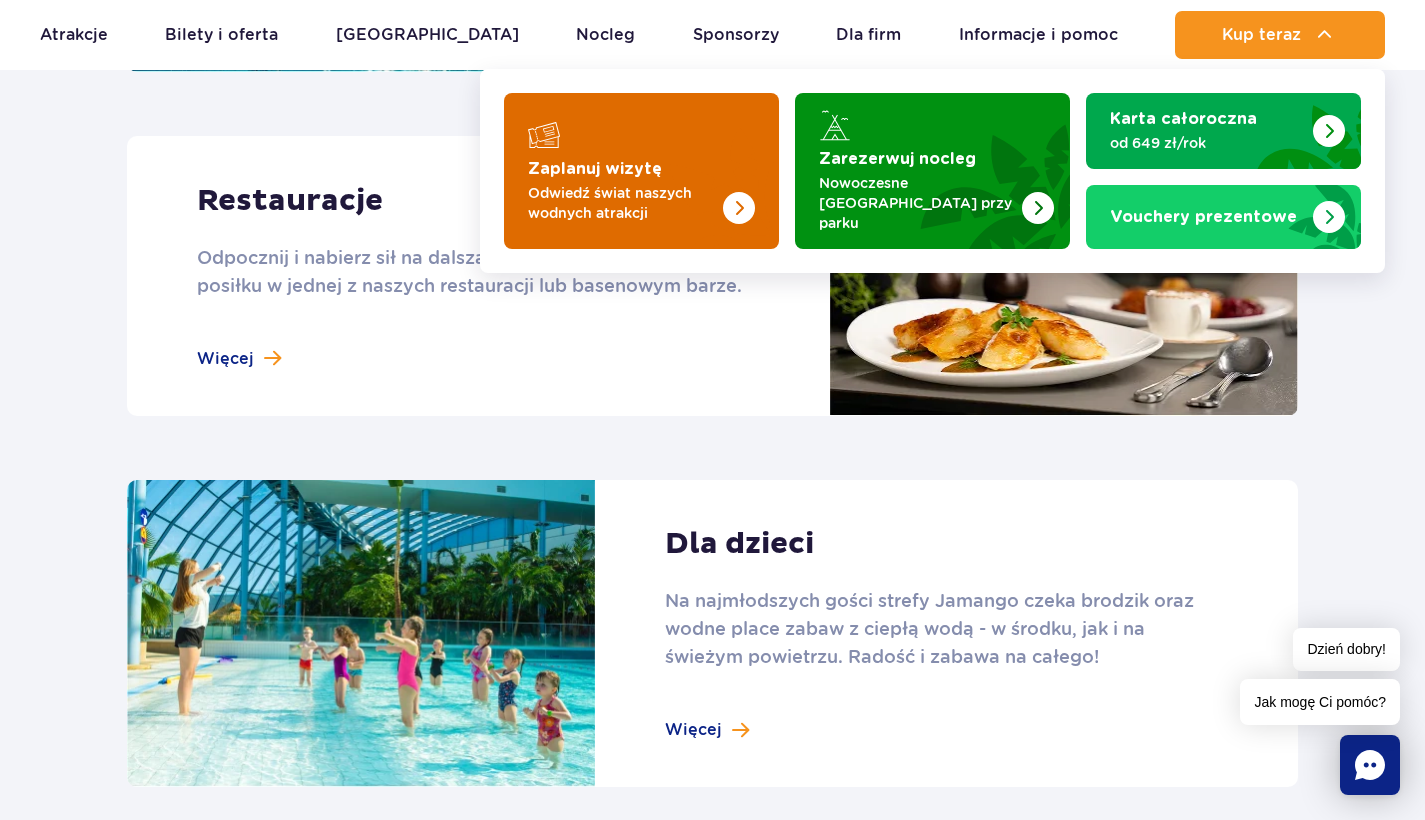click at bounding box center [641, 171] 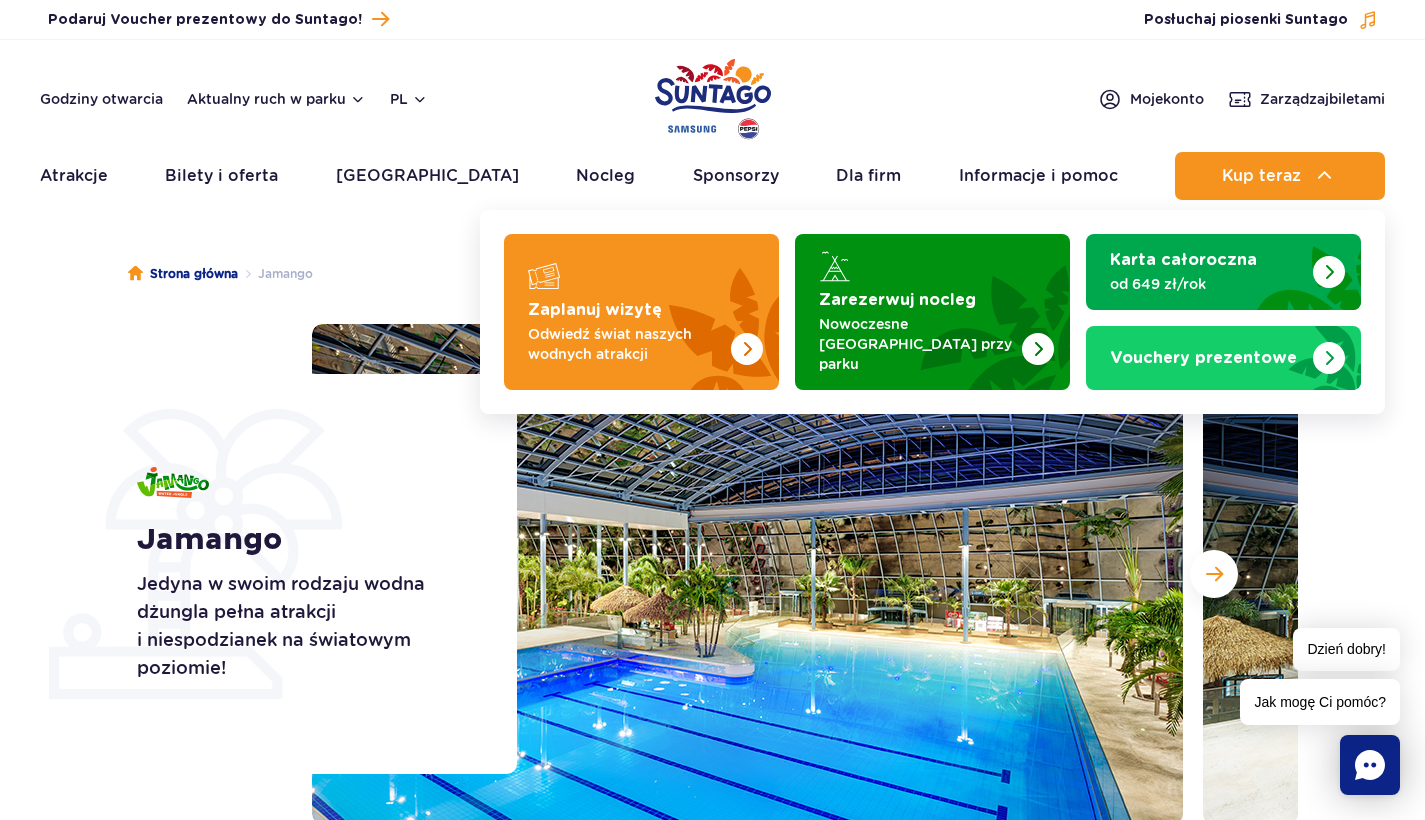 scroll, scrollTop: 0, scrollLeft: 0, axis: both 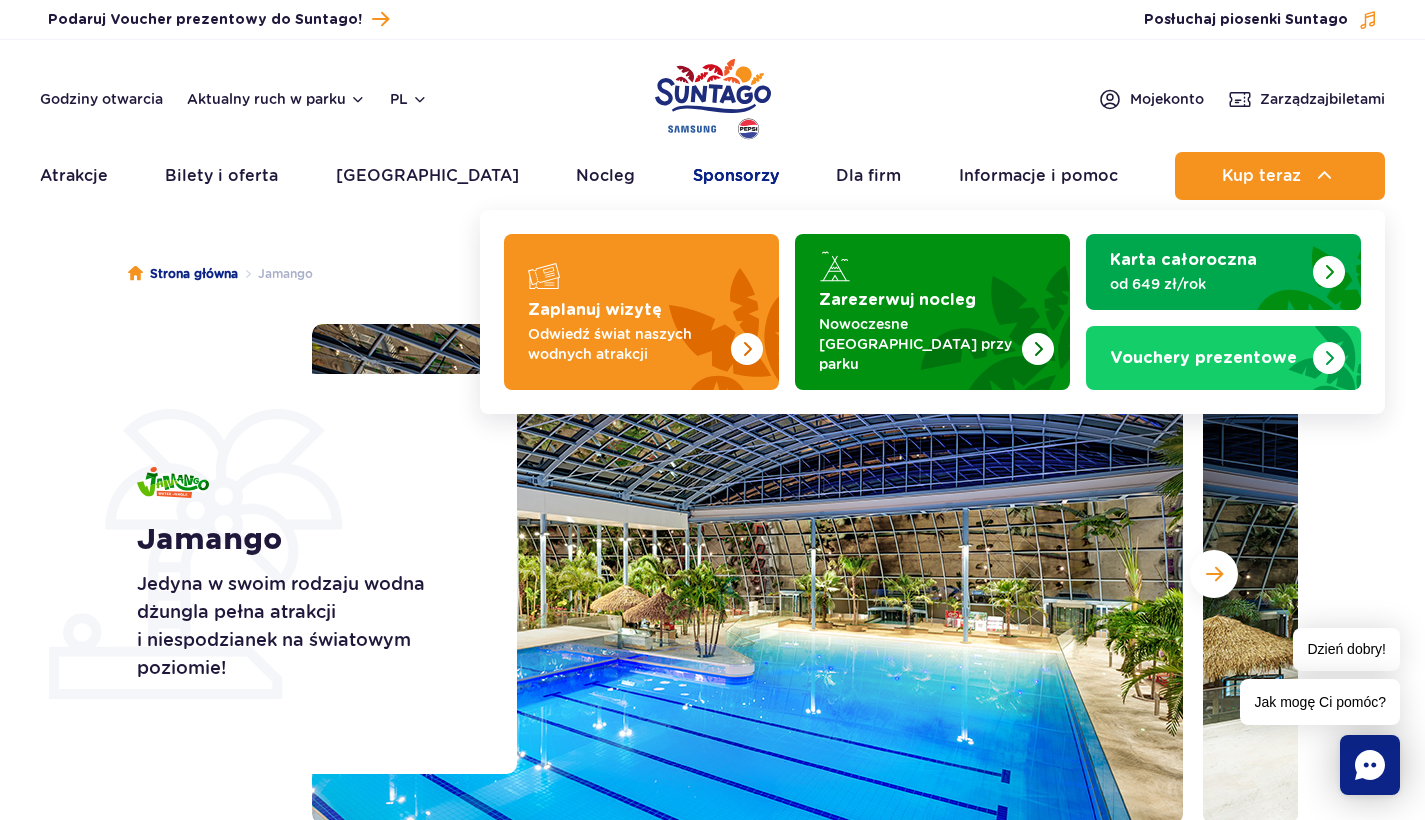 click on "Sponsorzy" at bounding box center [736, 176] 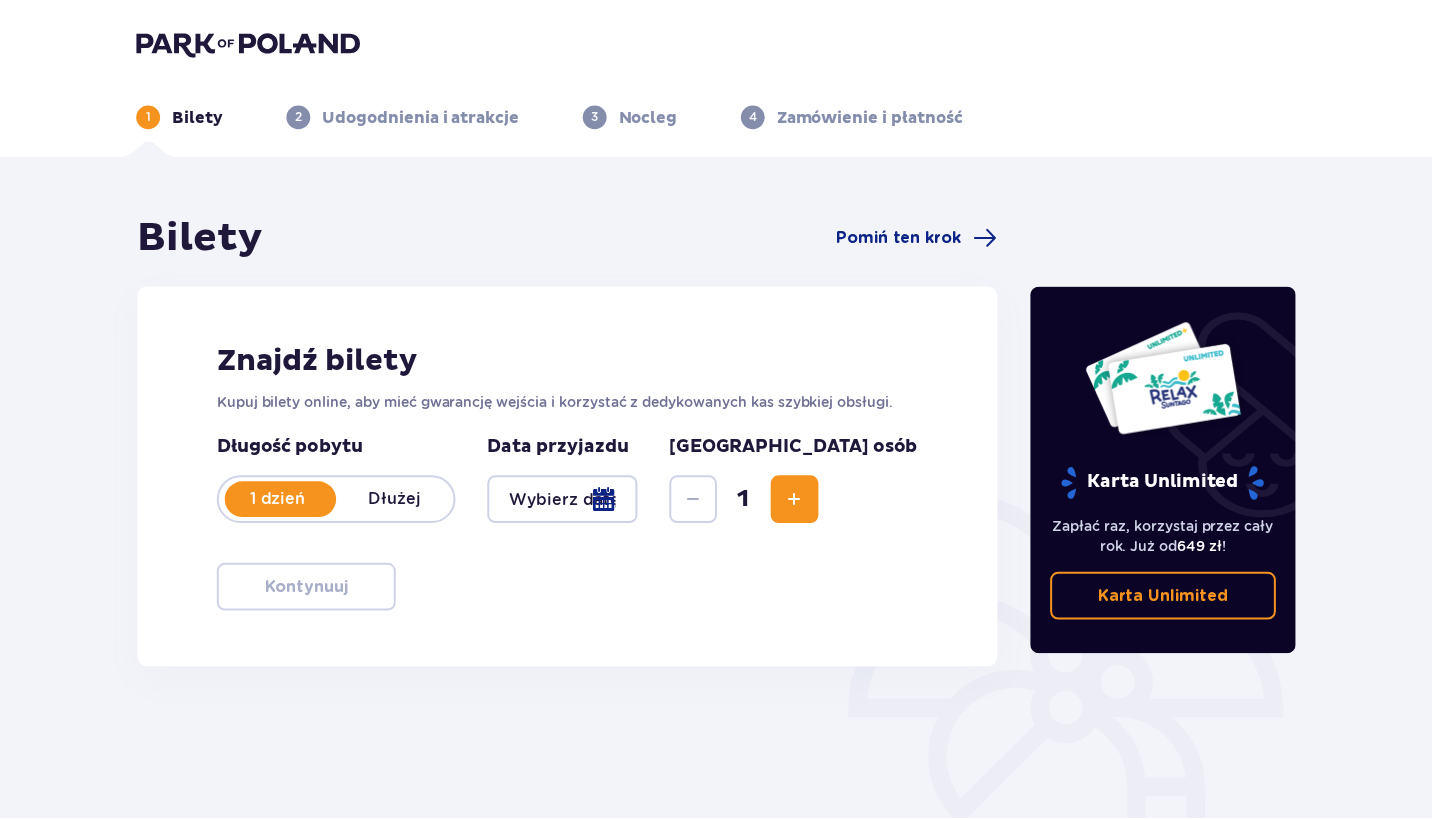 scroll, scrollTop: 0, scrollLeft: 0, axis: both 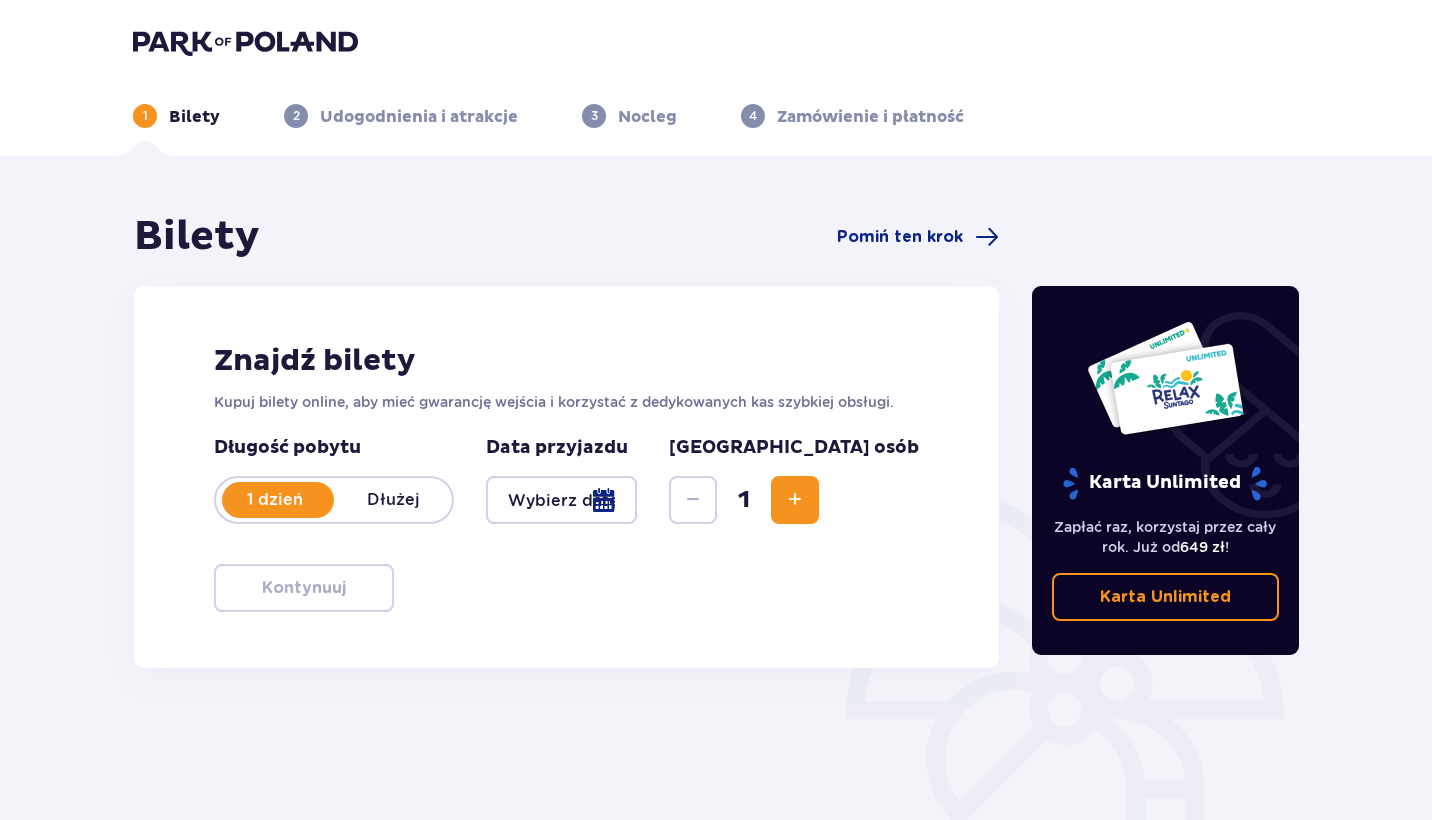 click at bounding box center [795, 500] 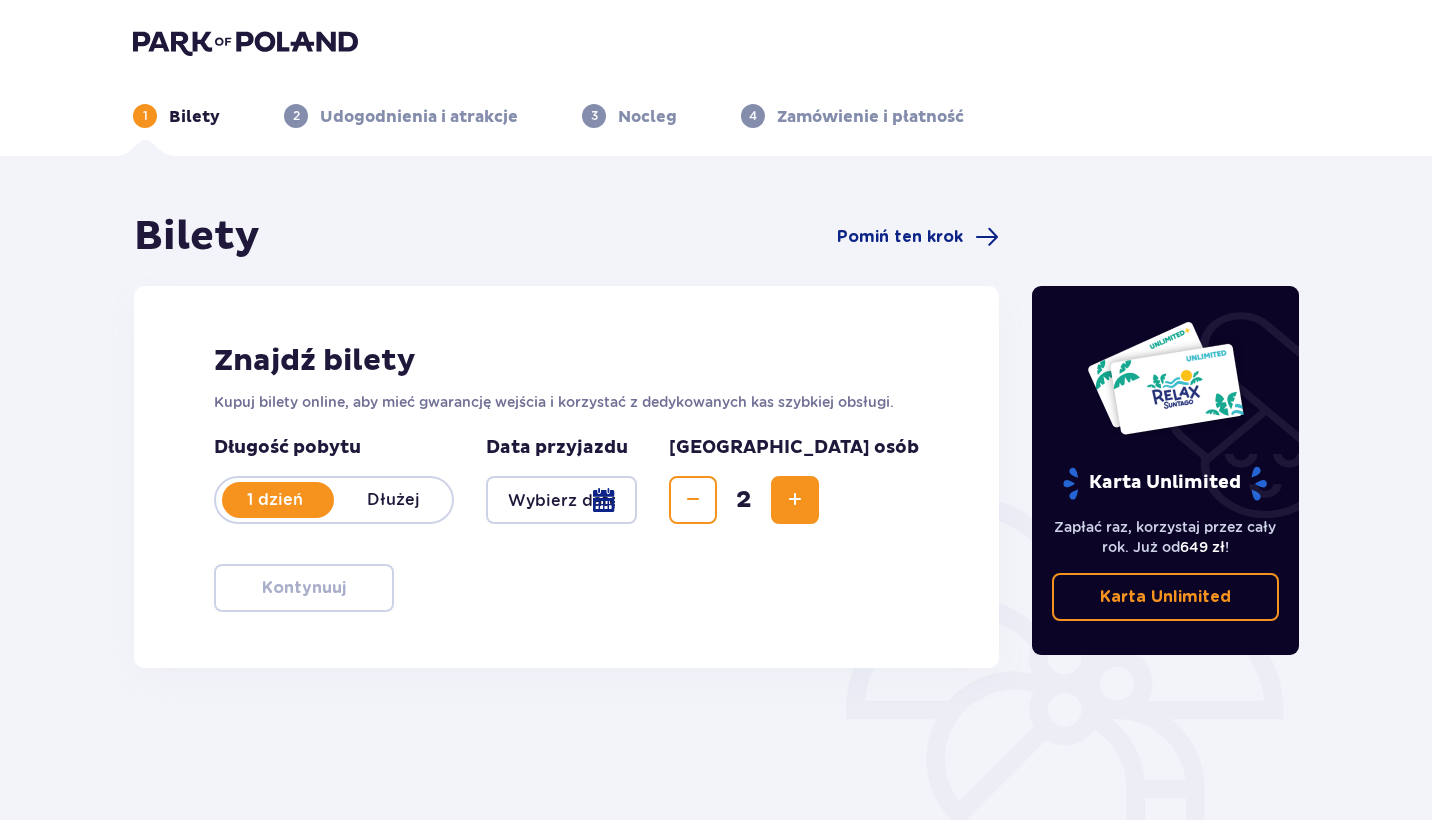 click at bounding box center (795, 500) 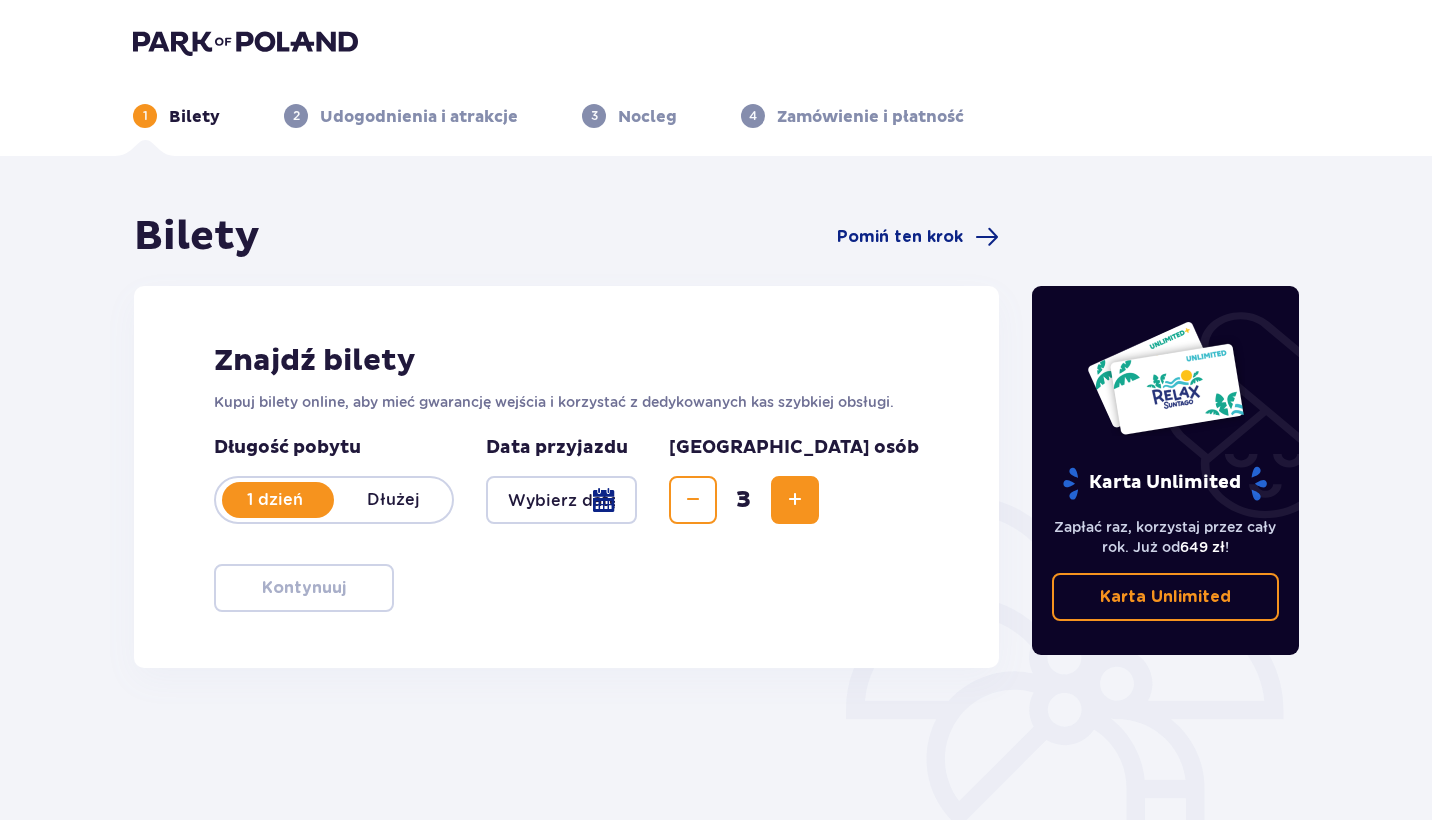 click at bounding box center [795, 500] 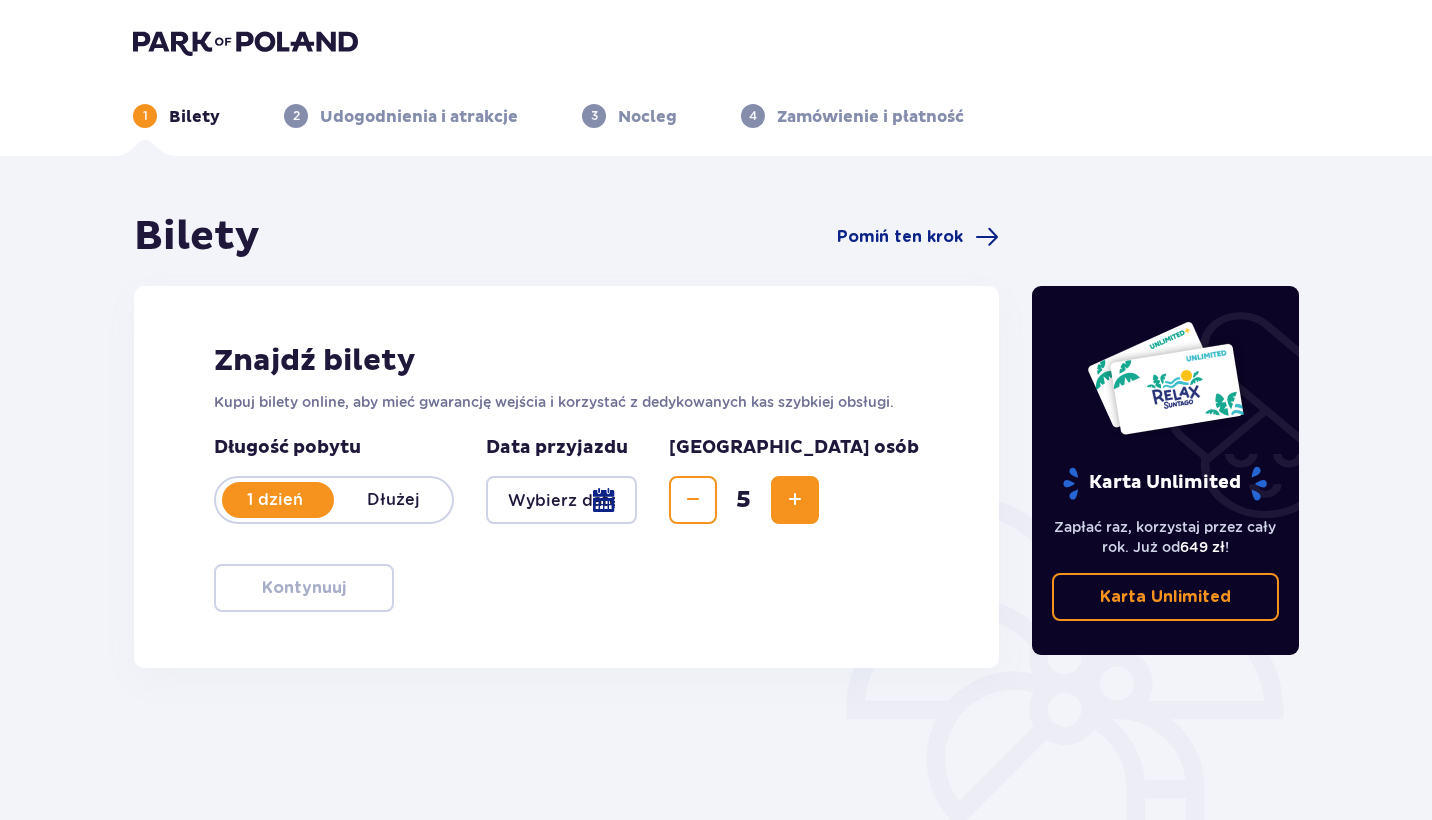 click at bounding box center (561, 500) 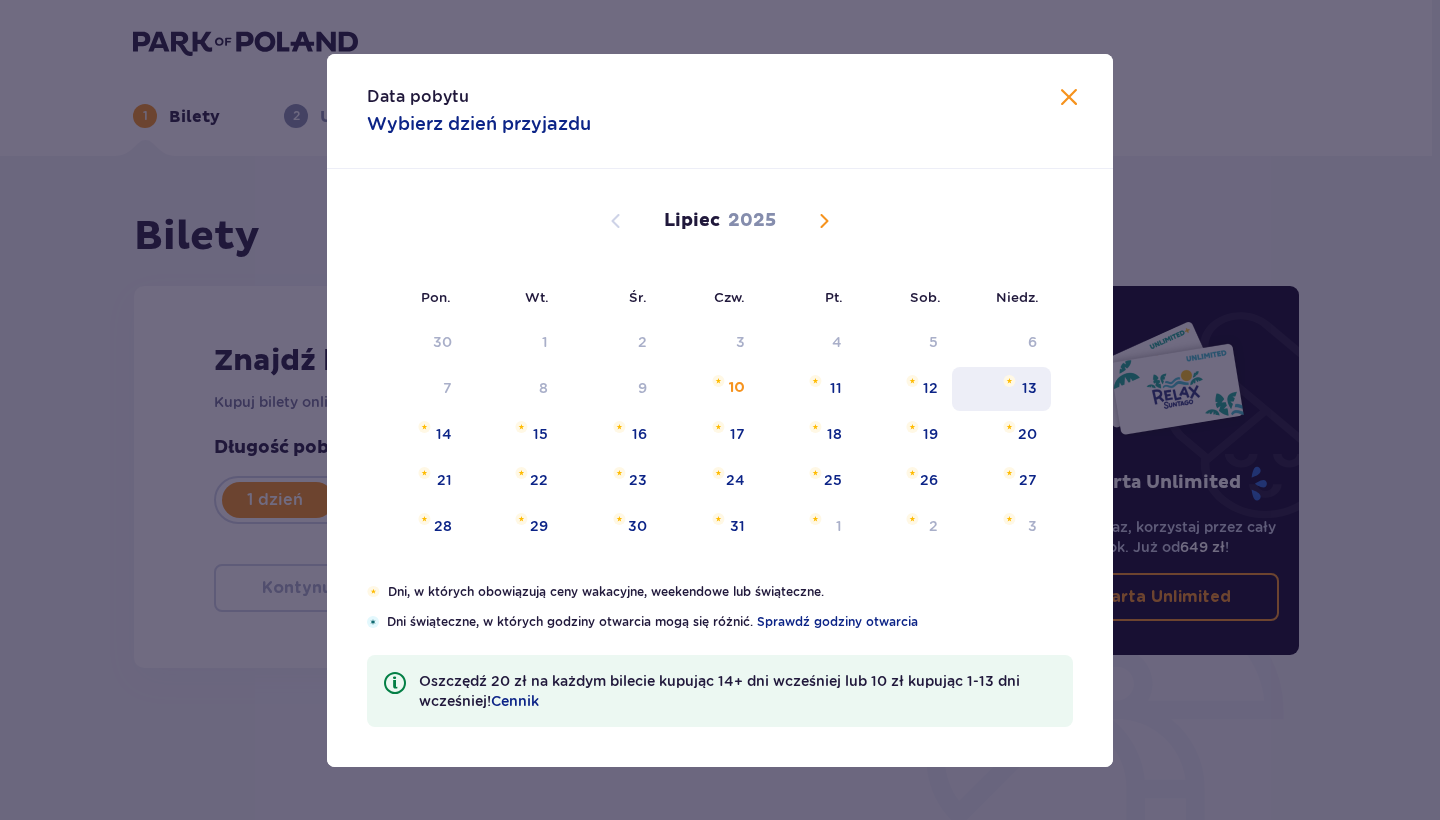 click on "13" at bounding box center (1029, 388) 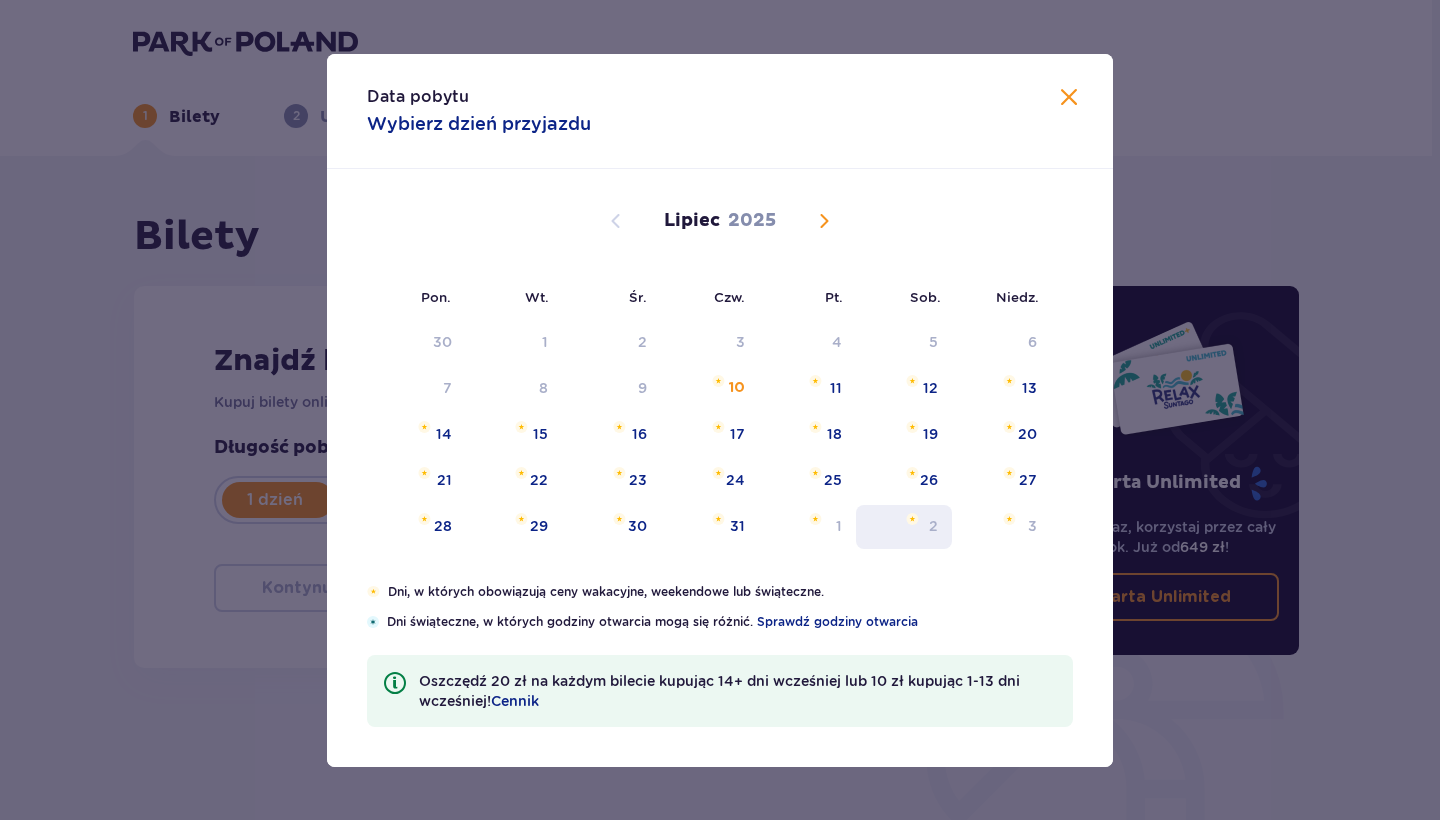 type on "13.07.25" 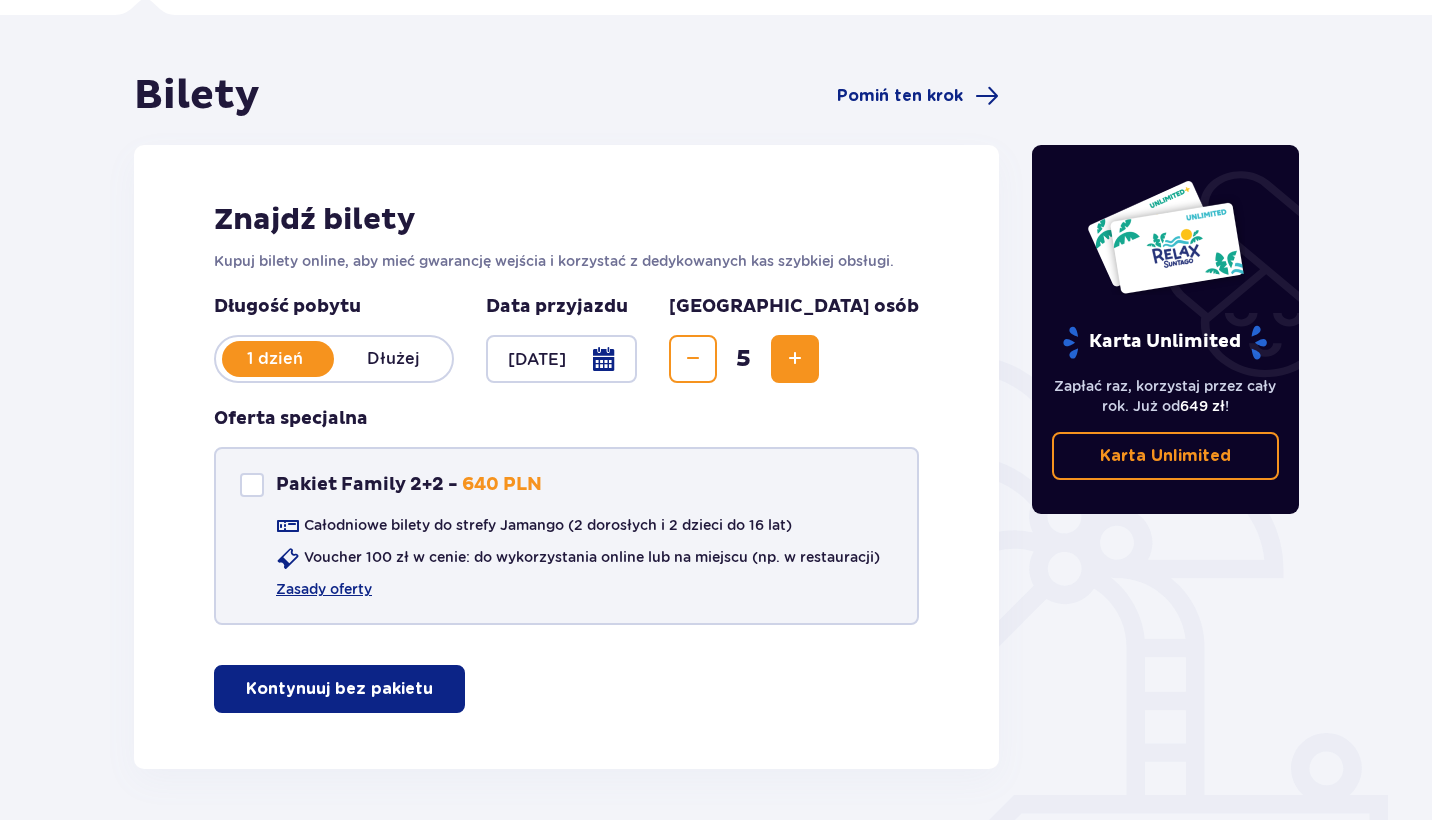 scroll, scrollTop: 161, scrollLeft: 0, axis: vertical 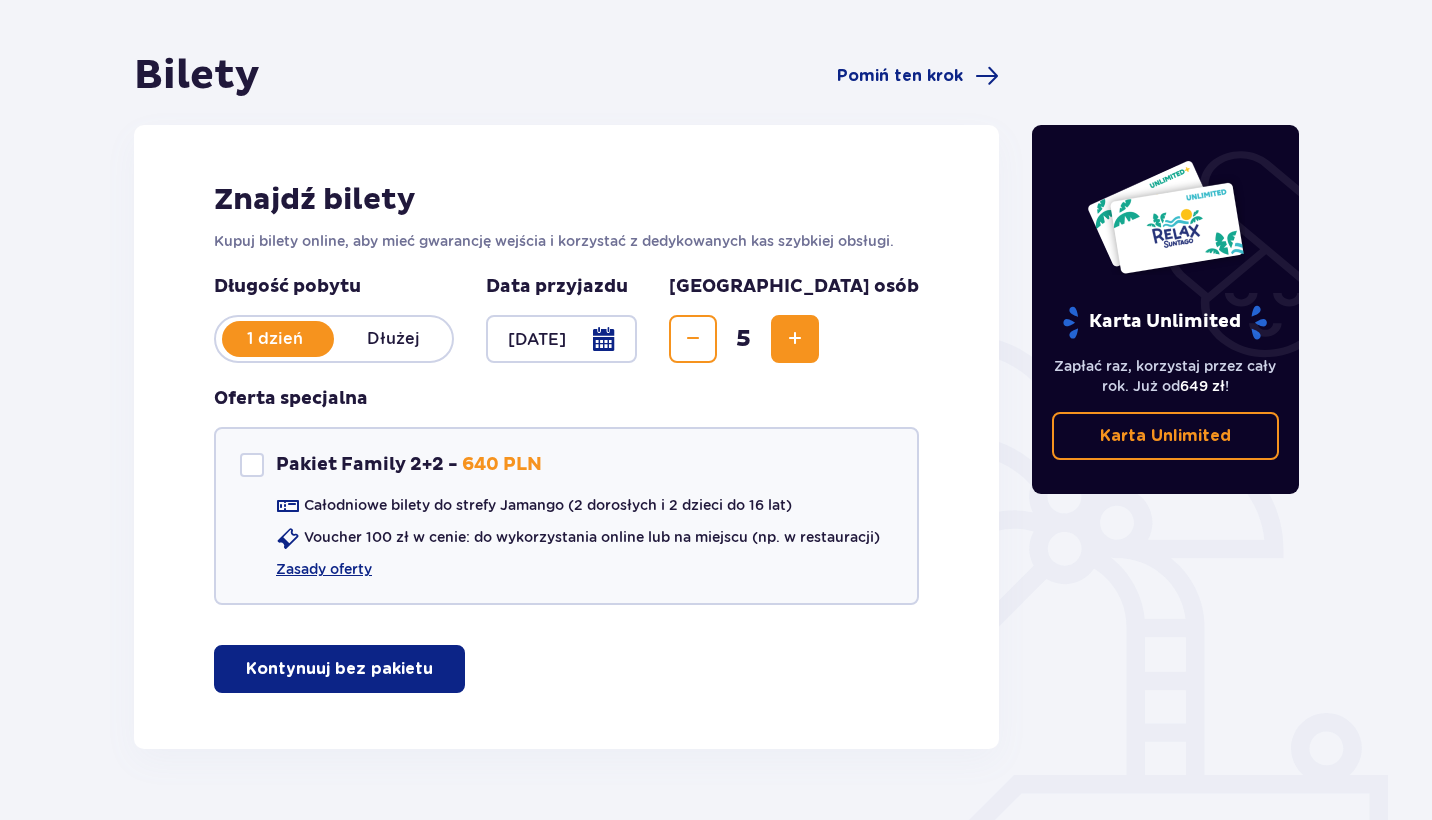 click on "Kontynuuj bez pakietu" at bounding box center [339, 669] 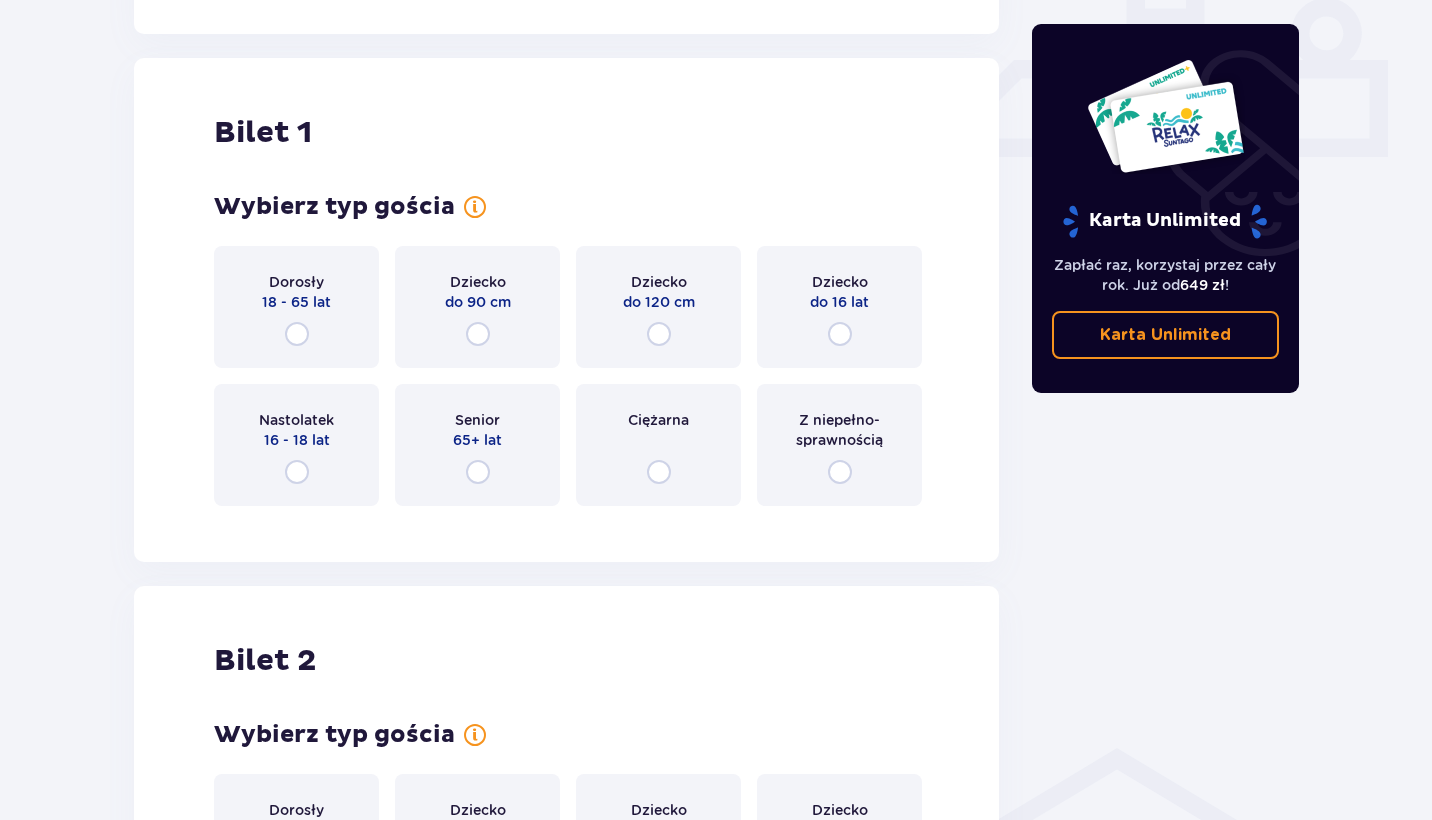 scroll, scrollTop: 910, scrollLeft: 0, axis: vertical 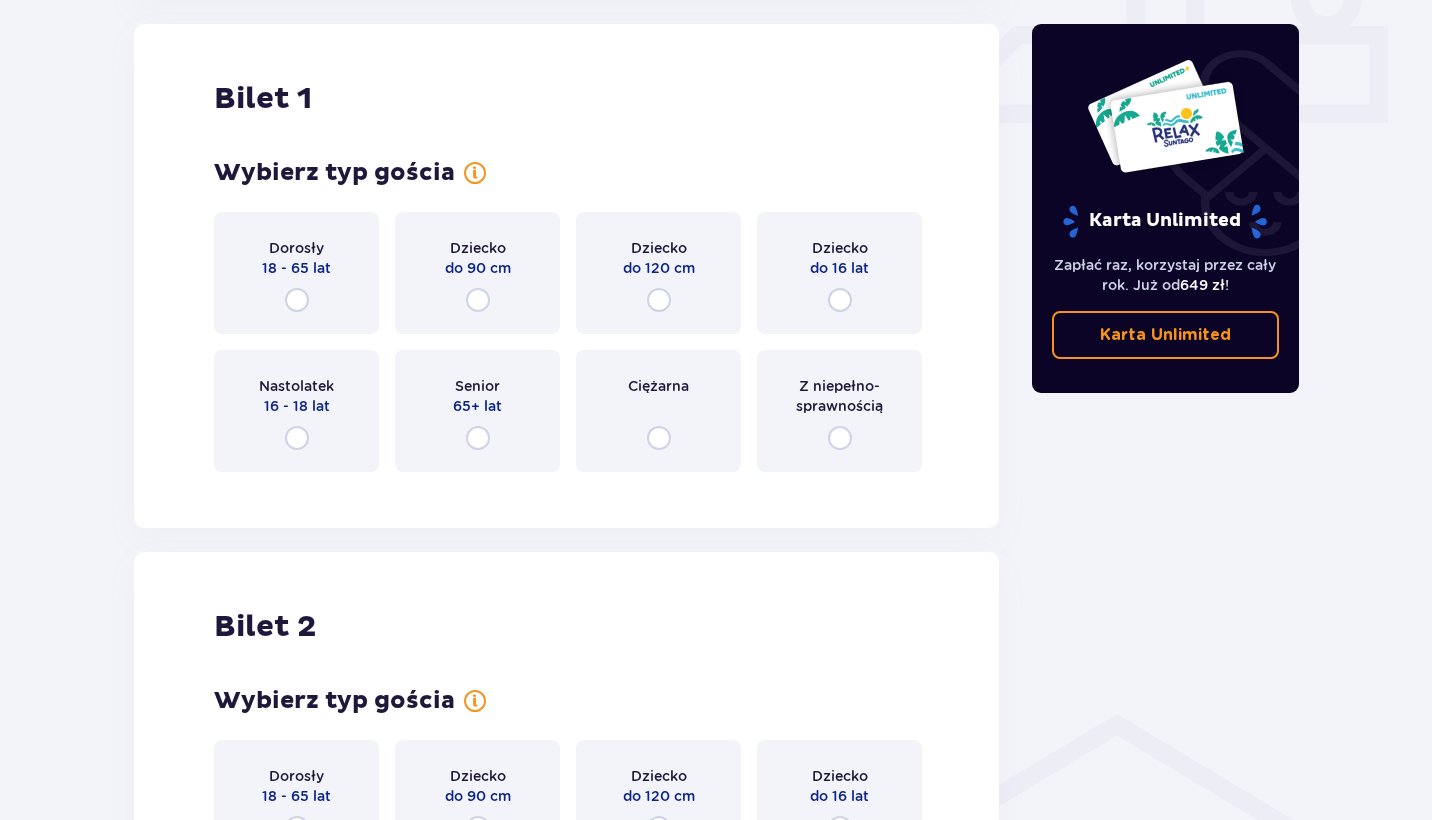click at bounding box center (297, 300) 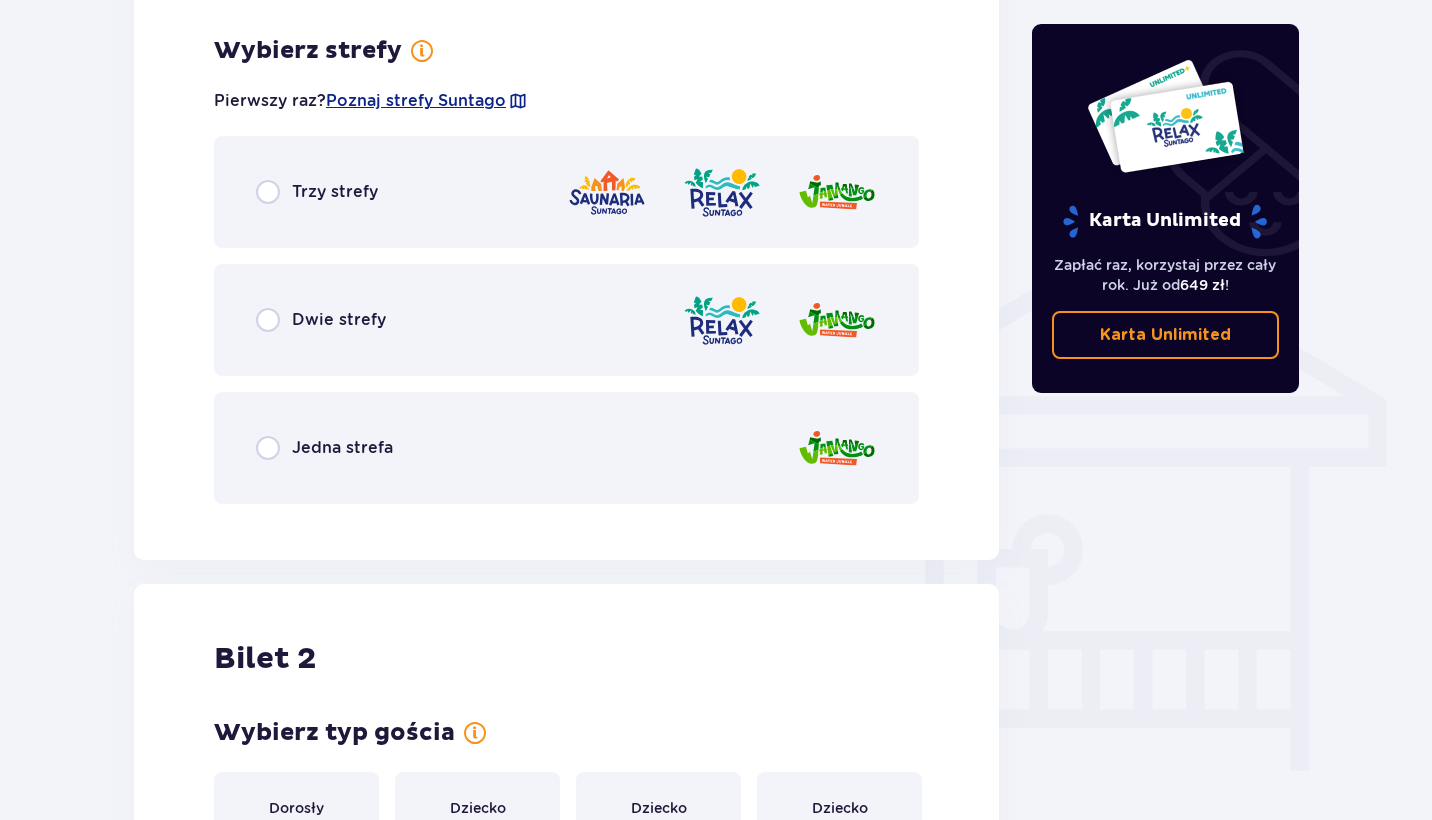 scroll, scrollTop: 1398, scrollLeft: 0, axis: vertical 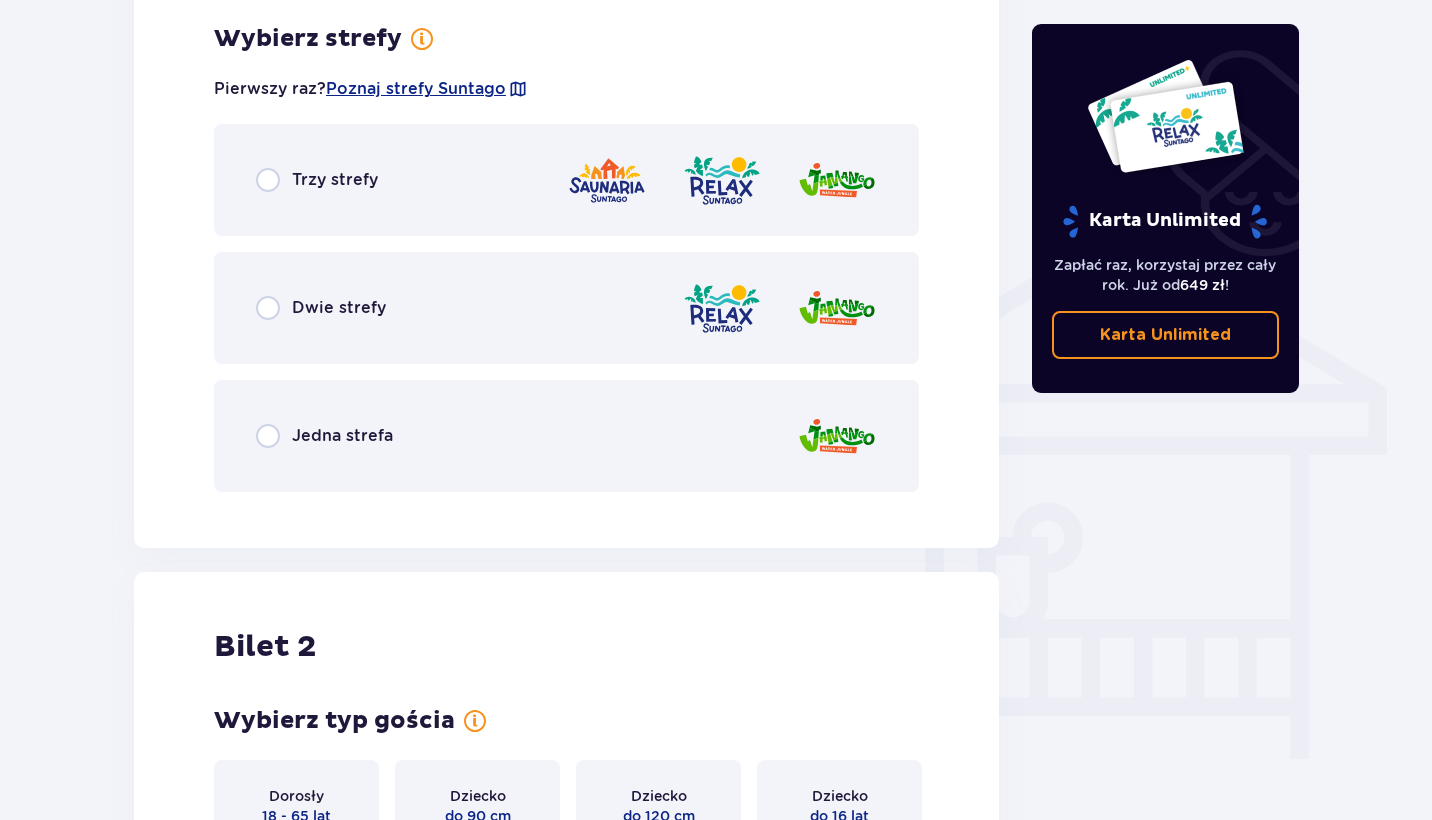 click at bounding box center [268, 436] 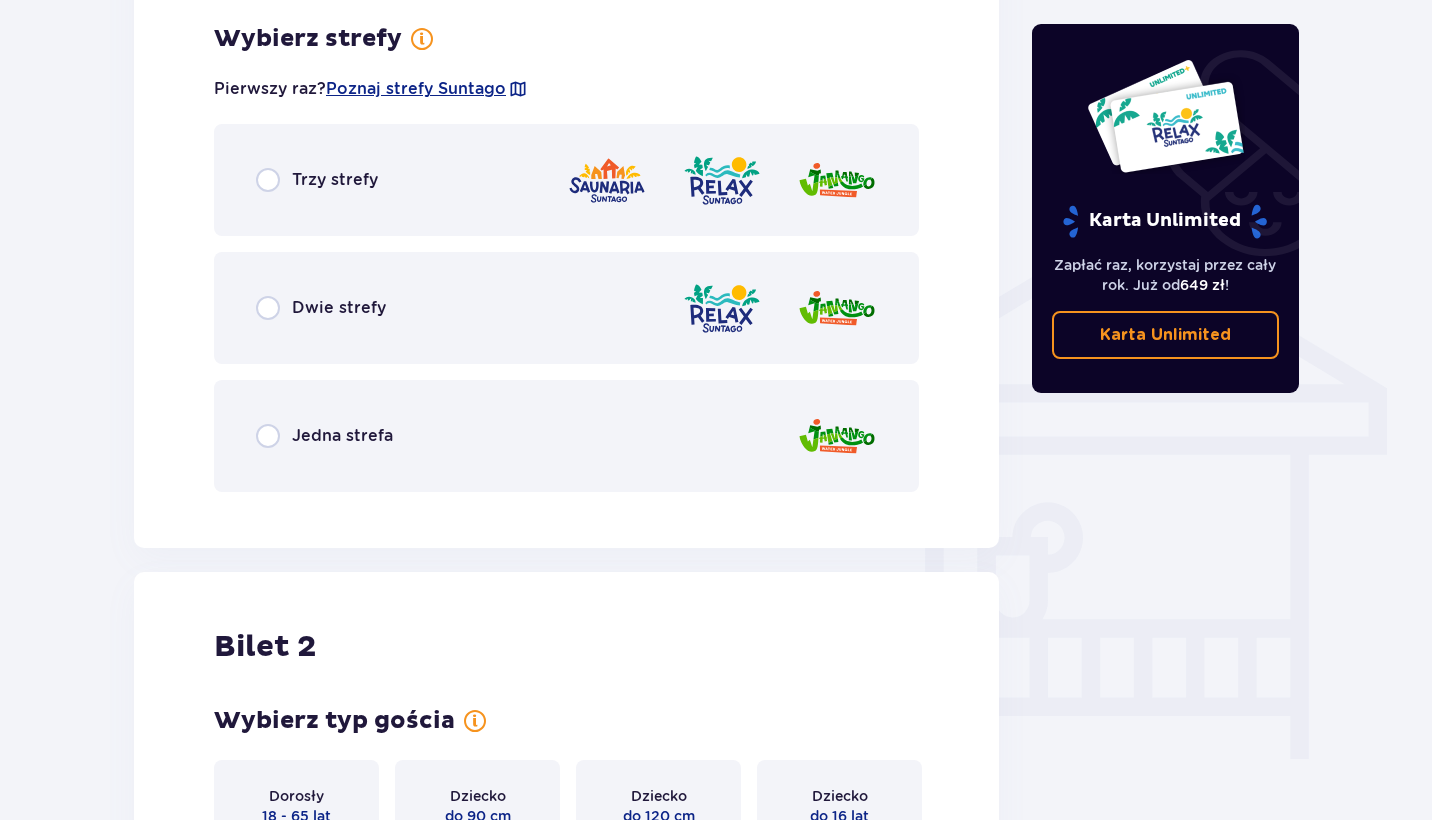 radio on "true" 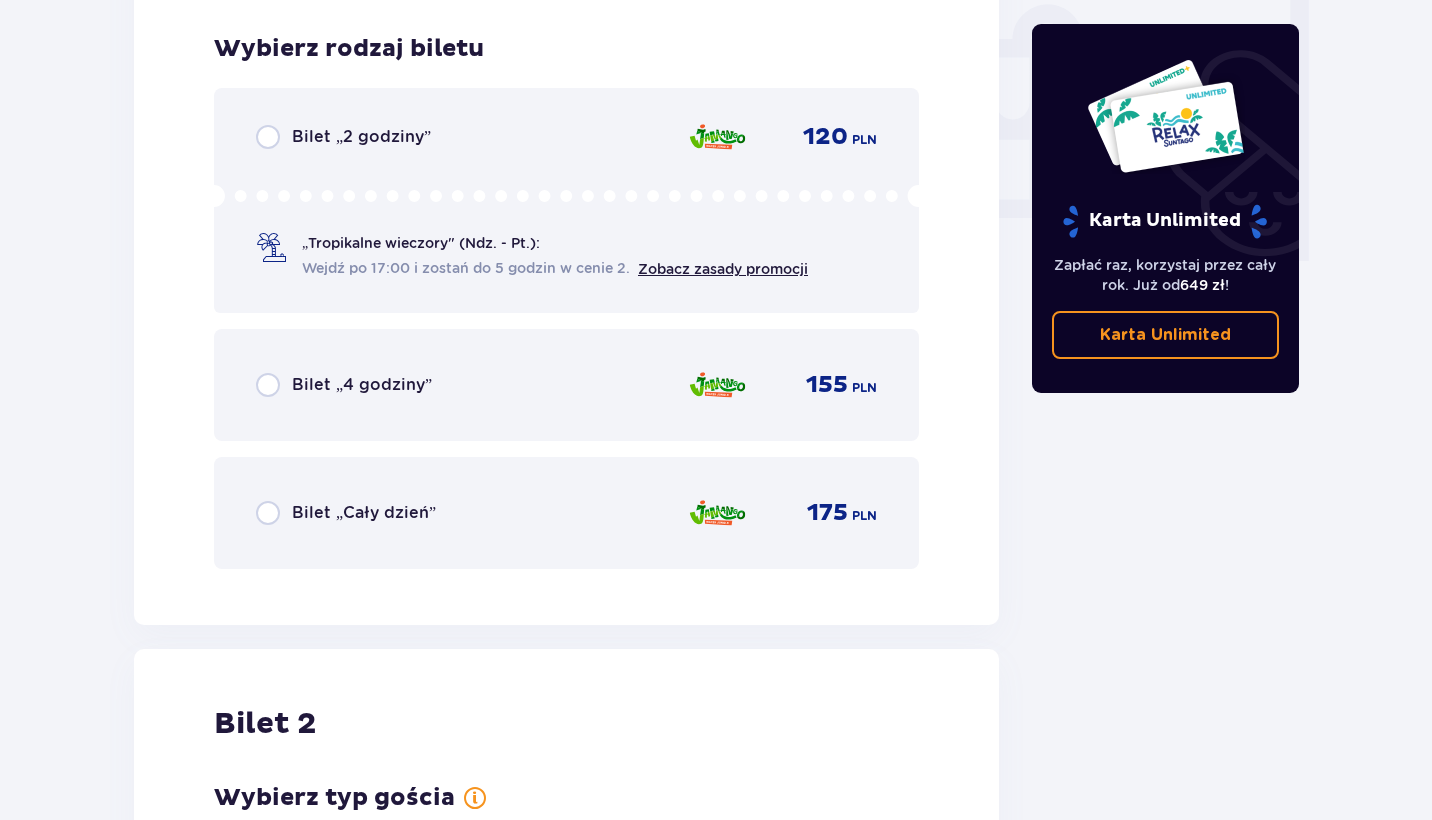 scroll, scrollTop: 1906, scrollLeft: 0, axis: vertical 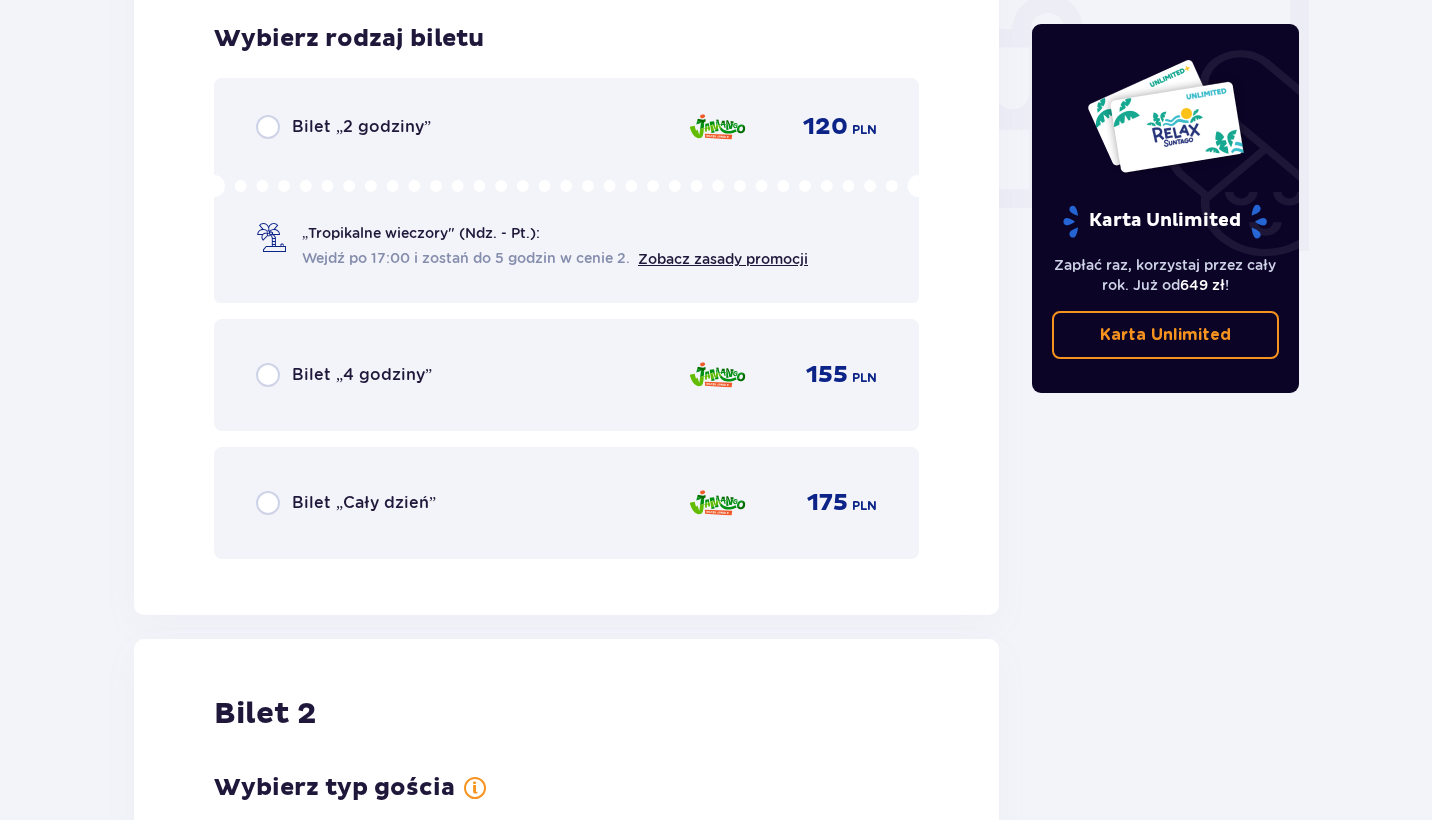 click at bounding box center (268, 503) 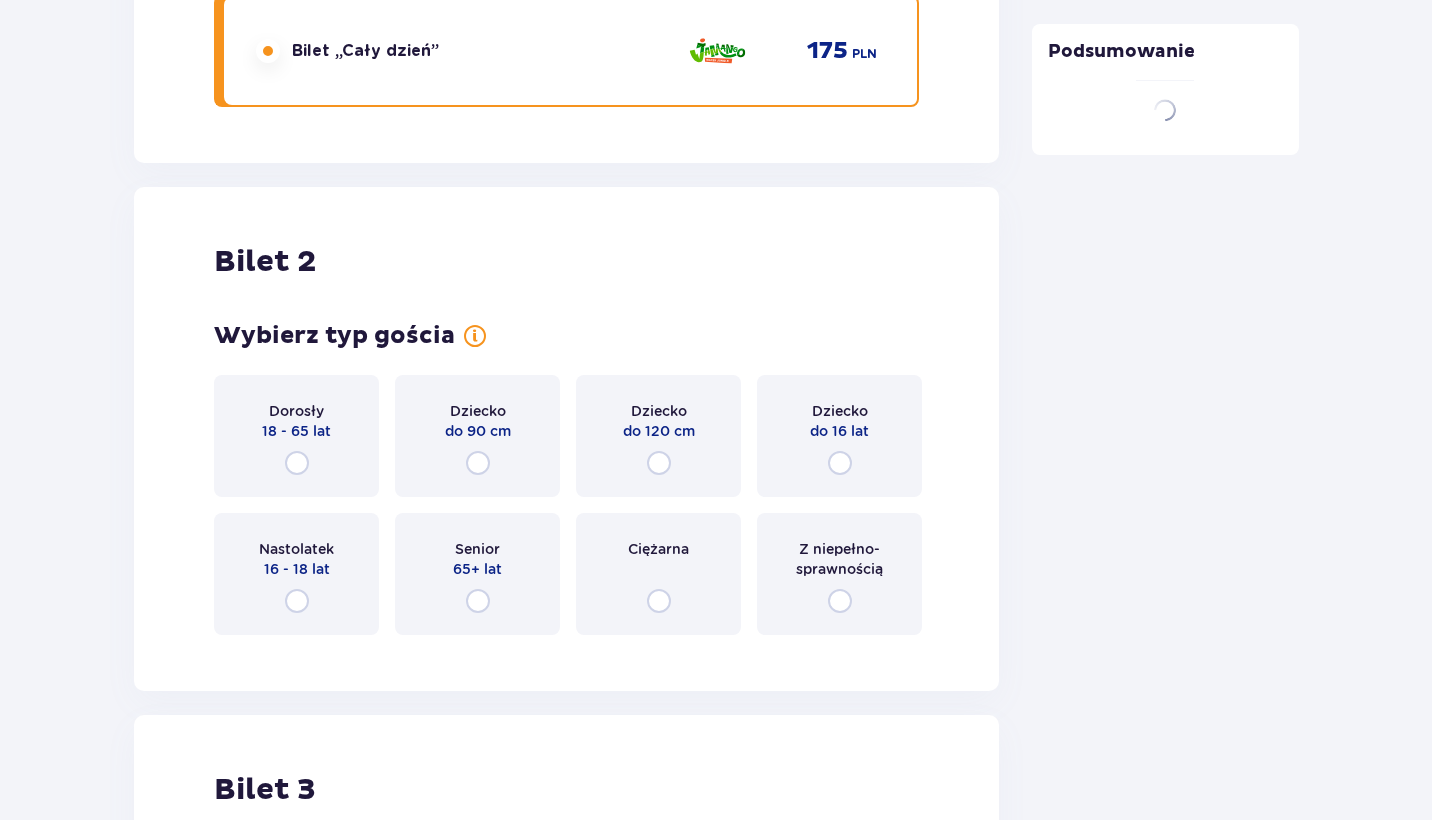 scroll, scrollTop: 2521, scrollLeft: 0, axis: vertical 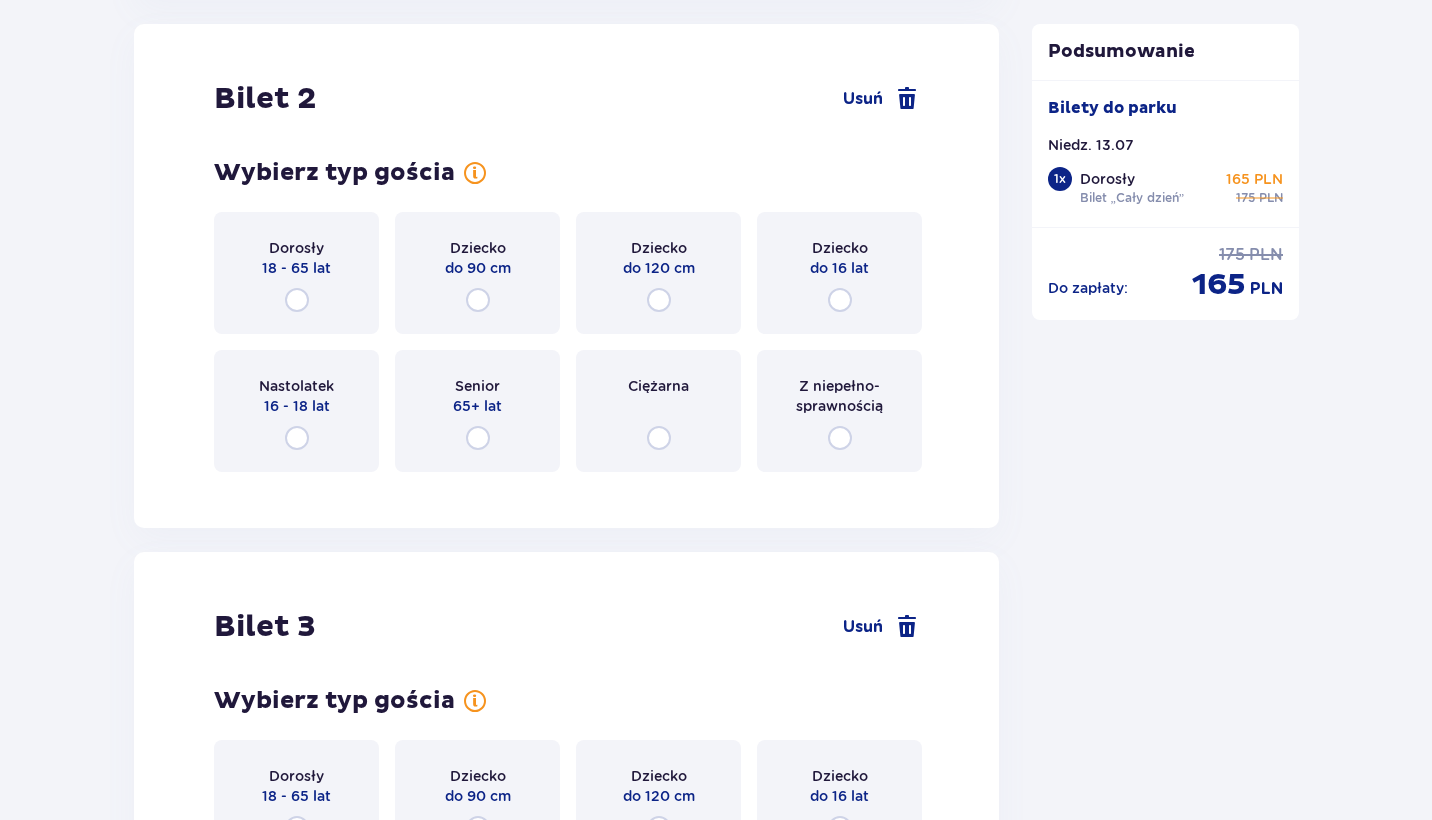 click at bounding box center [297, 300] 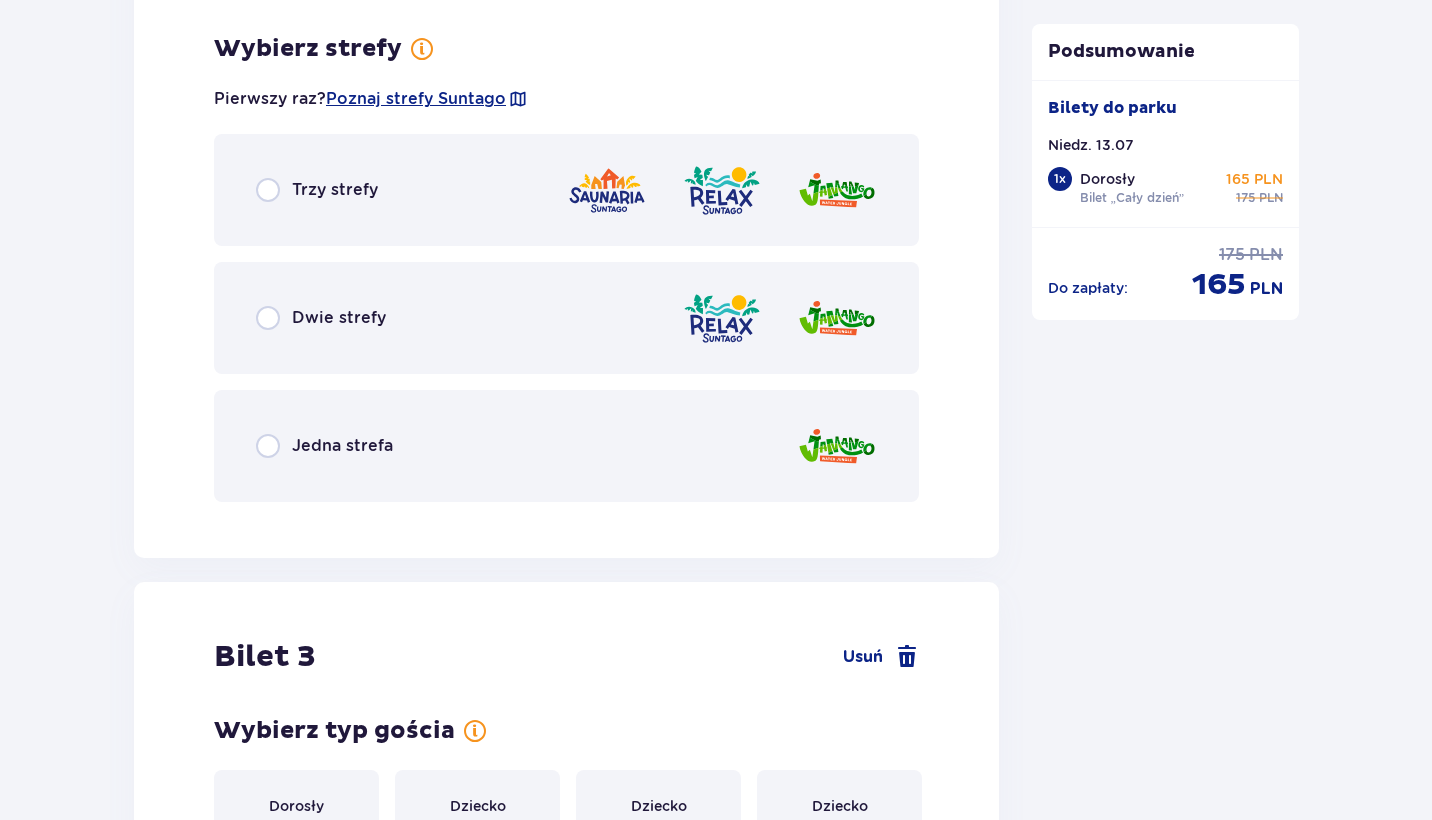 scroll, scrollTop: 3009, scrollLeft: 0, axis: vertical 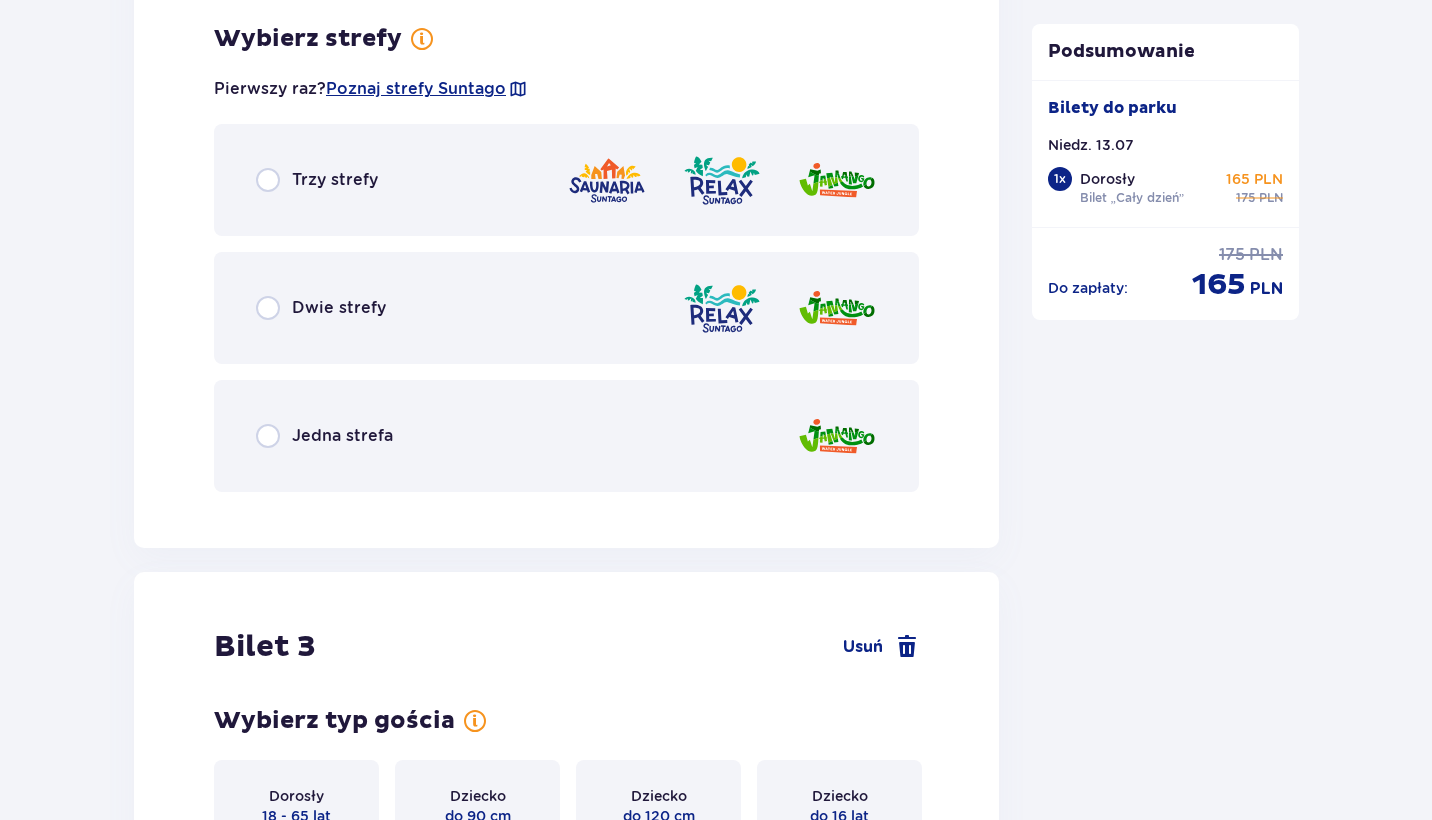 click at bounding box center [268, 436] 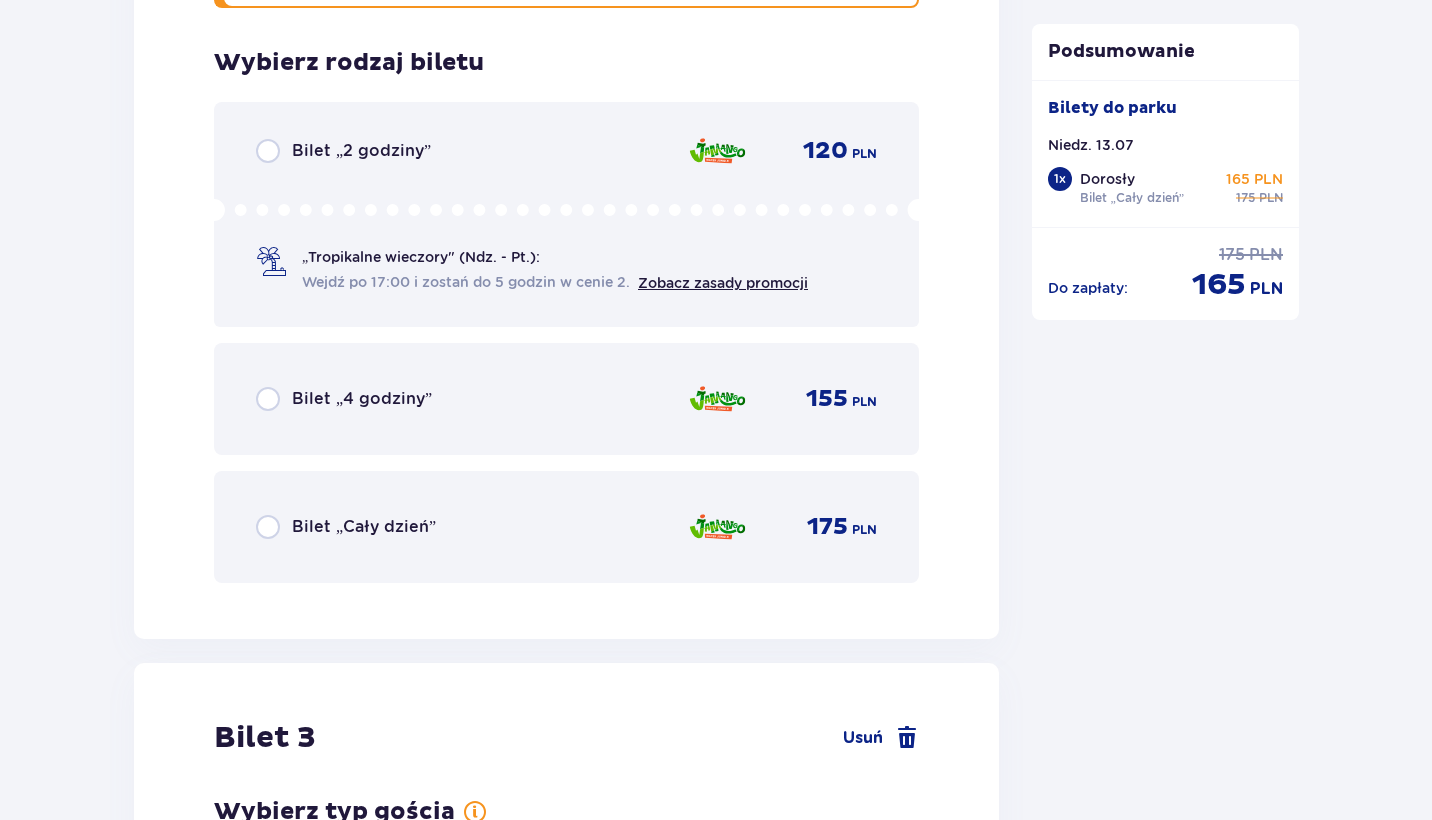scroll, scrollTop: 3517, scrollLeft: 0, axis: vertical 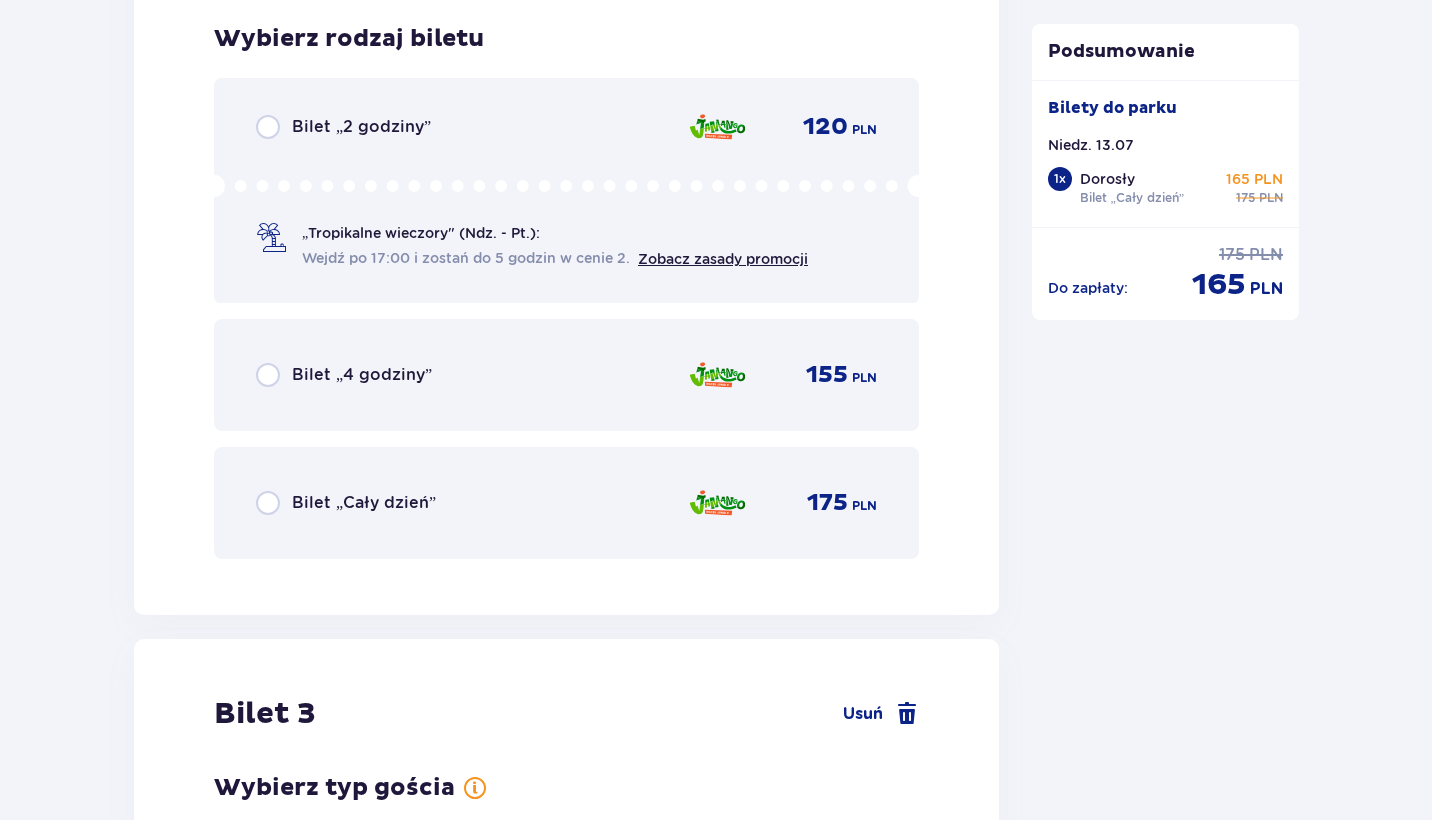 click at bounding box center (268, 503) 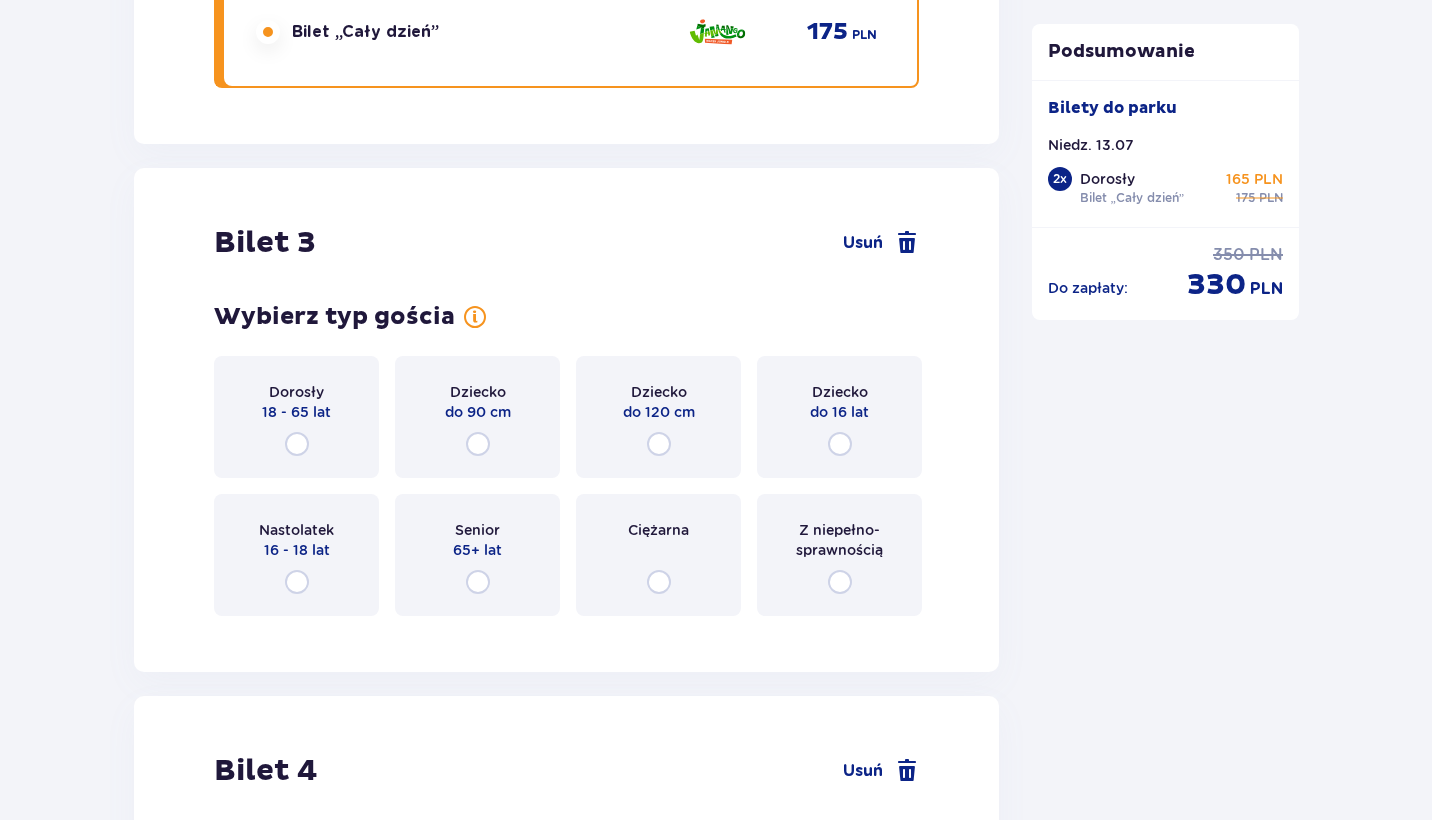 scroll, scrollTop: 4132, scrollLeft: 0, axis: vertical 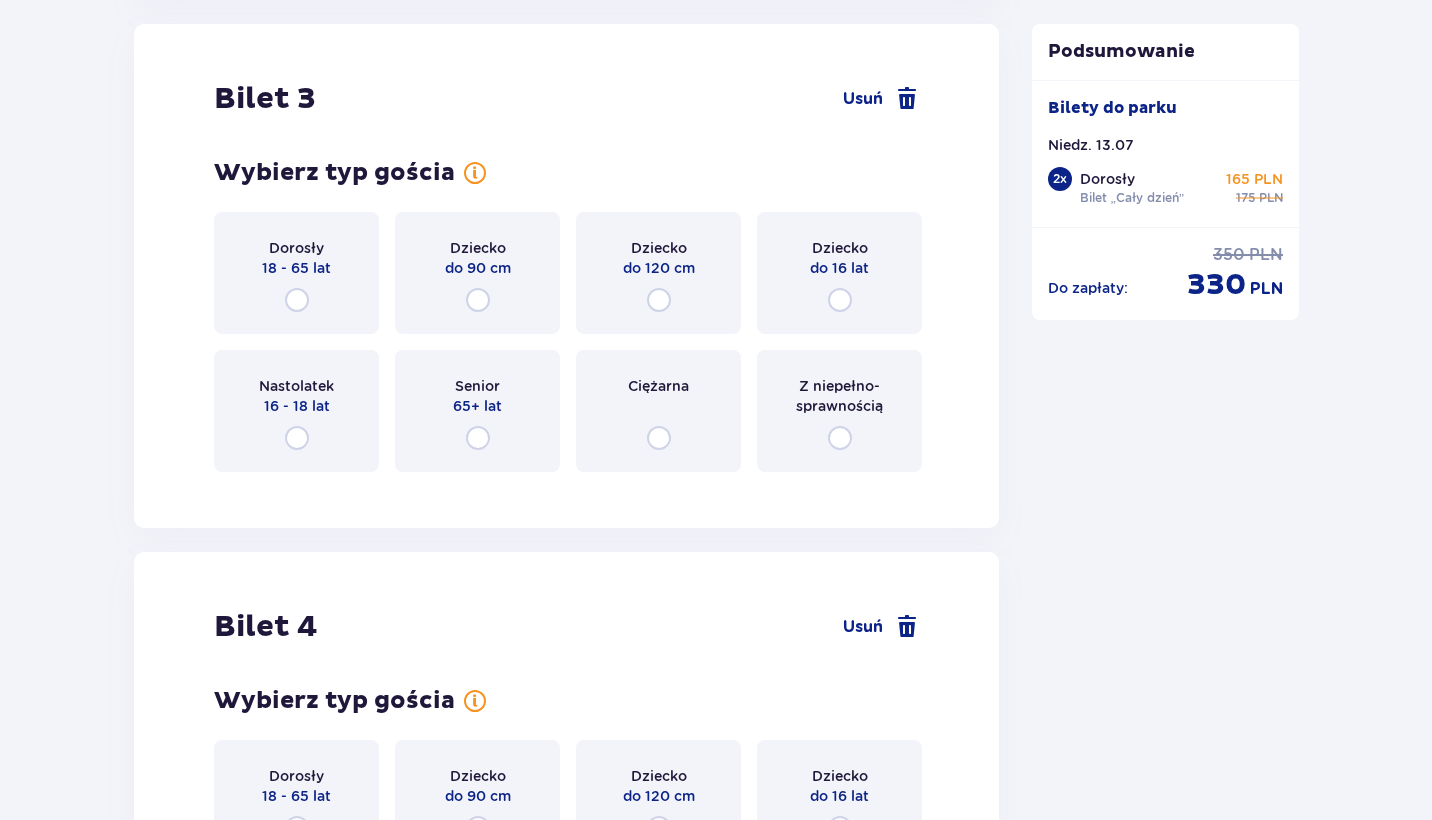 click at bounding box center (297, 300) 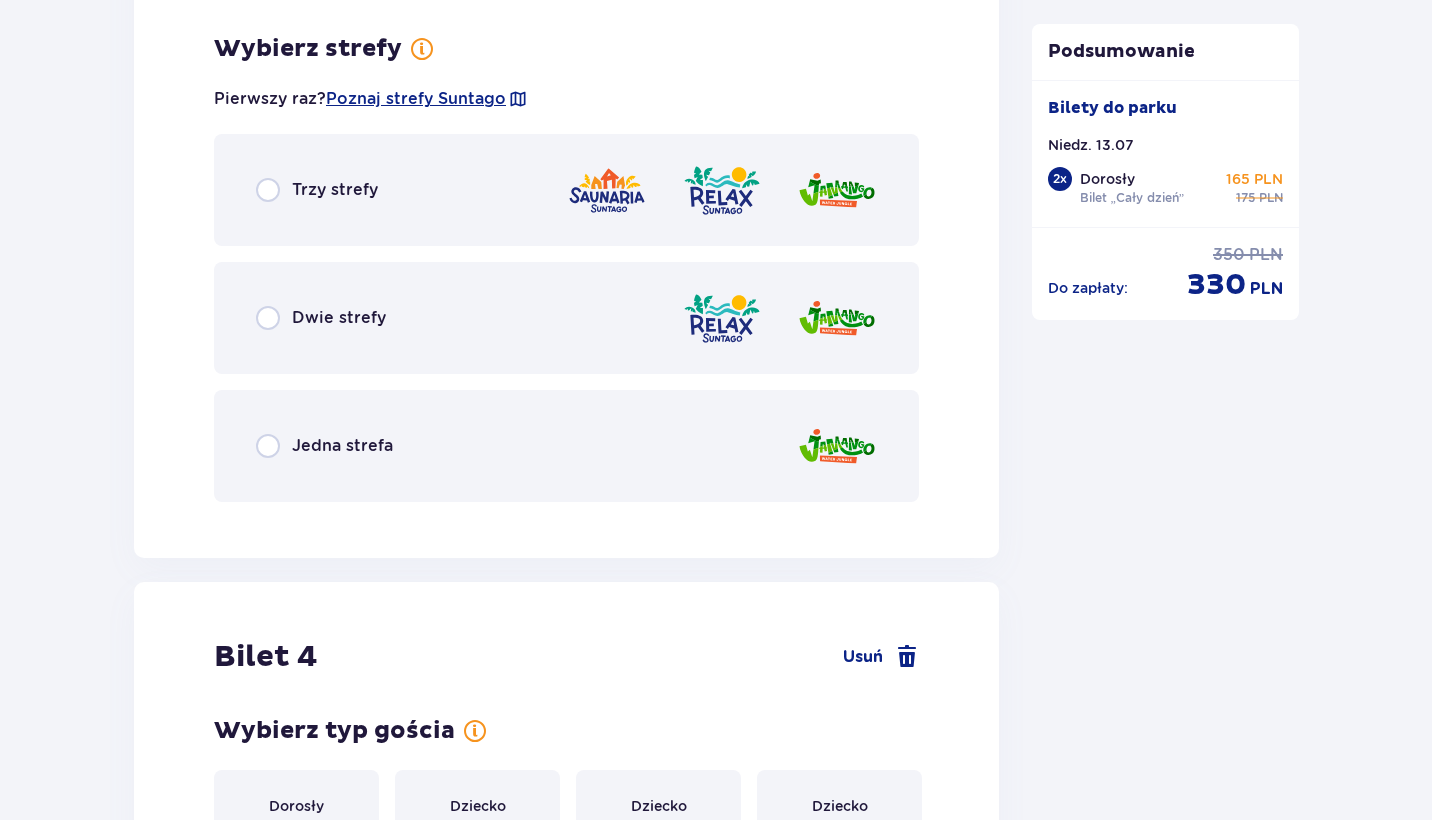 scroll, scrollTop: 4620, scrollLeft: 0, axis: vertical 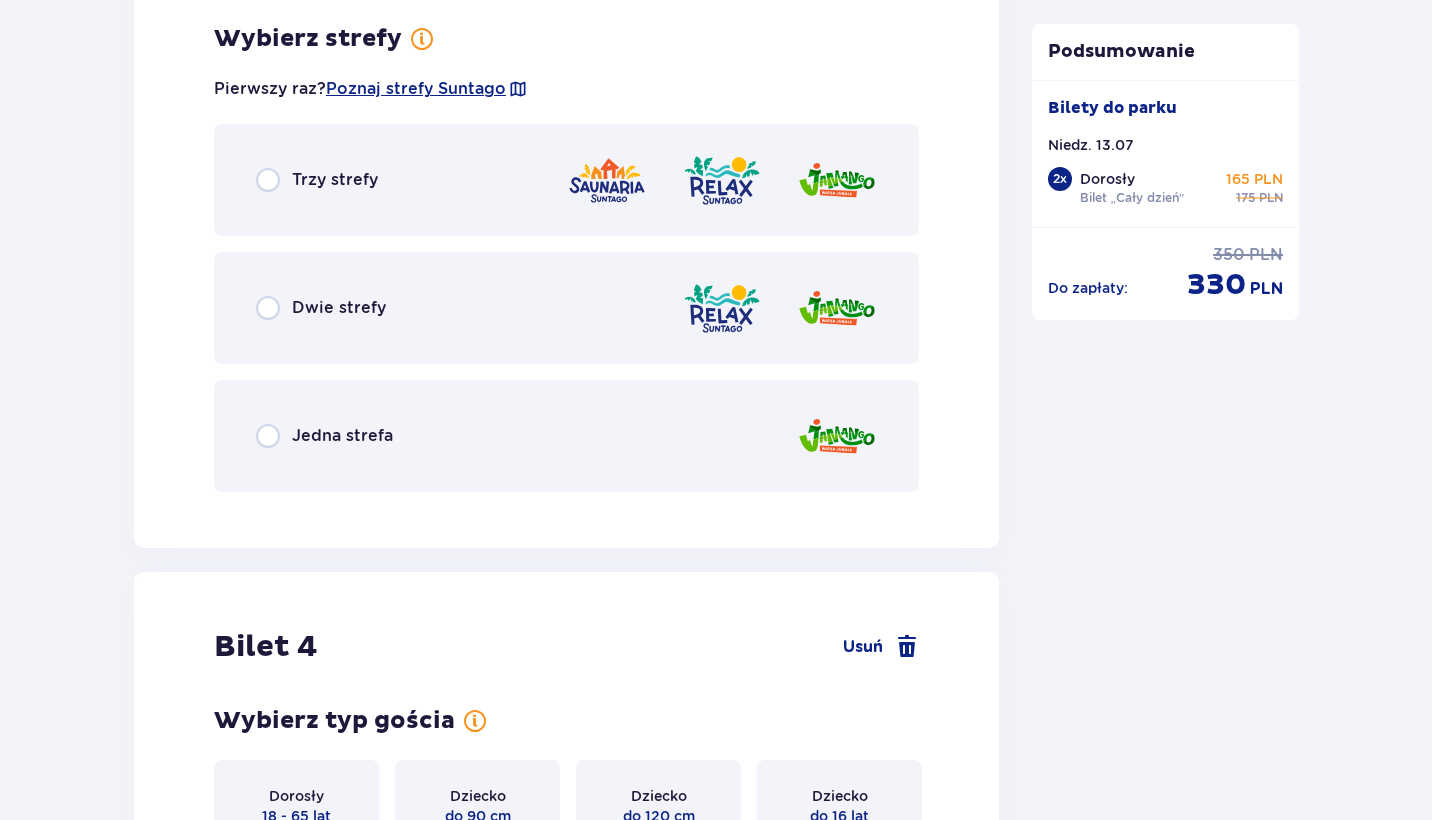 click at bounding box center (268, 436) 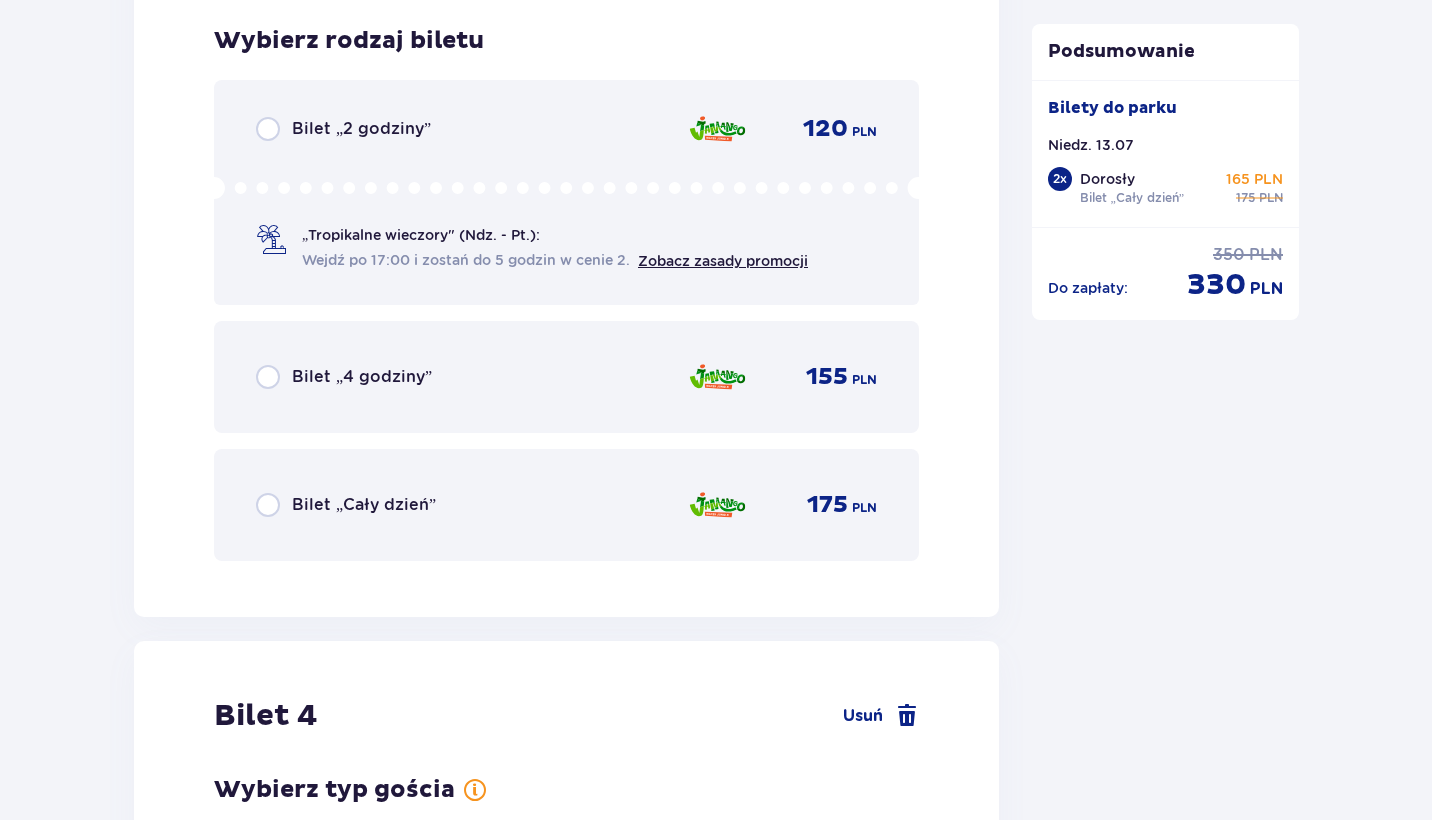 scroll, scrollTop: 5128, scrollLeft: 0, axis: vertical 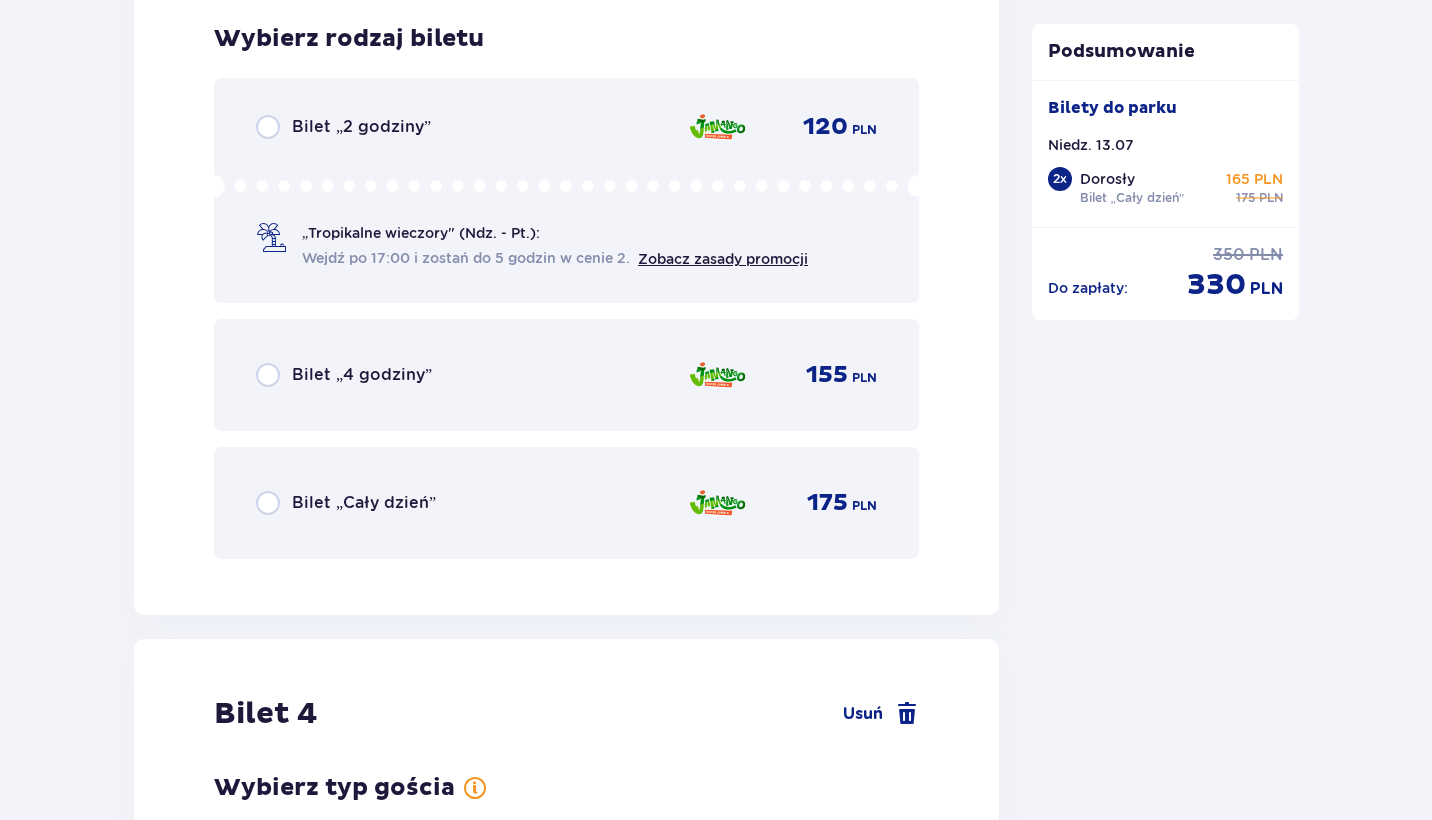 click at bounding box center [268, 503] 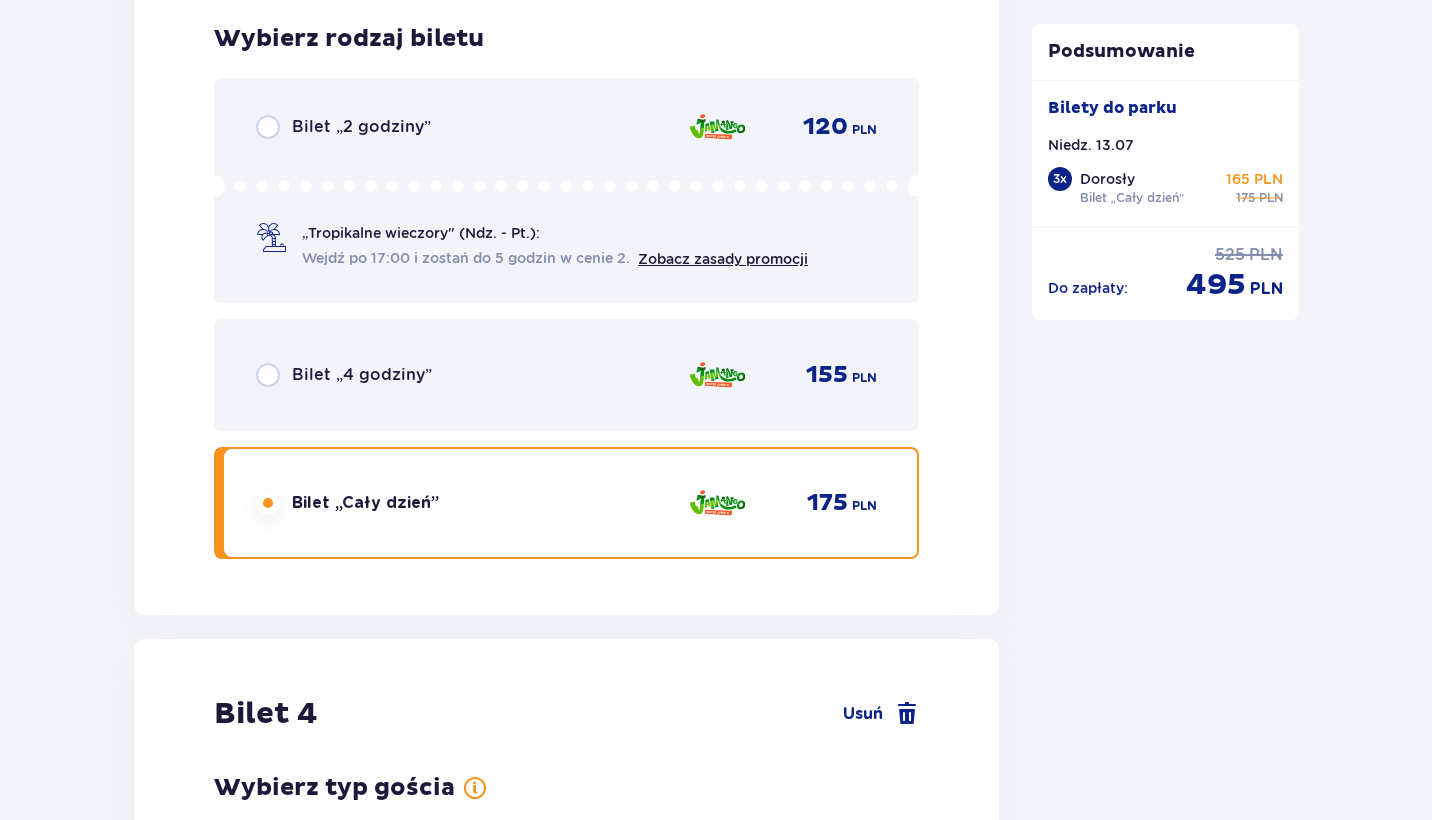 scroll, scrollTop: 5743, scrollLeft: 0, axis: vertical 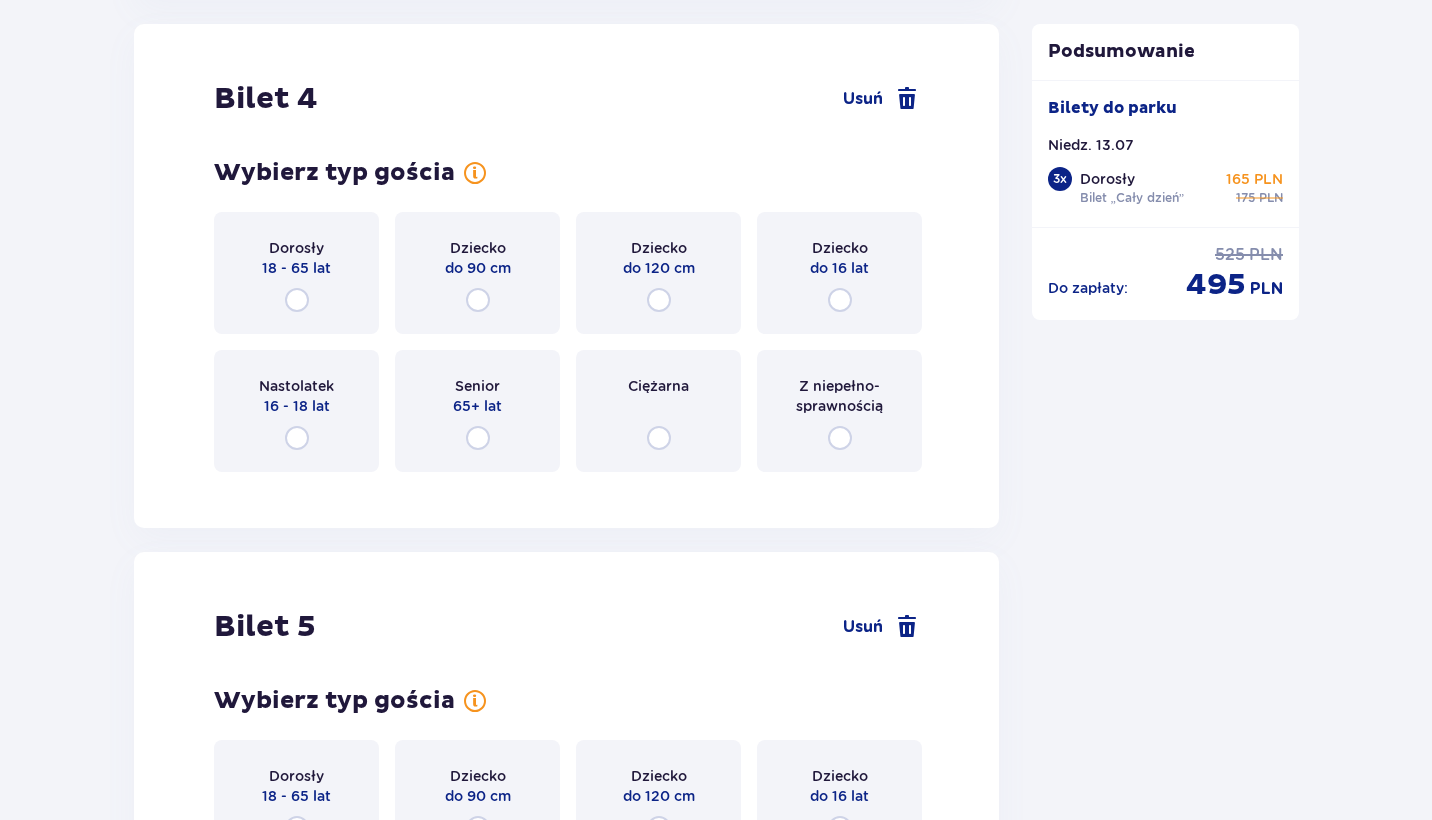 click at bounding box center (297, 300) 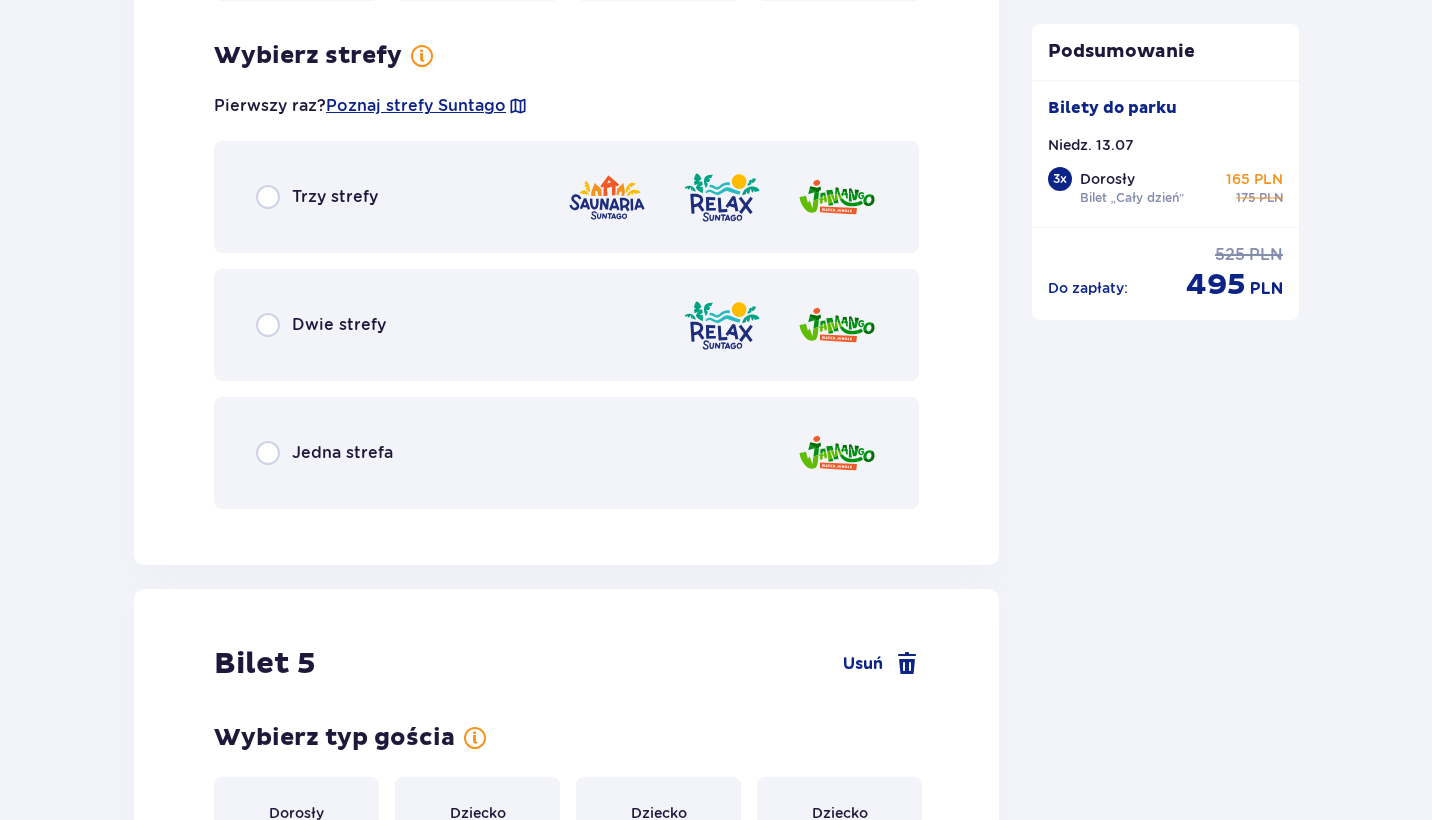 scroll, scrollTop: 6231, scrollLeft: 0, axis: vertical 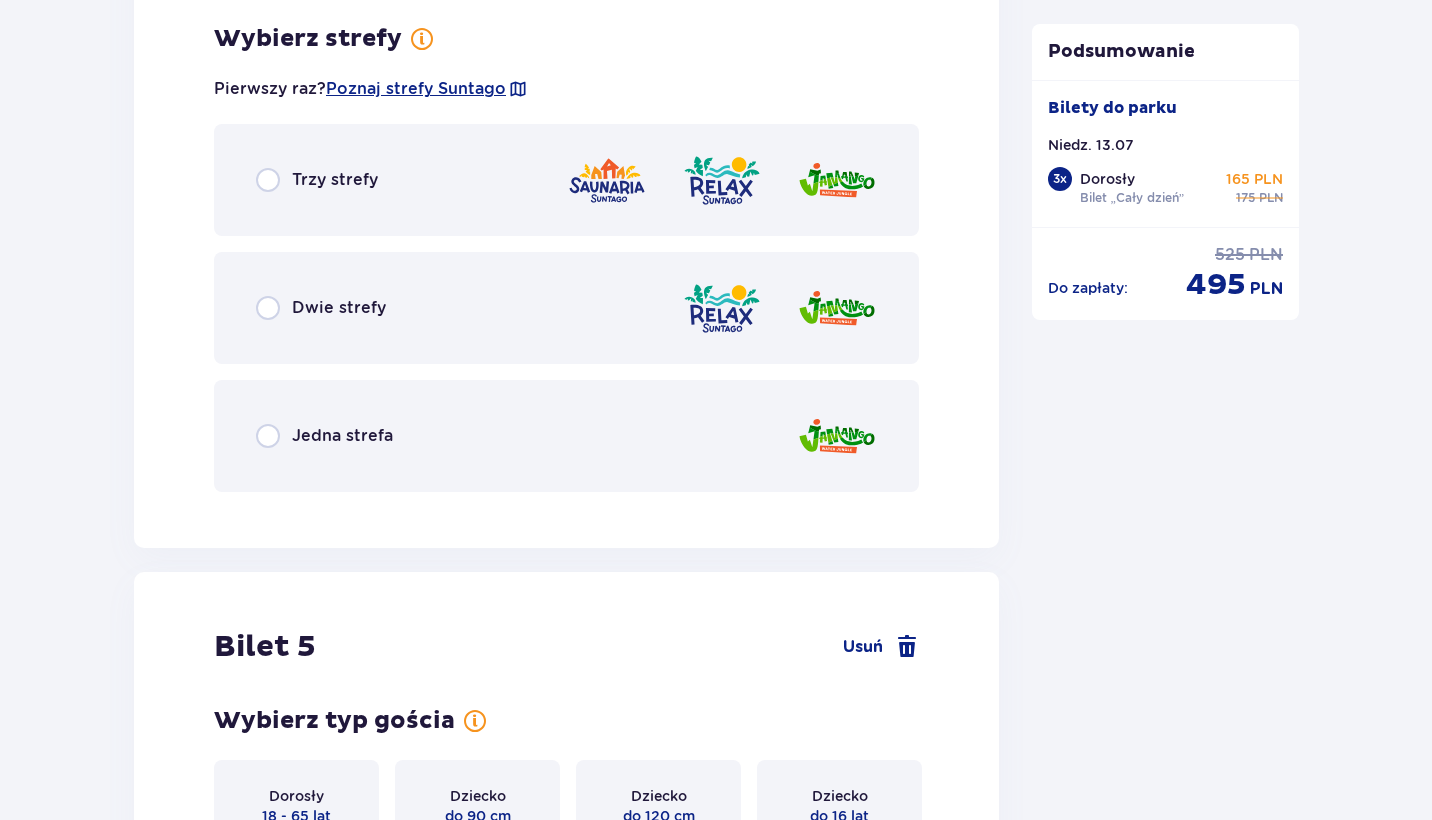 click at bounding box center [268, 436] 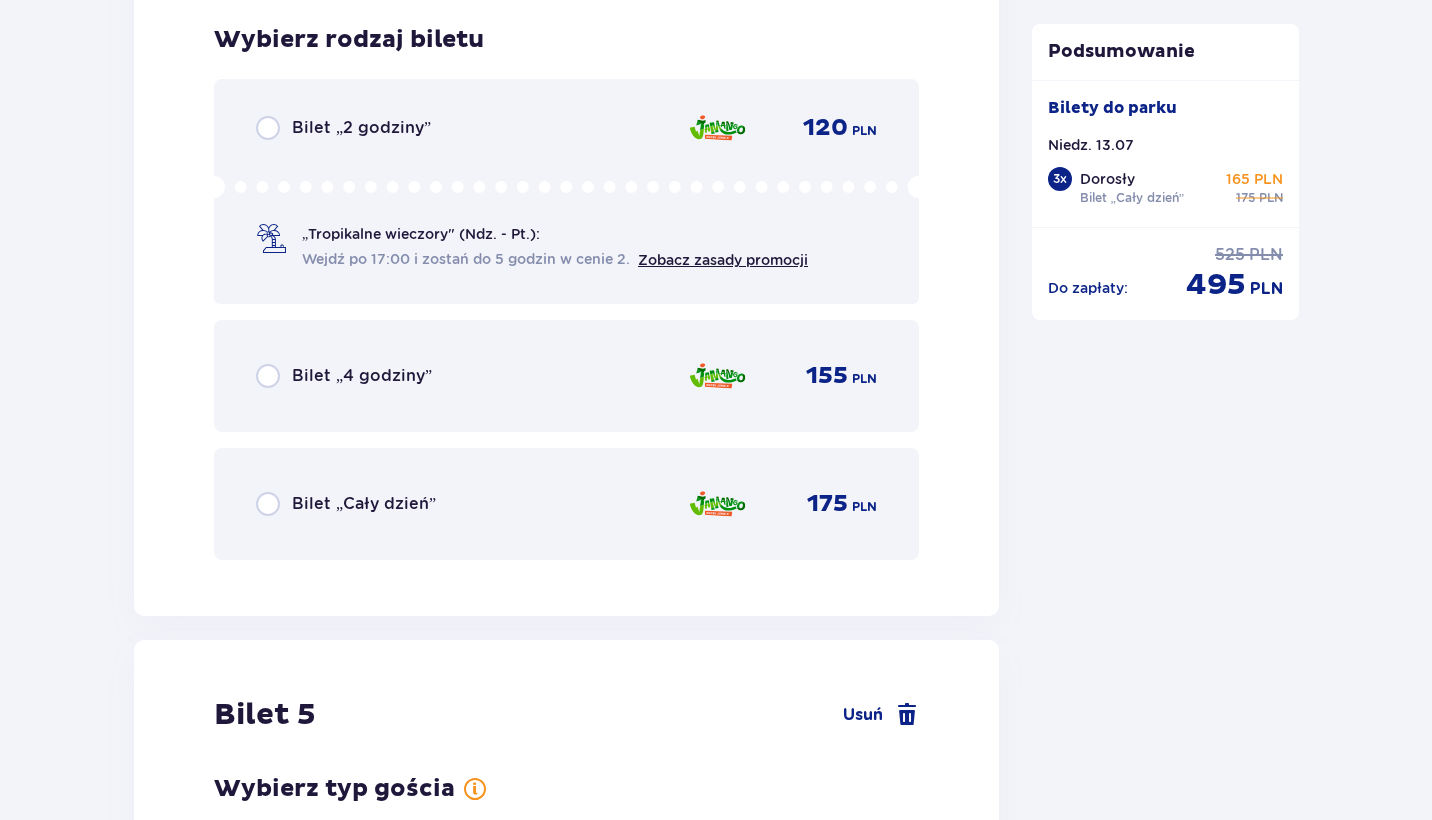scroll, scrollTop: 6739, scrollLeft: 0, axis: vertical 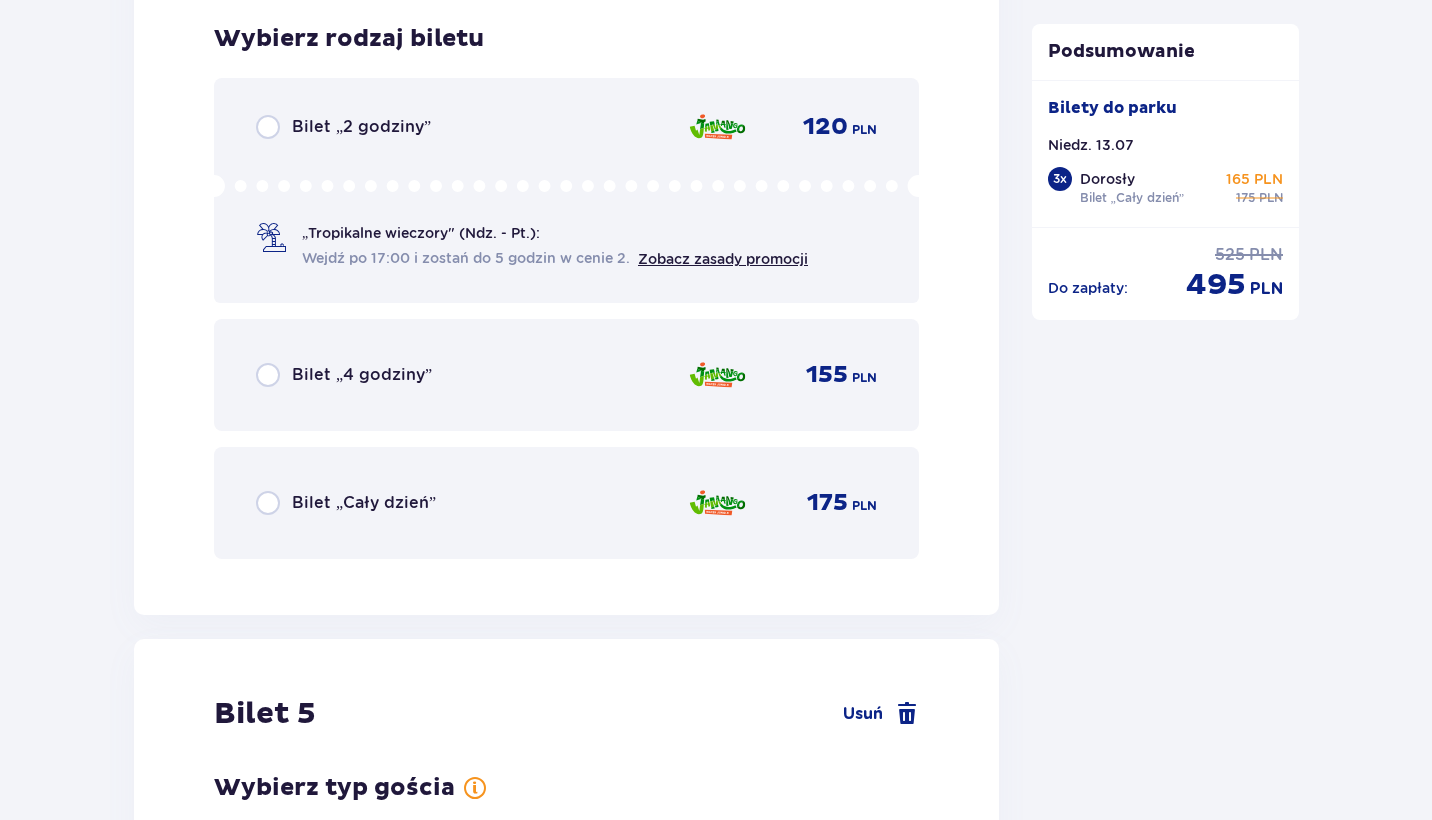 click at bounding box center (268, 503) 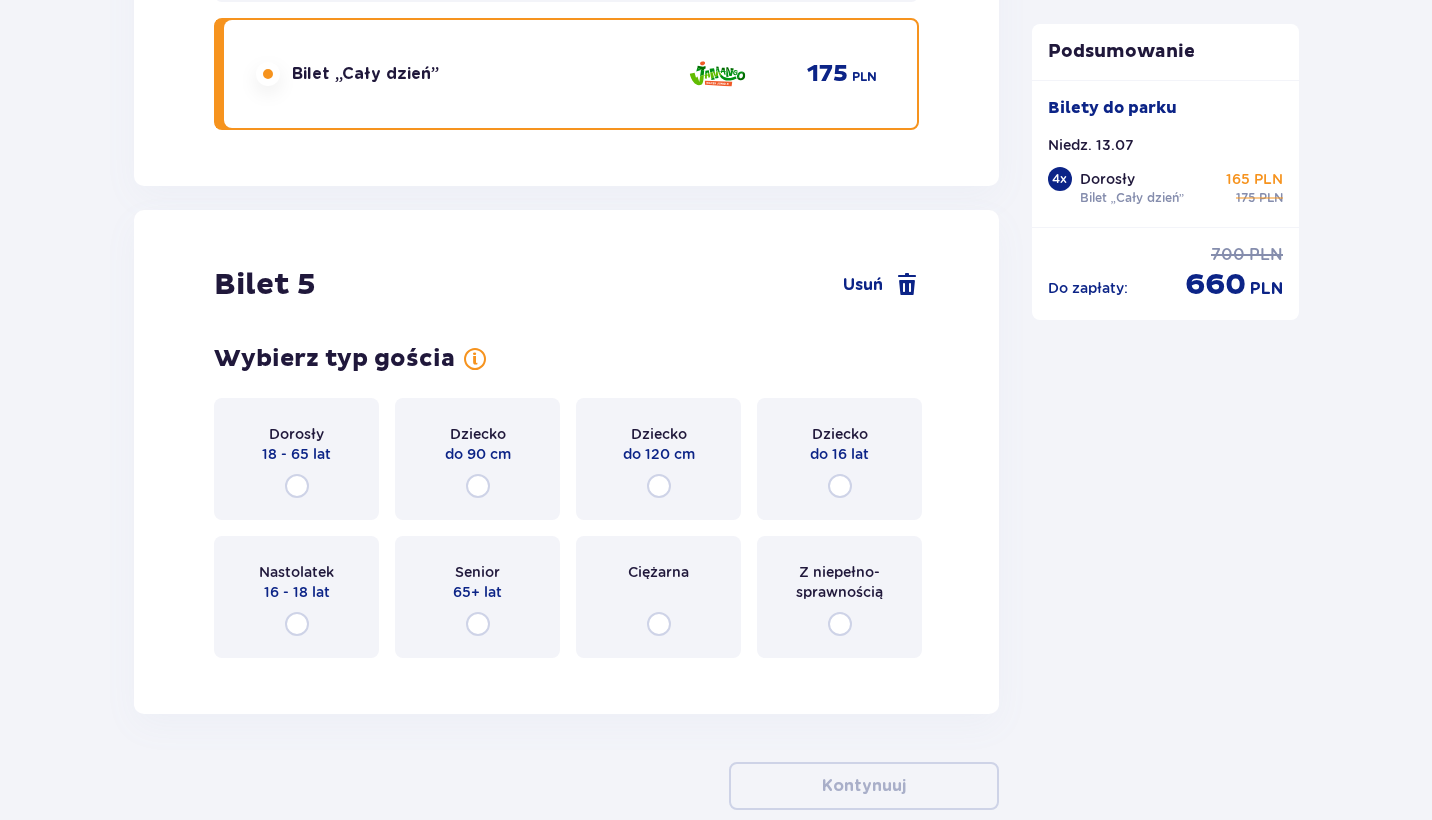 scroll, scrollTop: 7182, scrollLeft: 0, axis: vertical 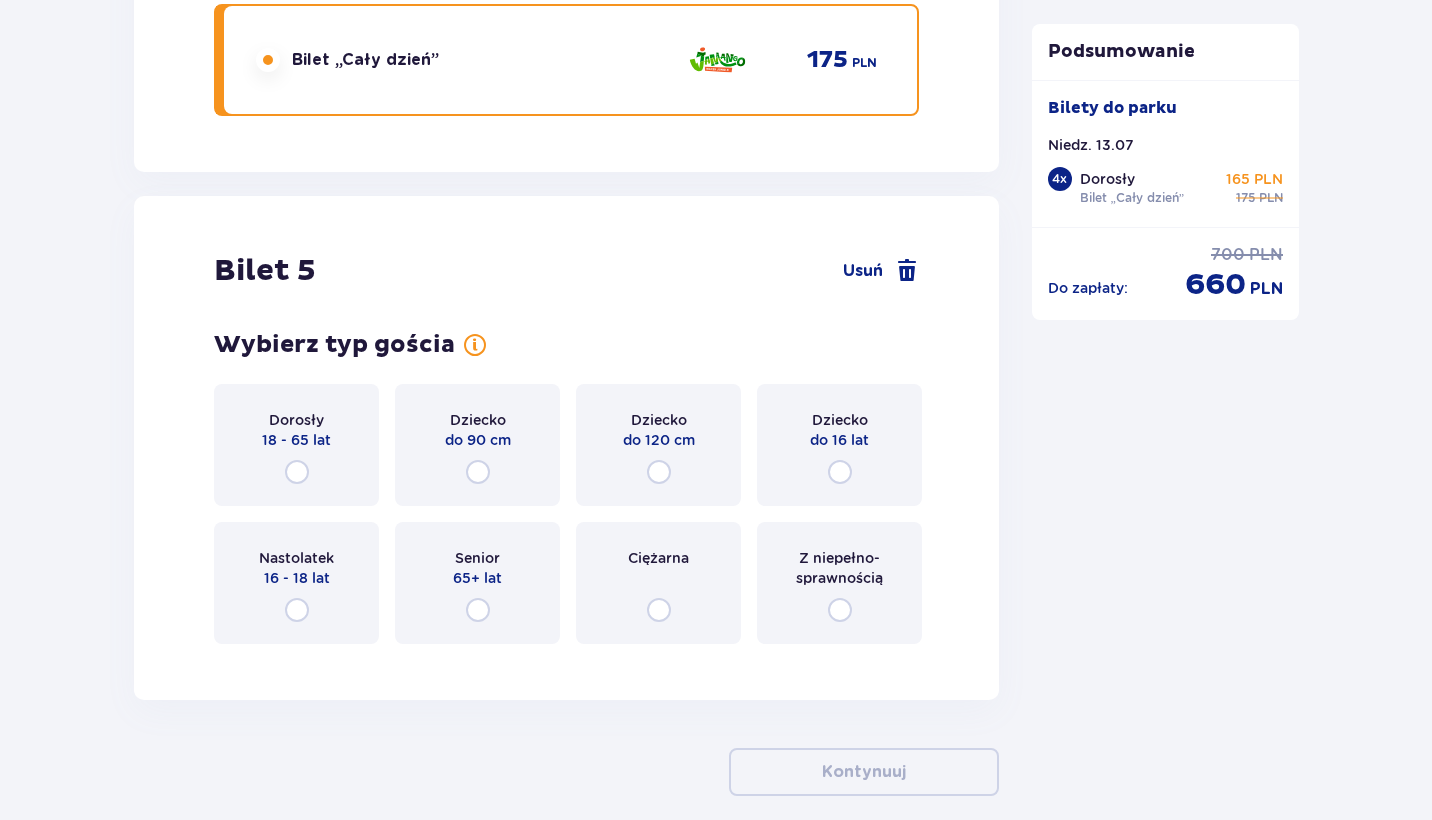 click at bounding box center [840, 472] 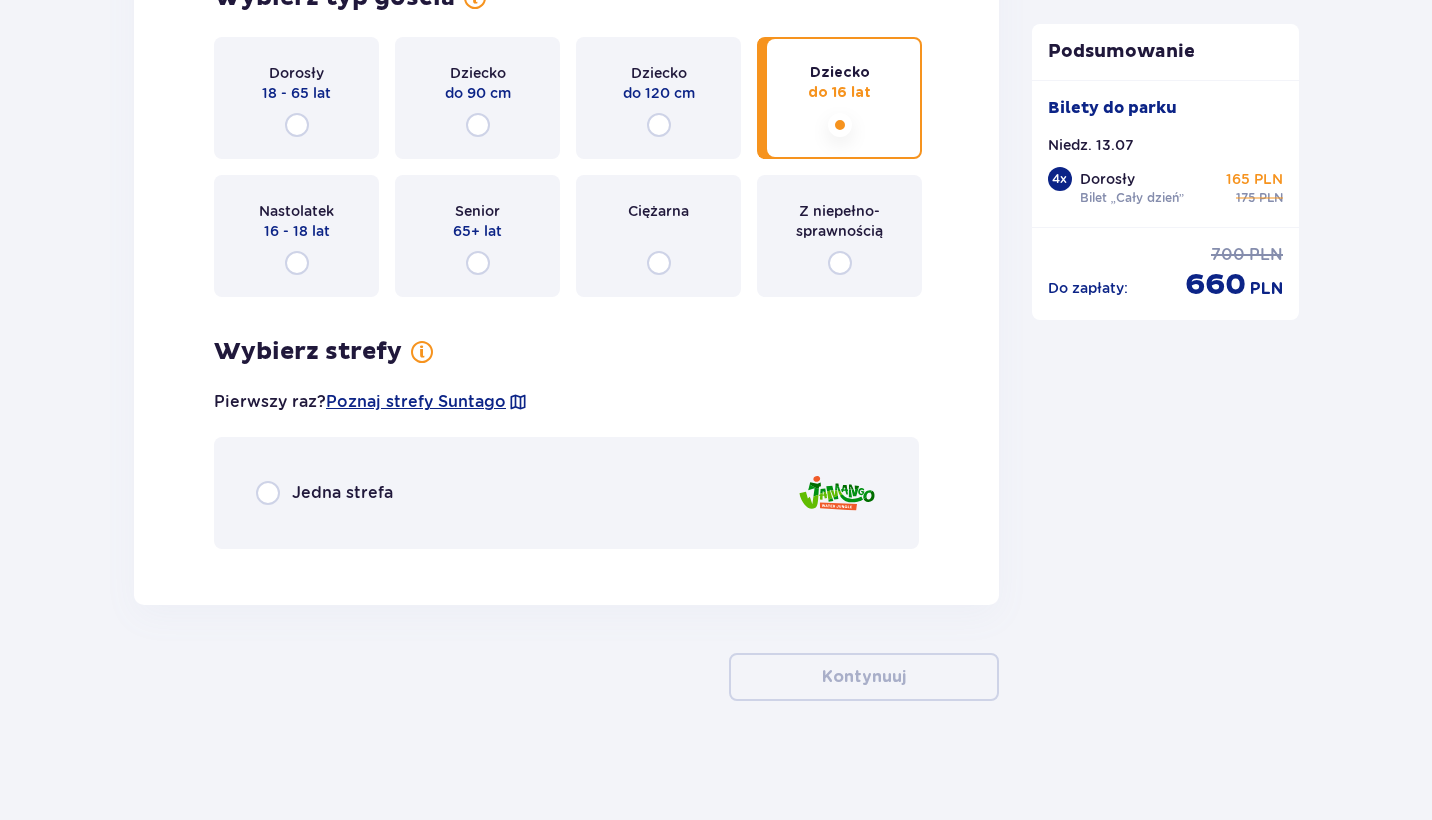 scroll, scrollTop: 7530, scrollLeft: 0, axis: vertical 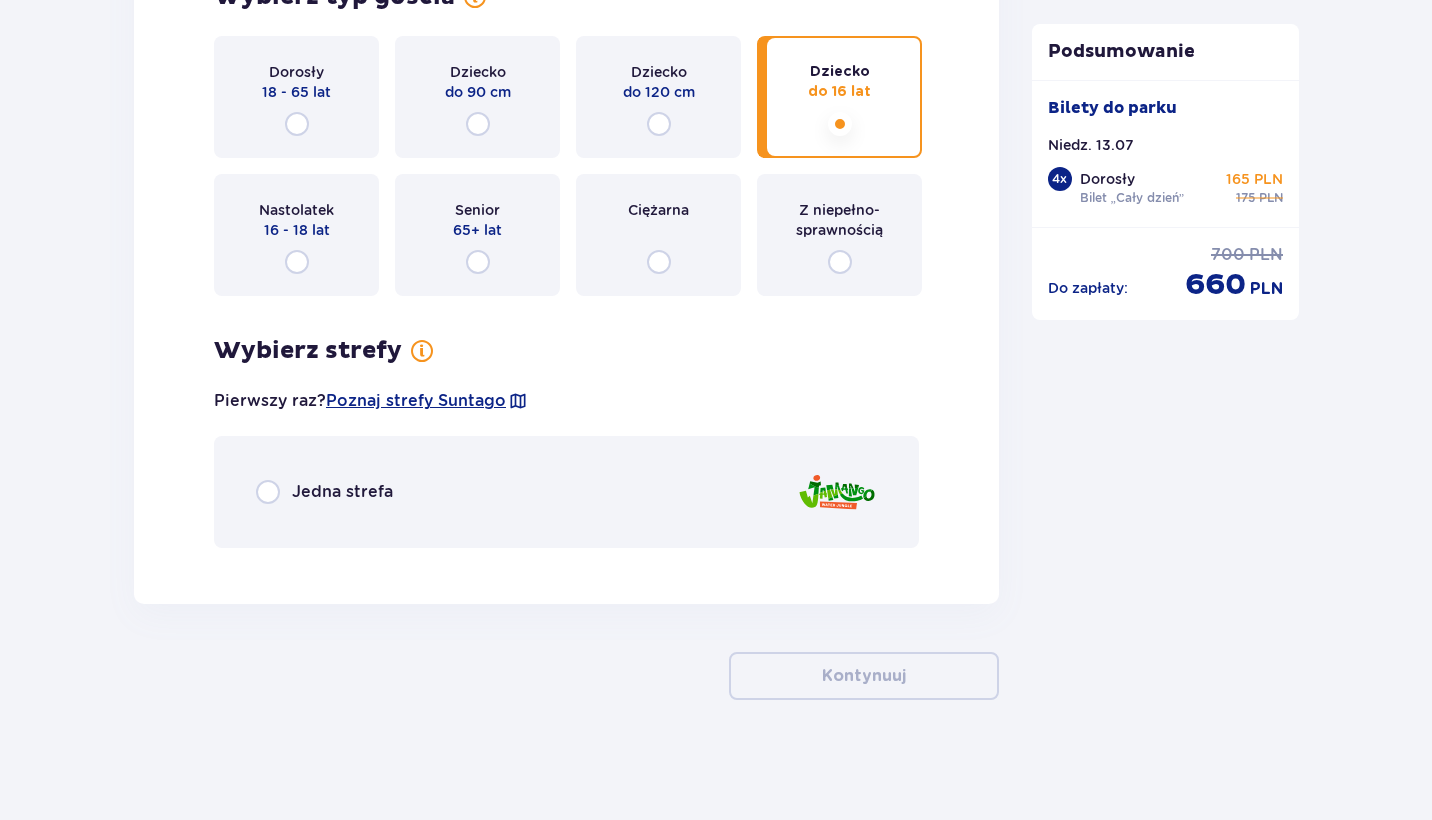 click at bounding box center (268, 492) 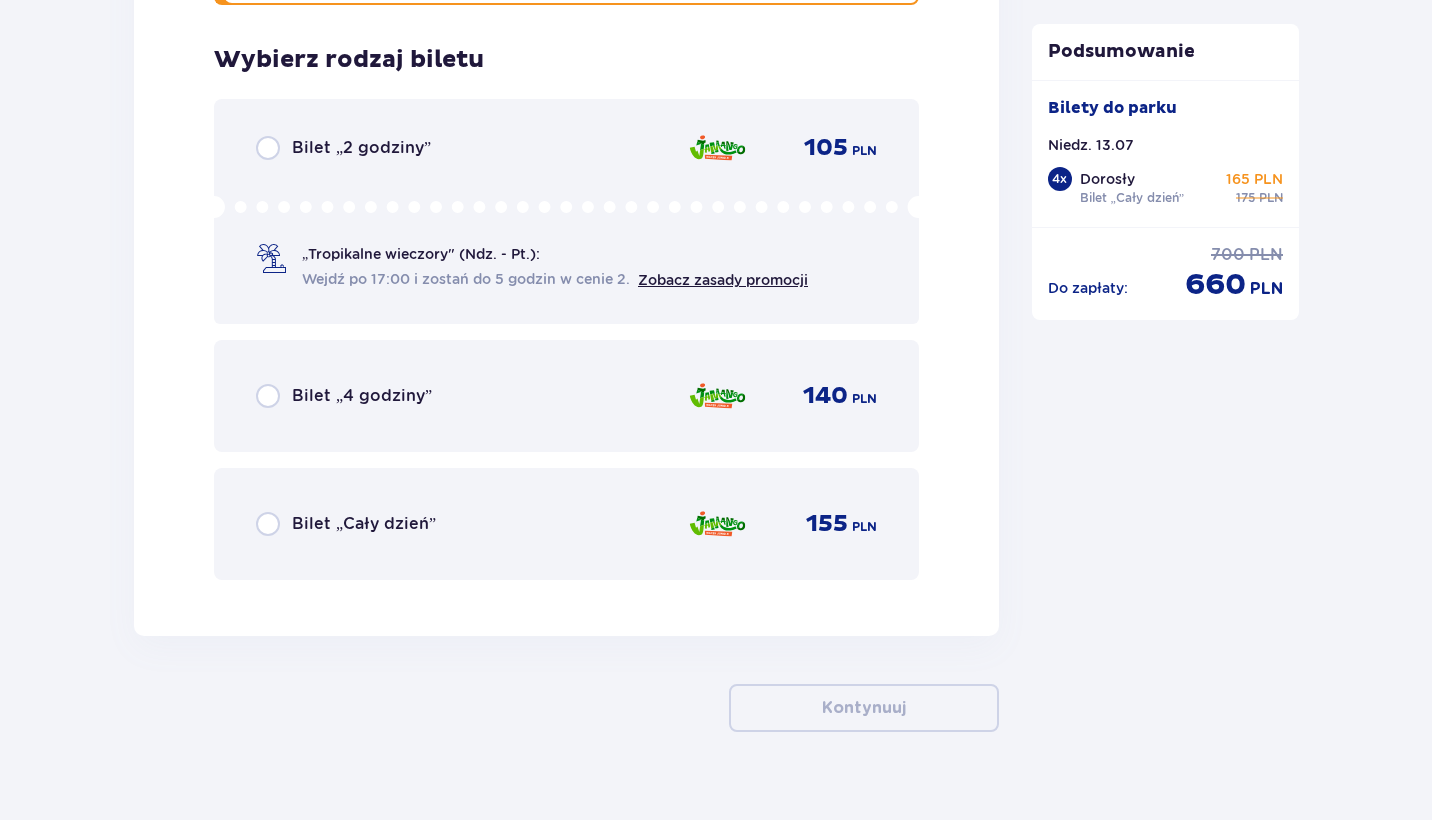 scroll, scrollTop: 8094, scrollLeft: 0, axis: vertical 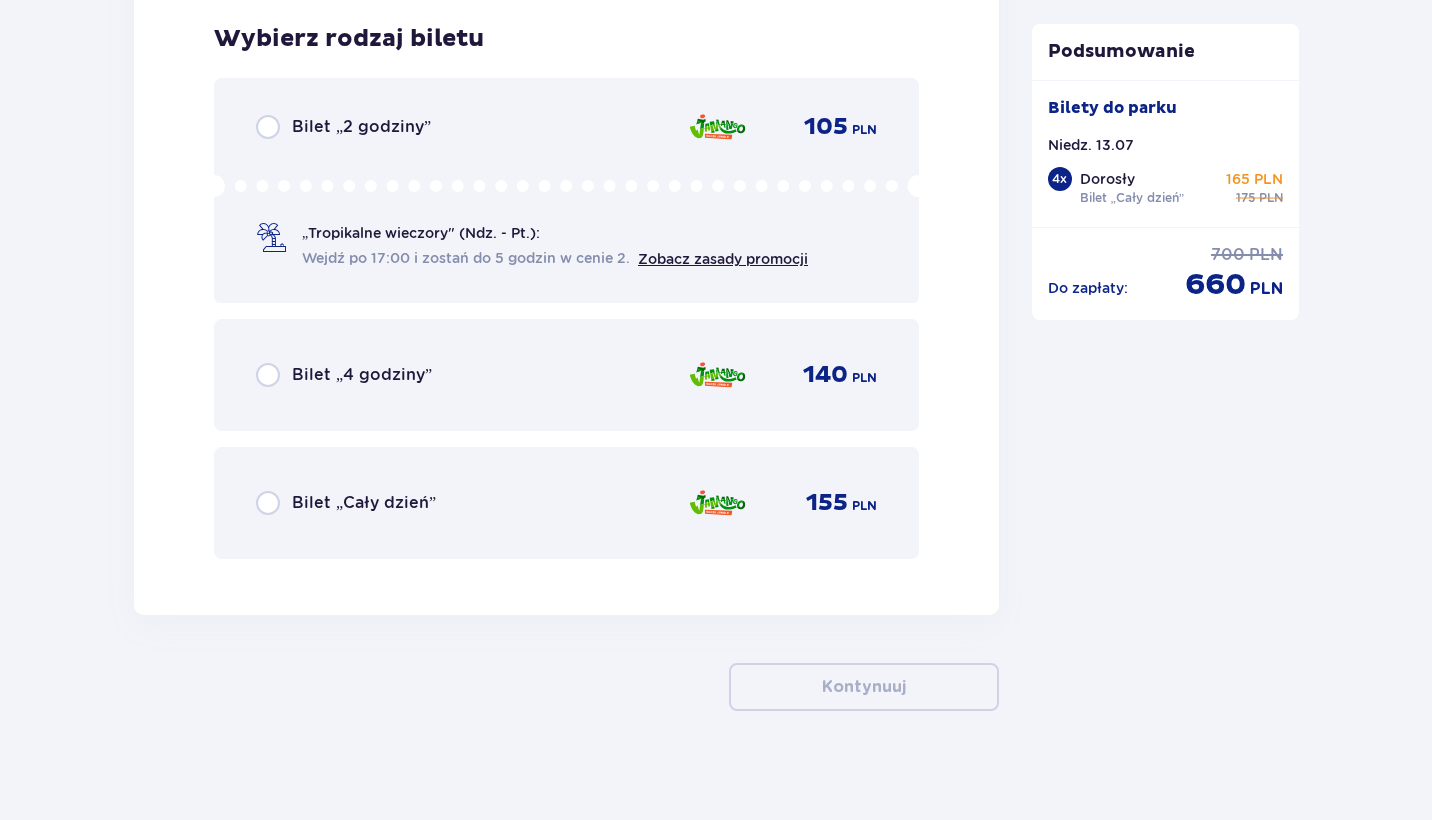 click at bounding box center [268, 503] 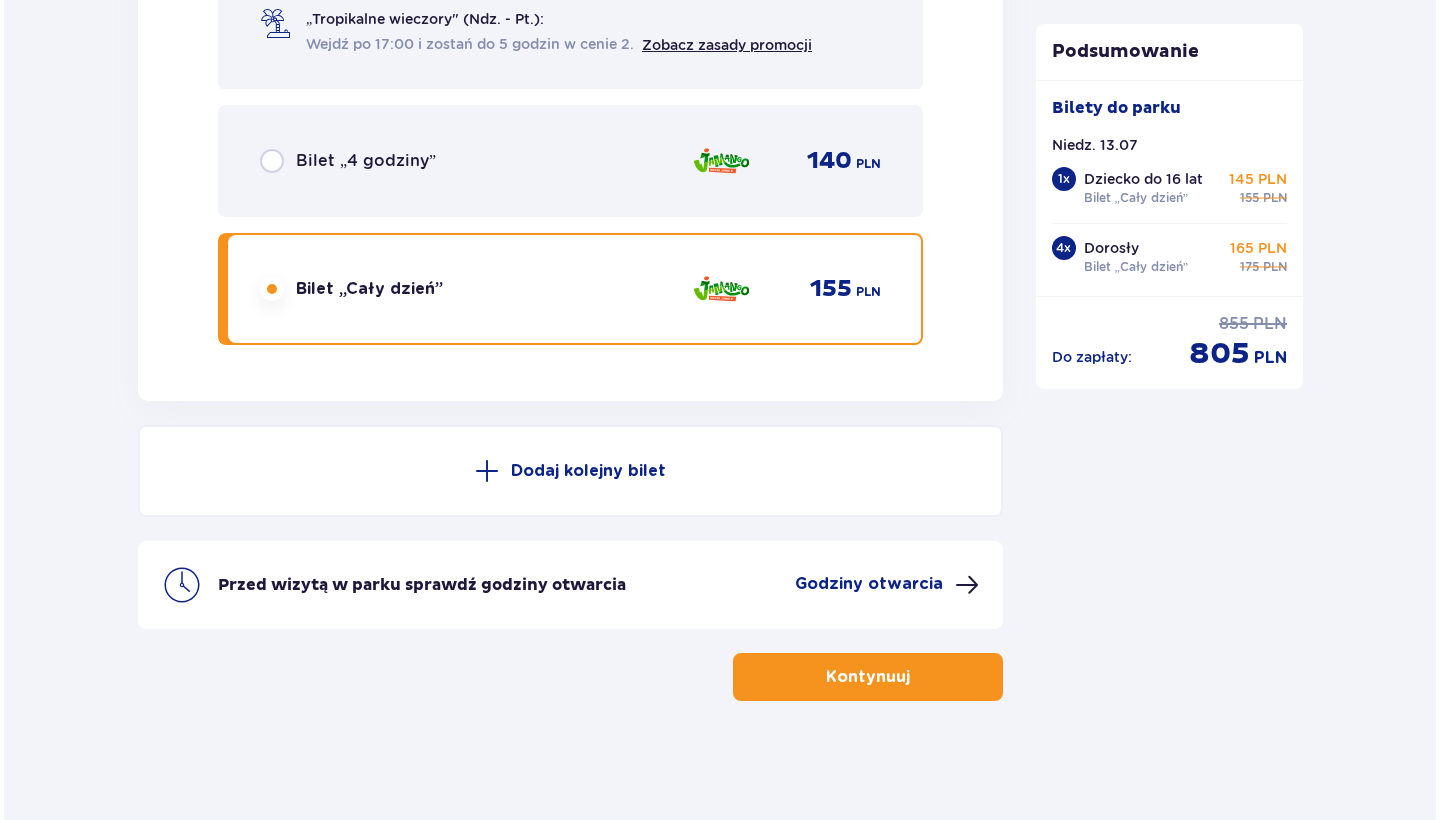 scroll, scrollTop: 8309, scrollLeft: 0, axis: vertical 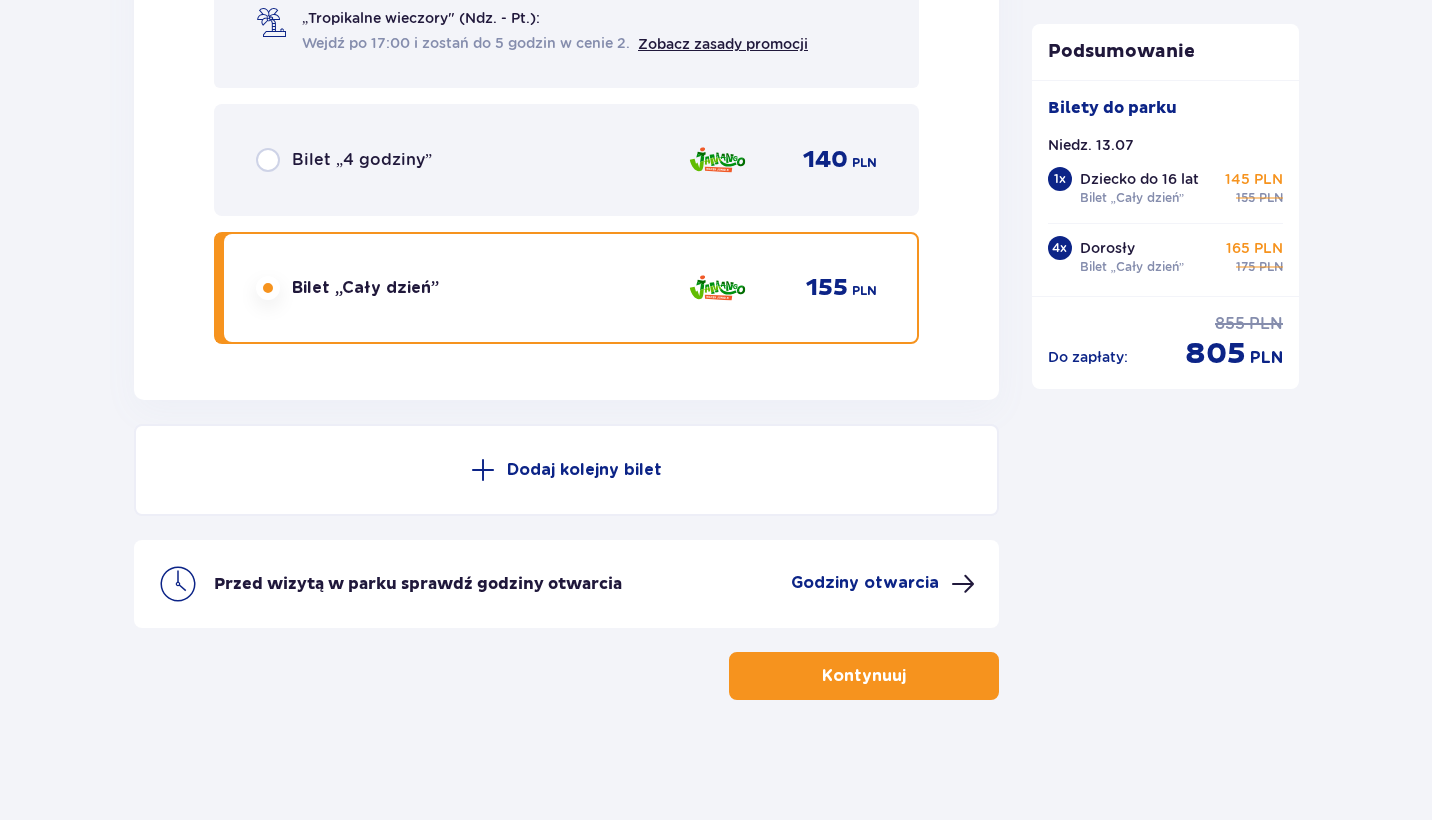 click on "Godziny otwarcia" at bounding box center [865, 583] 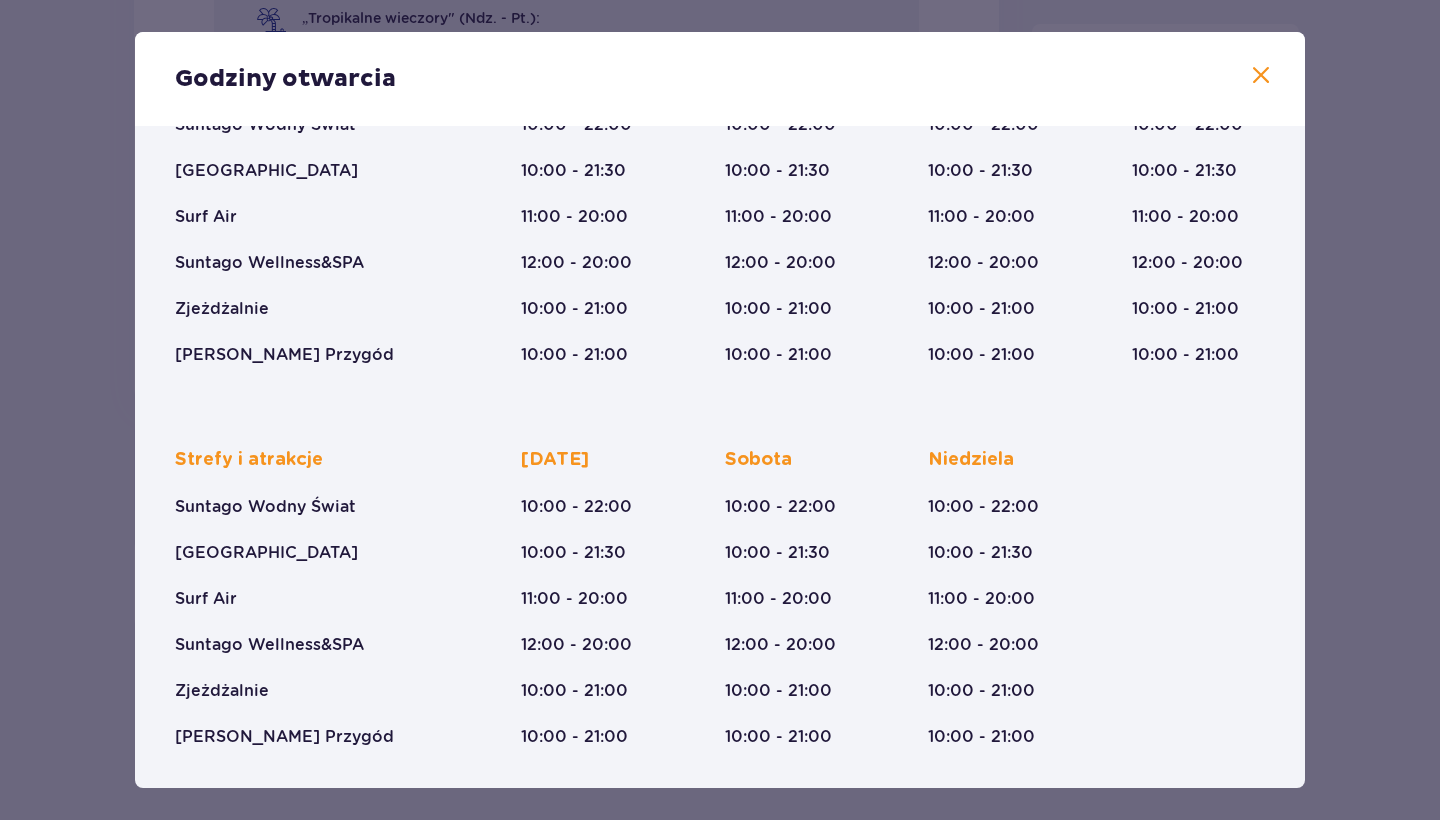 scroll, scrollTop: 218, scrollLeft: 0, axis: vertical 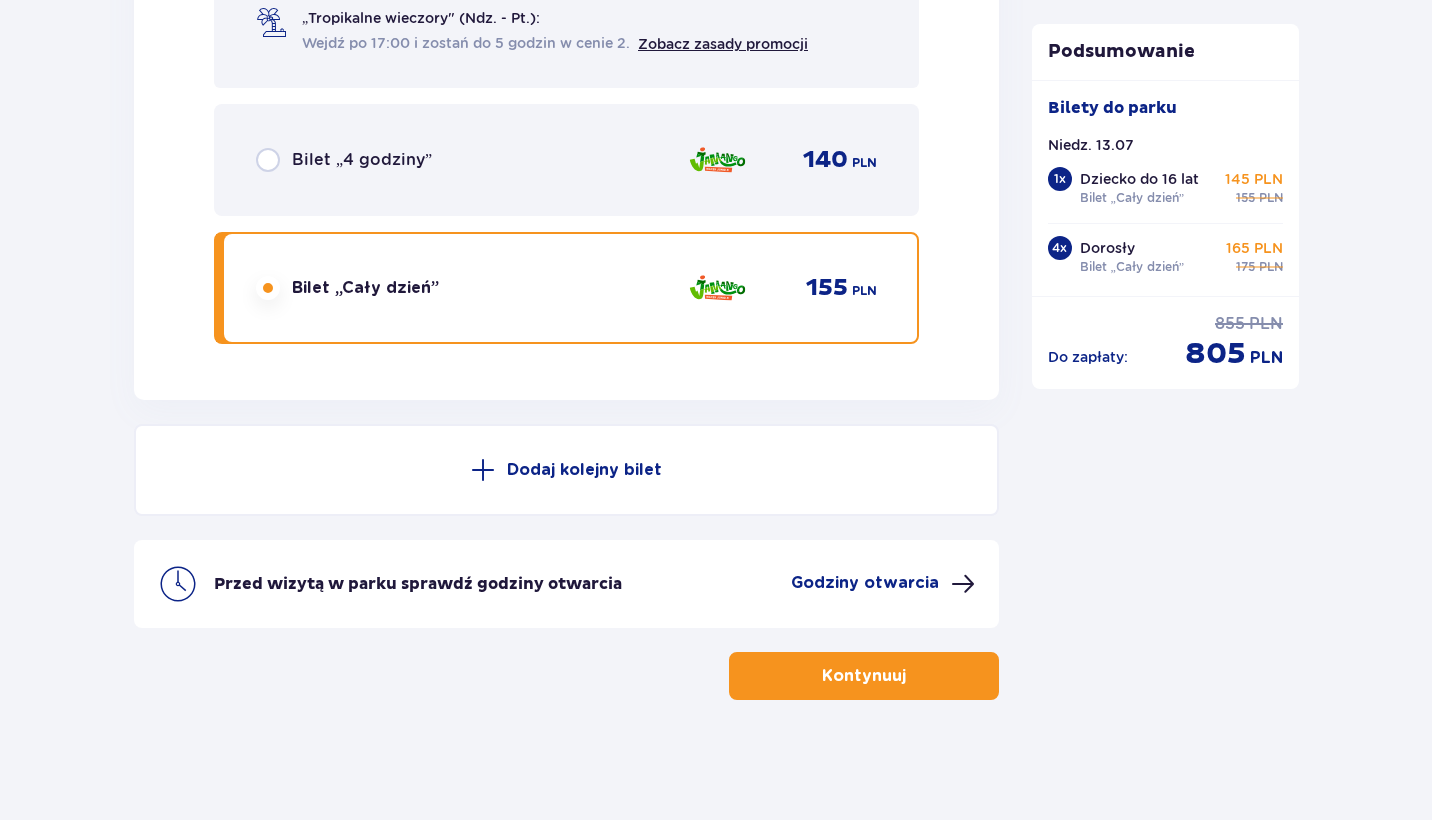 click on "Kontynuuj" at bounding box center (864, 676) 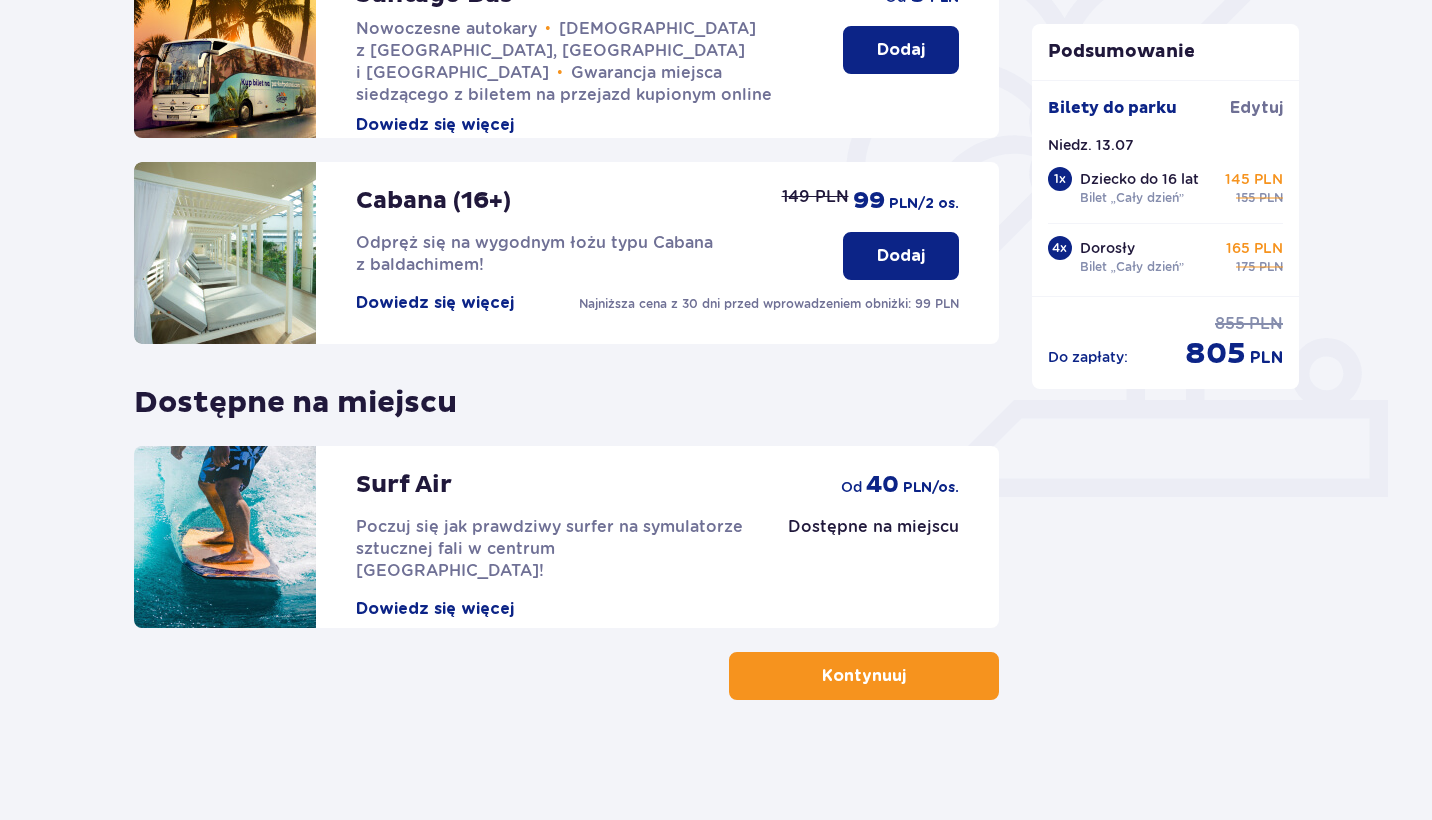 scroll, scrollTop: 536, scrollLeft: 0, axis: vertical 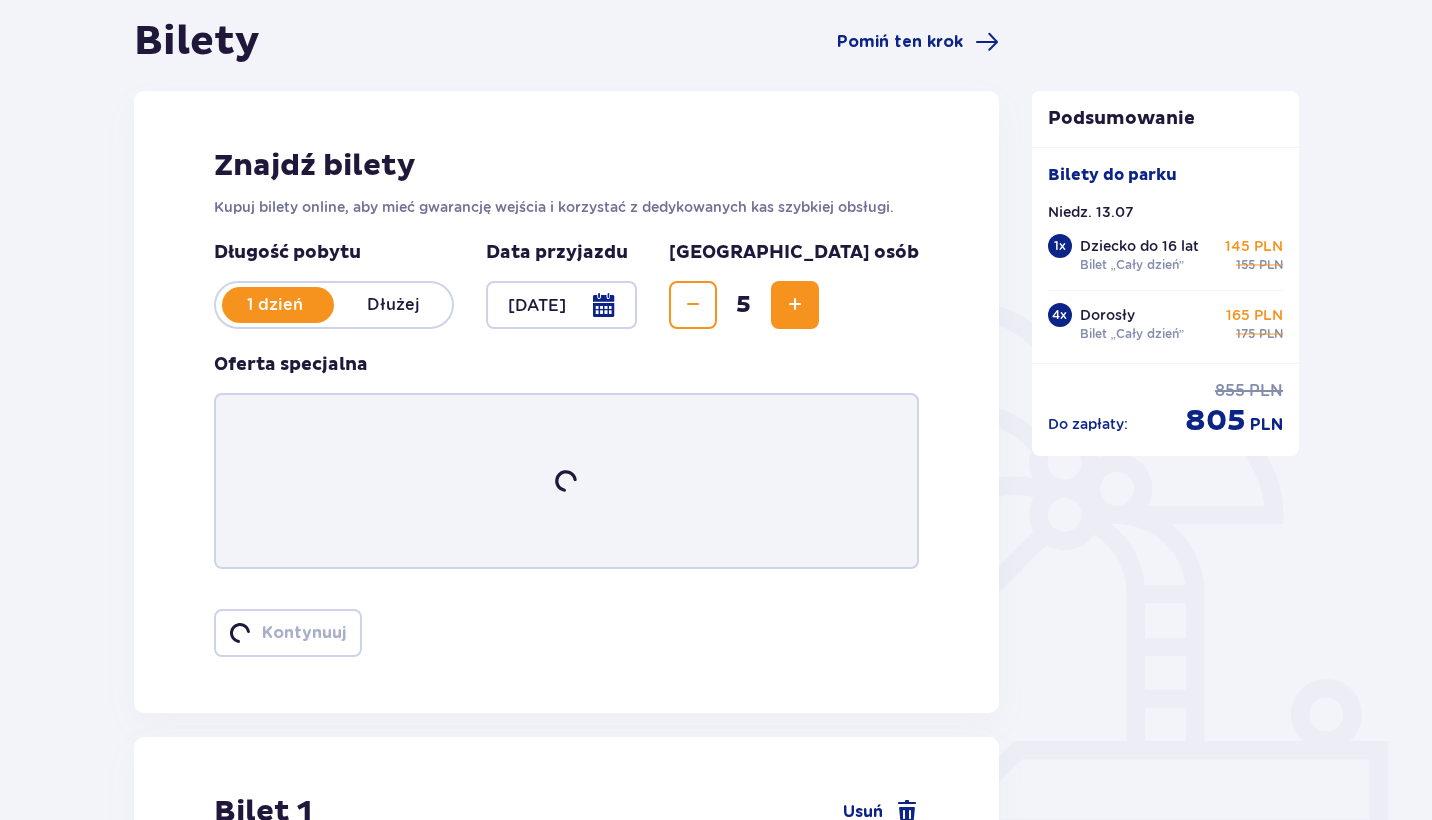 type on "13.07.25" 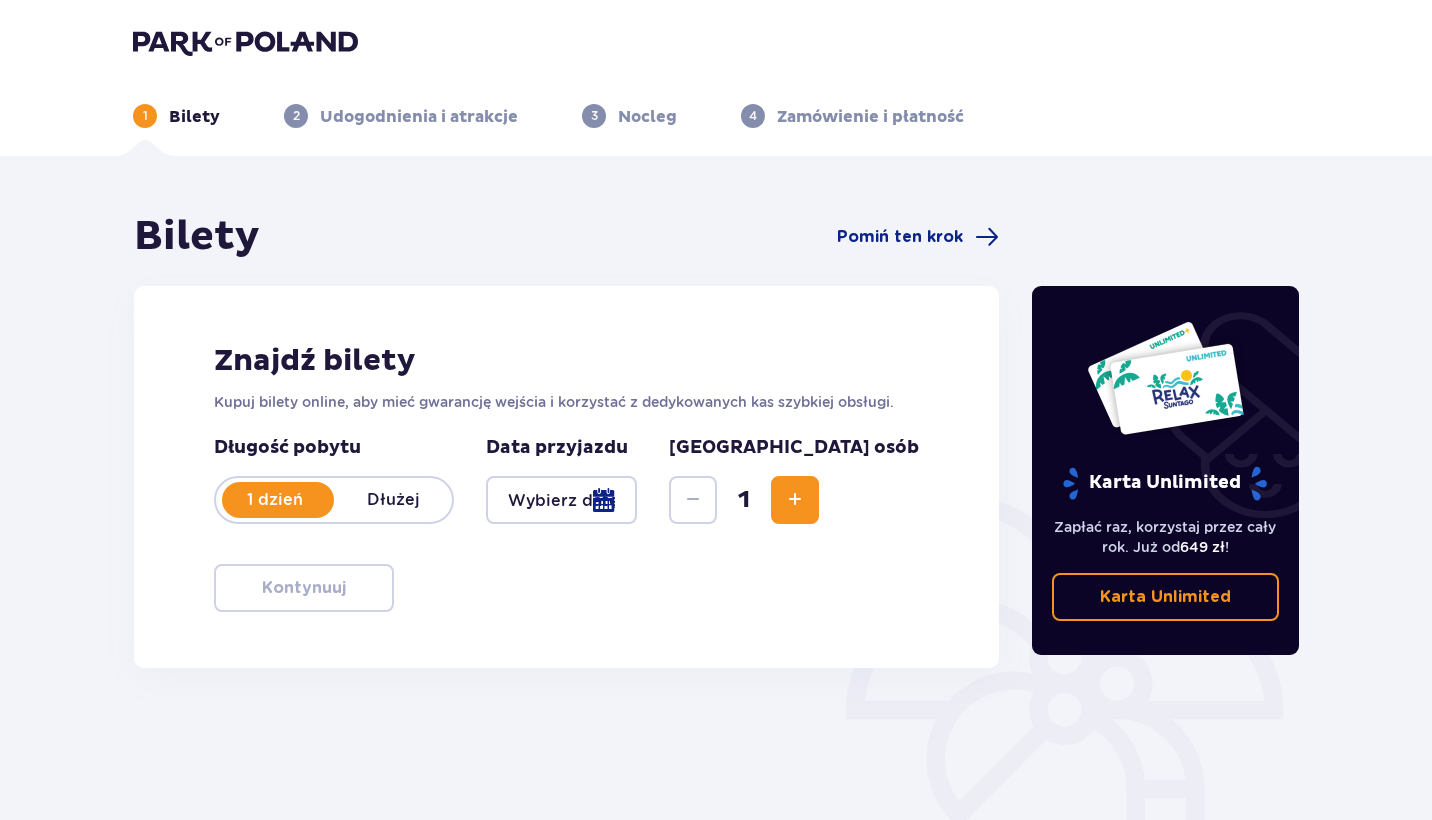 scroll, scrollTop: 0, scrollLeft: 0, axis: both 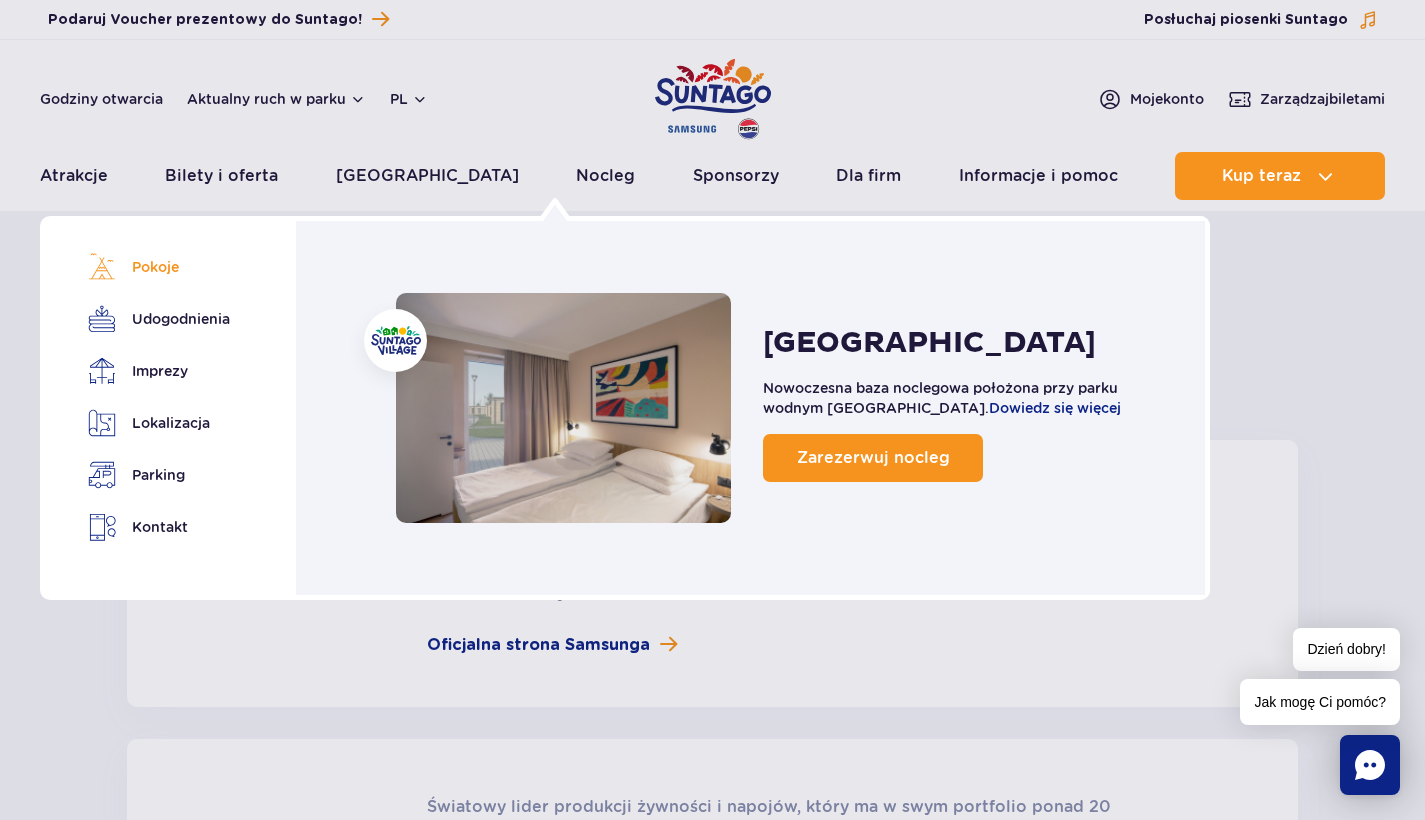 click on "Pokoje" at bounding box center (155, 267) 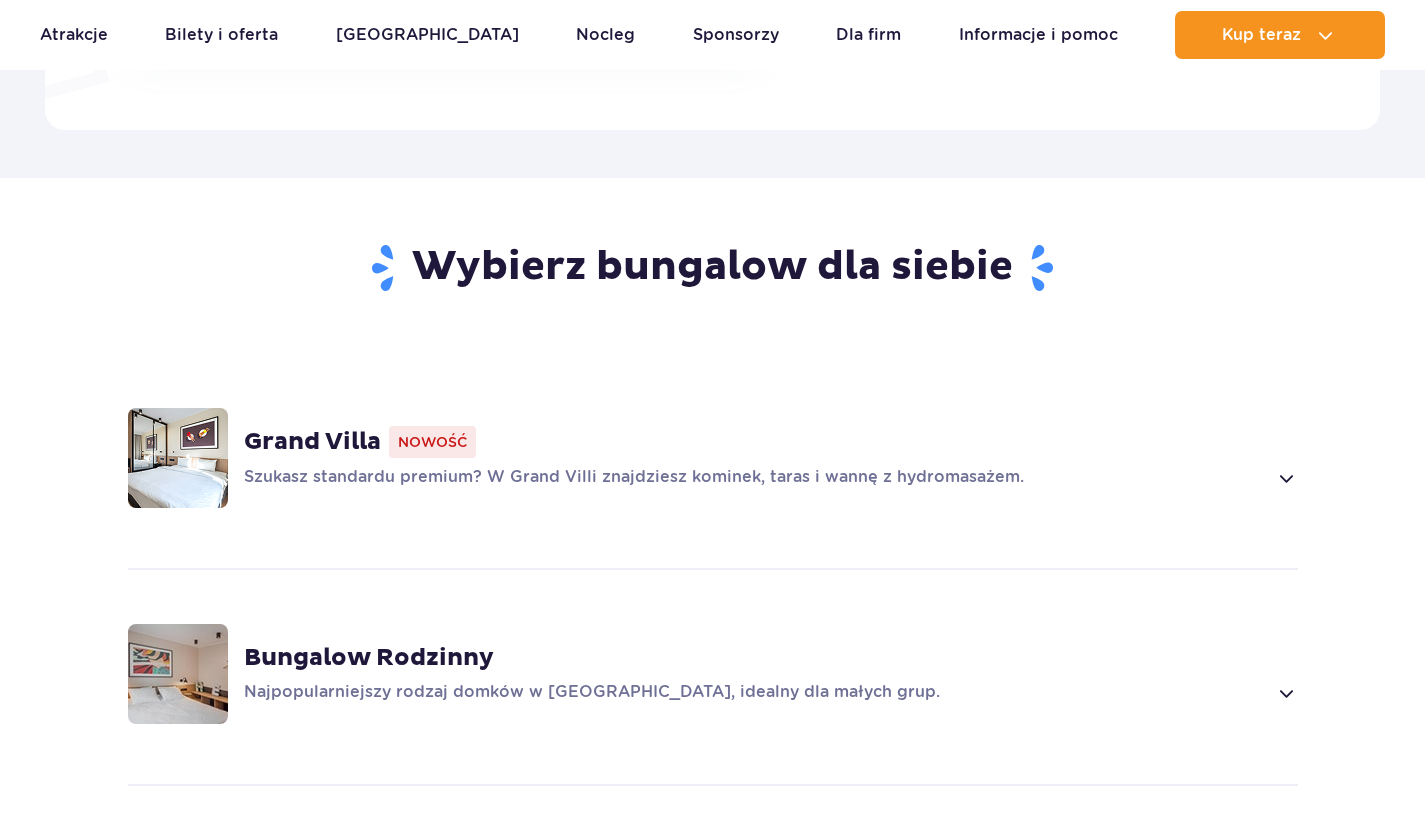 scroll, scrollTop: 0, scrollLeft: 0, axis: both 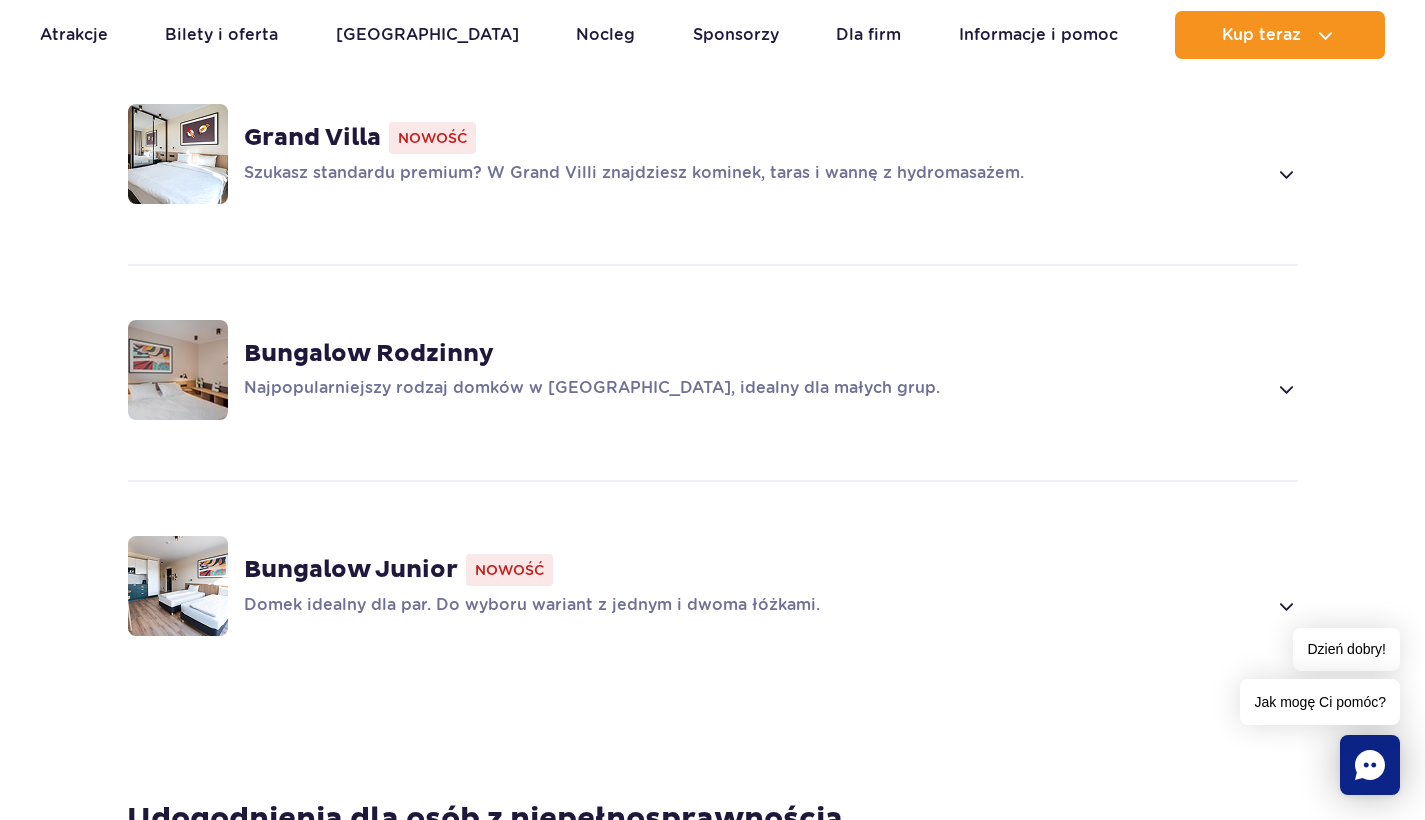 click on "Bungalow Rodzinny
Najpopularniejszy rodzaj domków w Suntago Village, idealny dla małych grup." at bounding box center (771, 370) 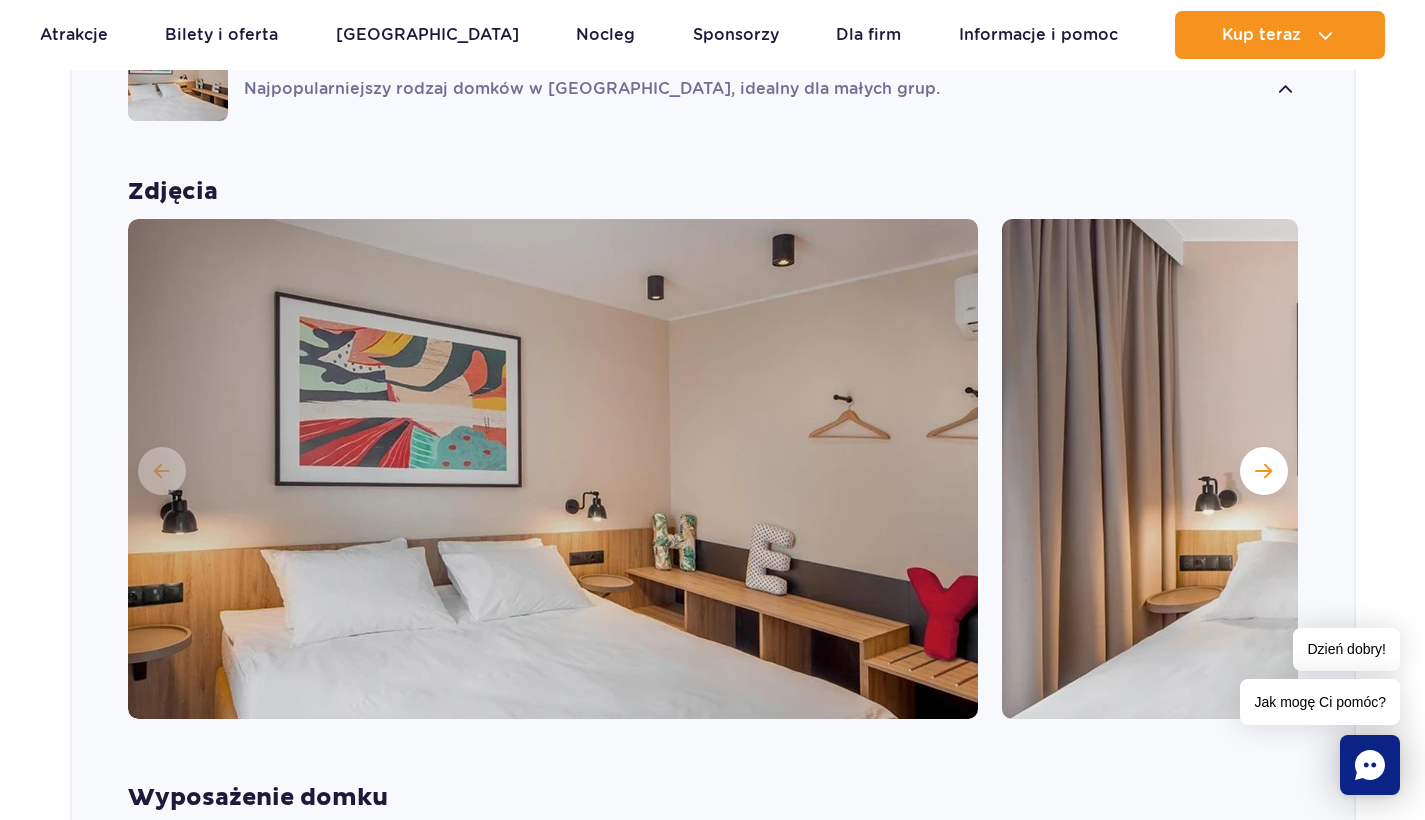 scroll, scrollTop: 1777, scrollLeft: 0, axis: vertical 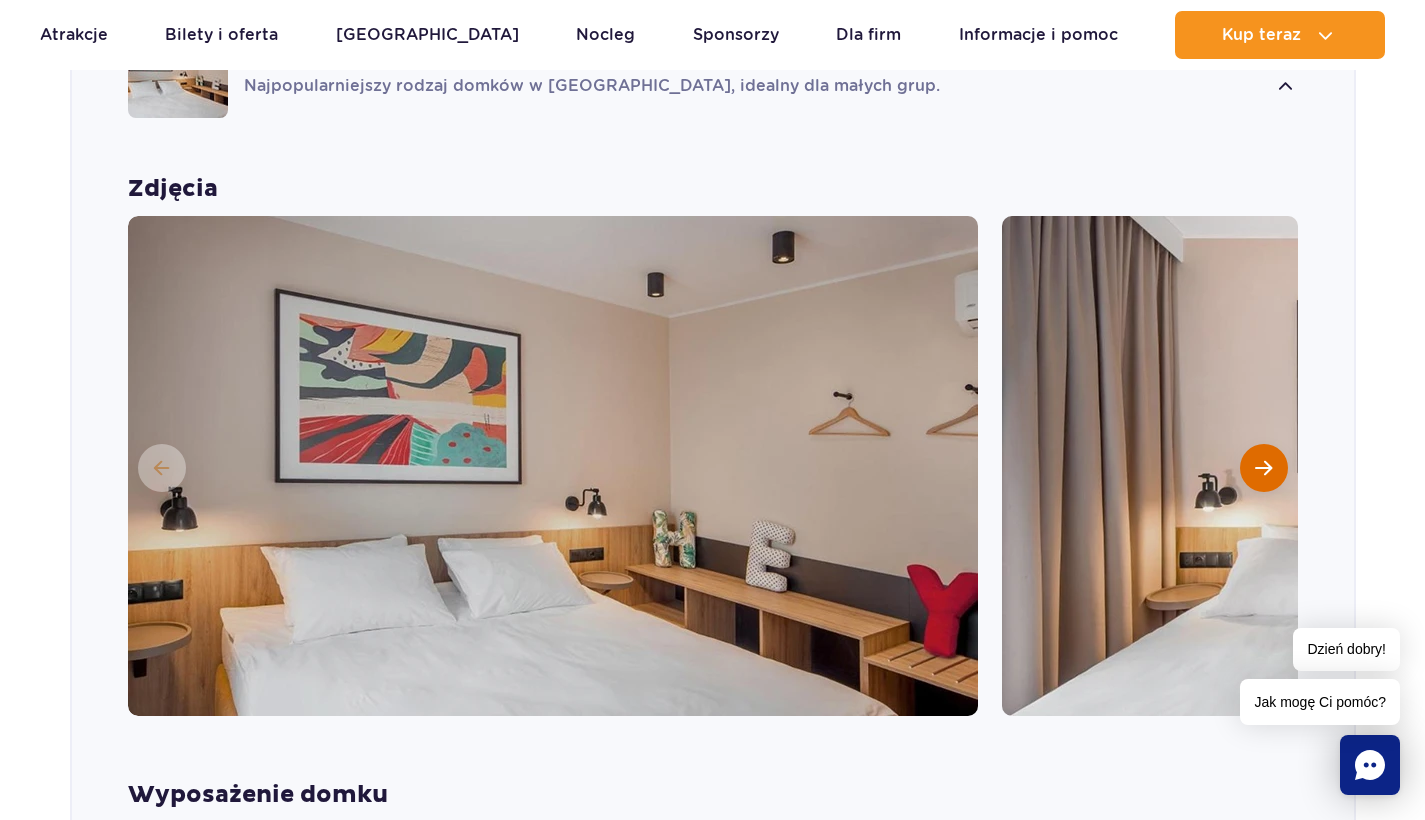 click at bounding box center (1263, 468) 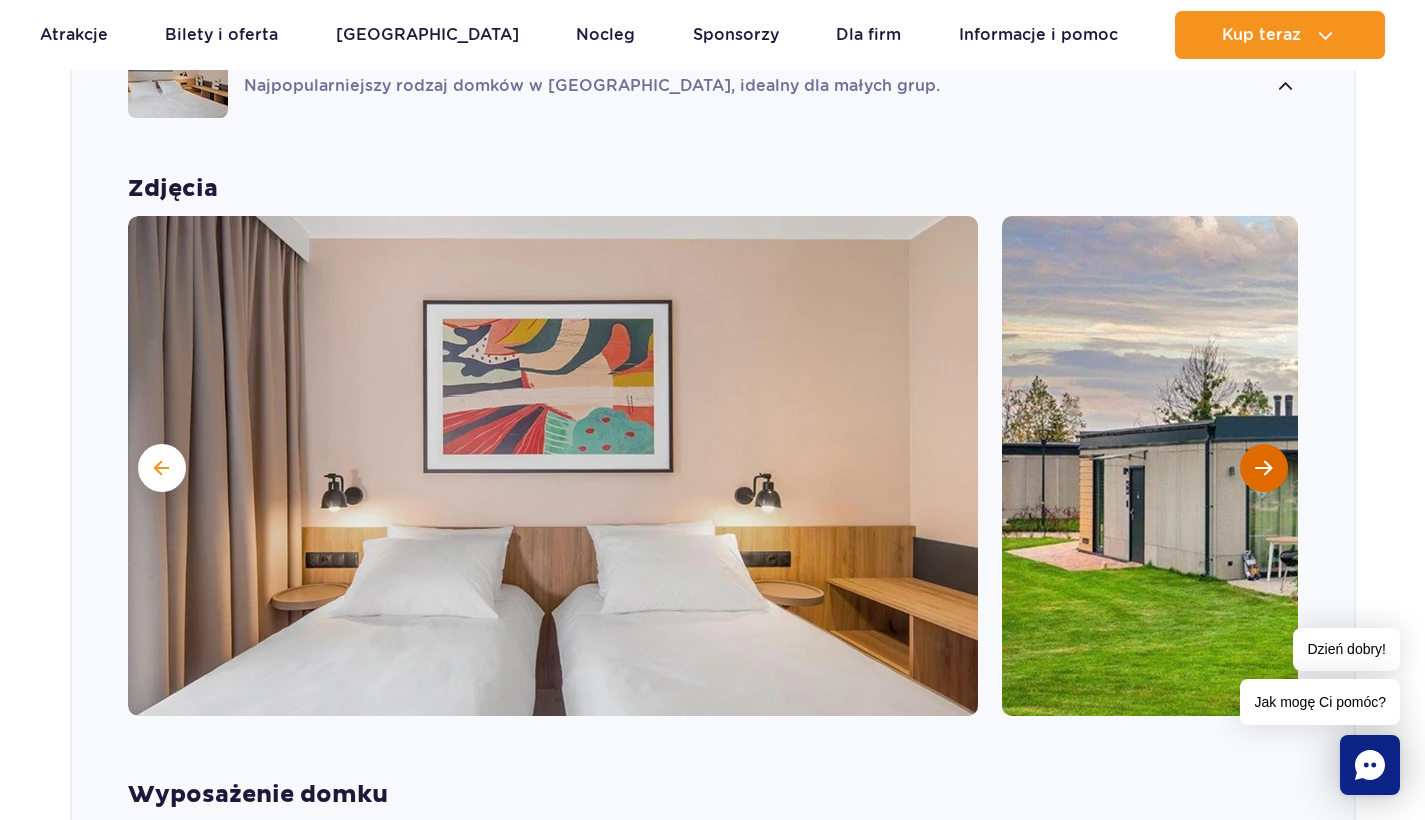 click at bounding box center (1263, 468) 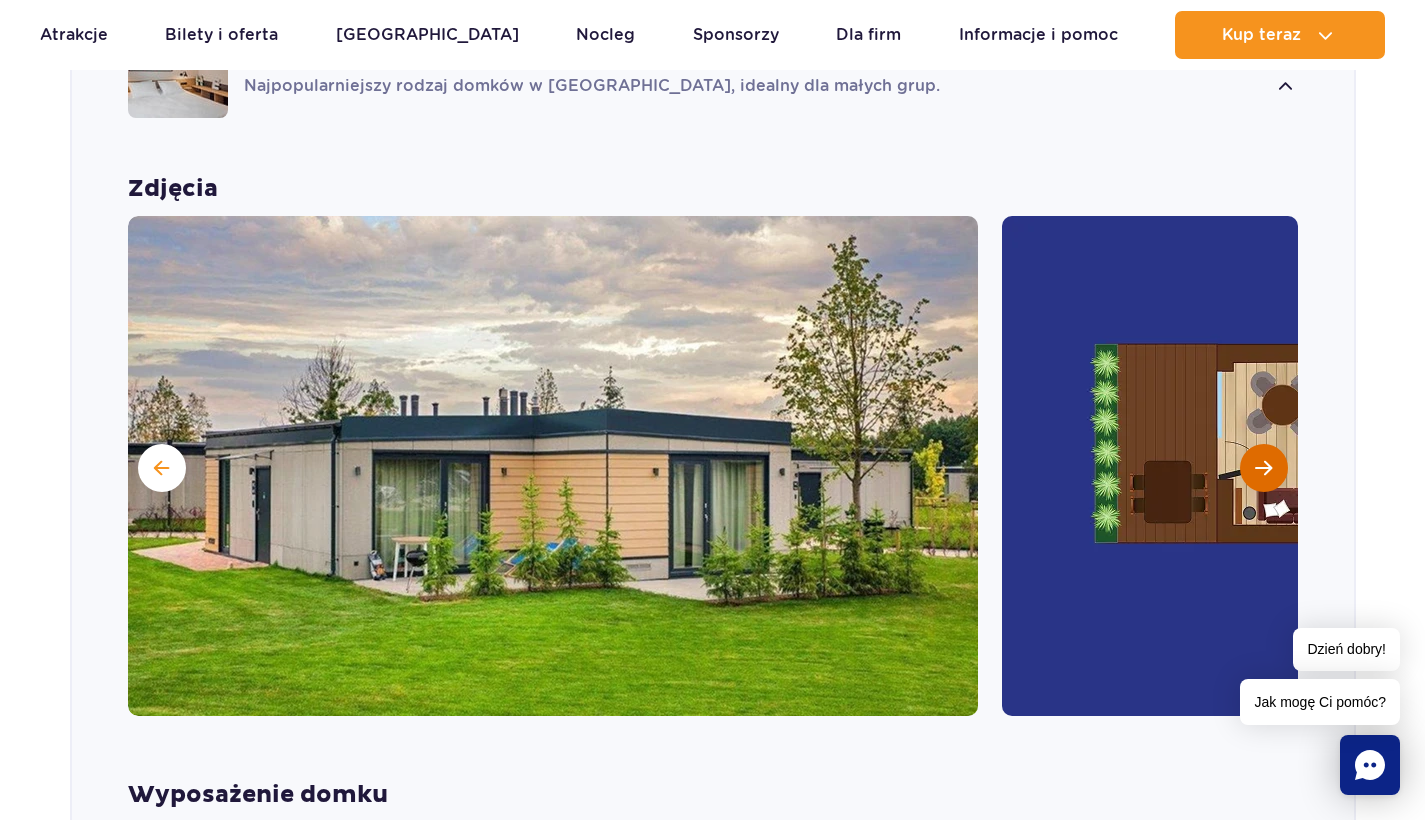 click at bounding box center [1264, 468] 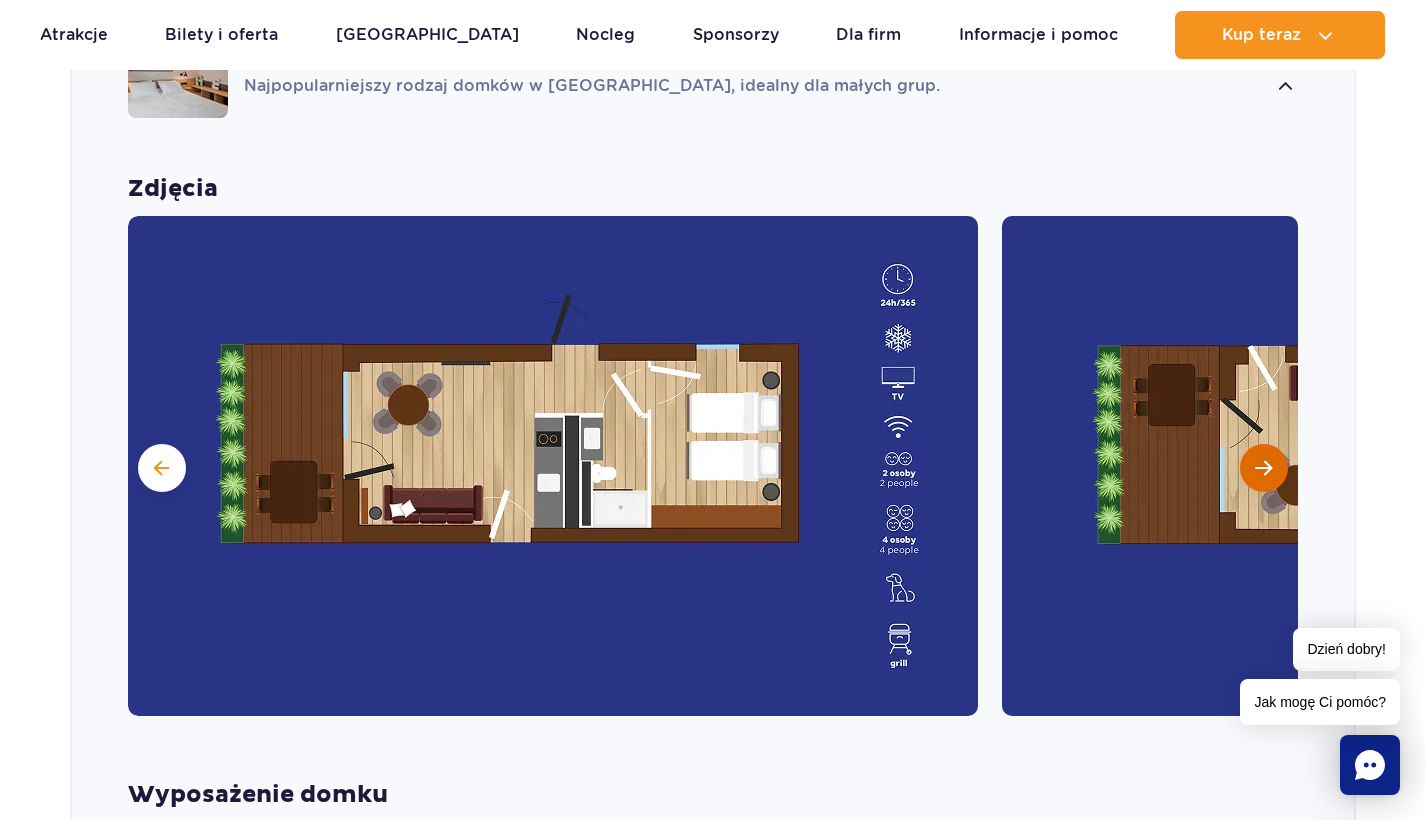 click at bounding box center [1264, 468] 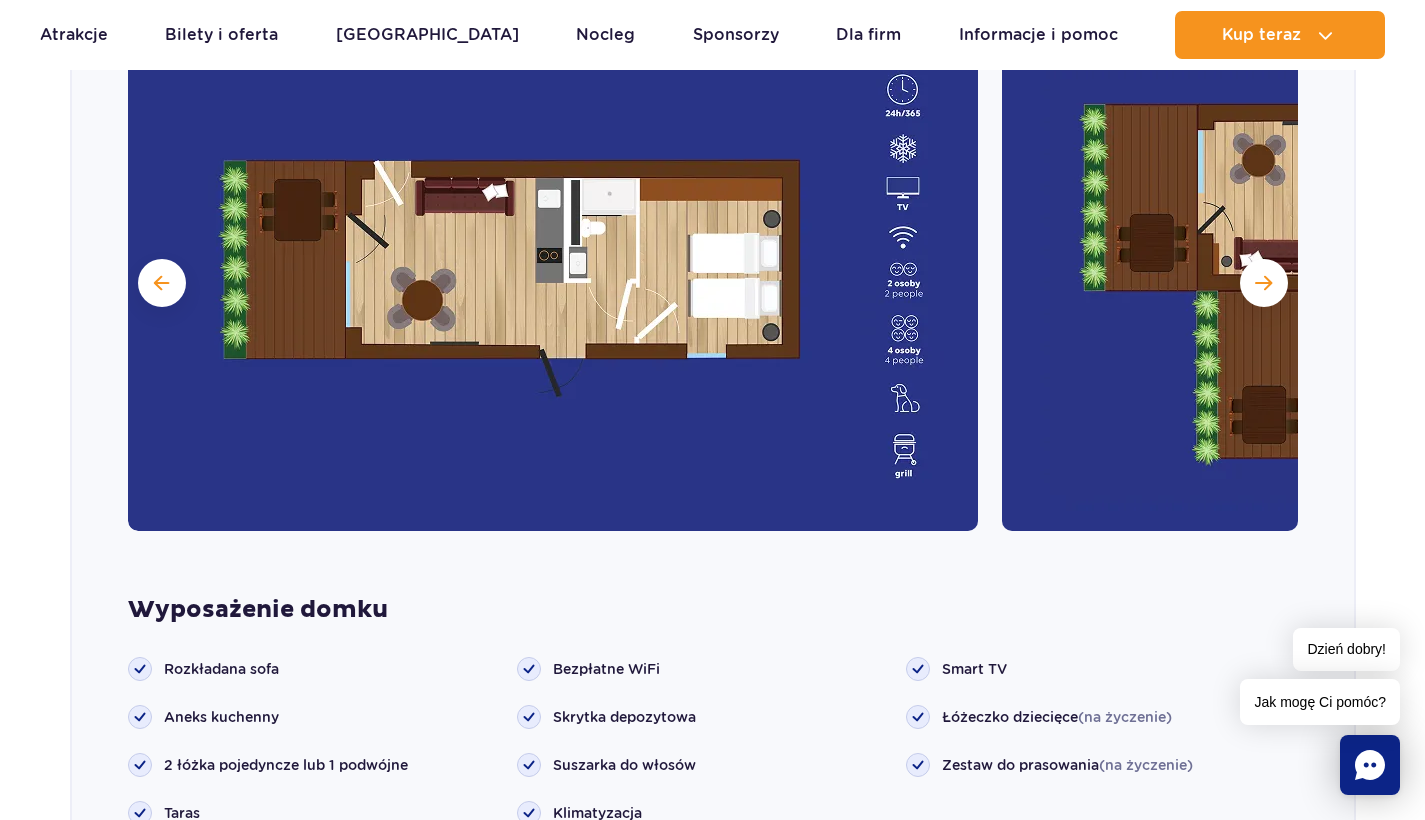 scroll, scrollTop: 1956, scrollLeft: 0, axis: vertical 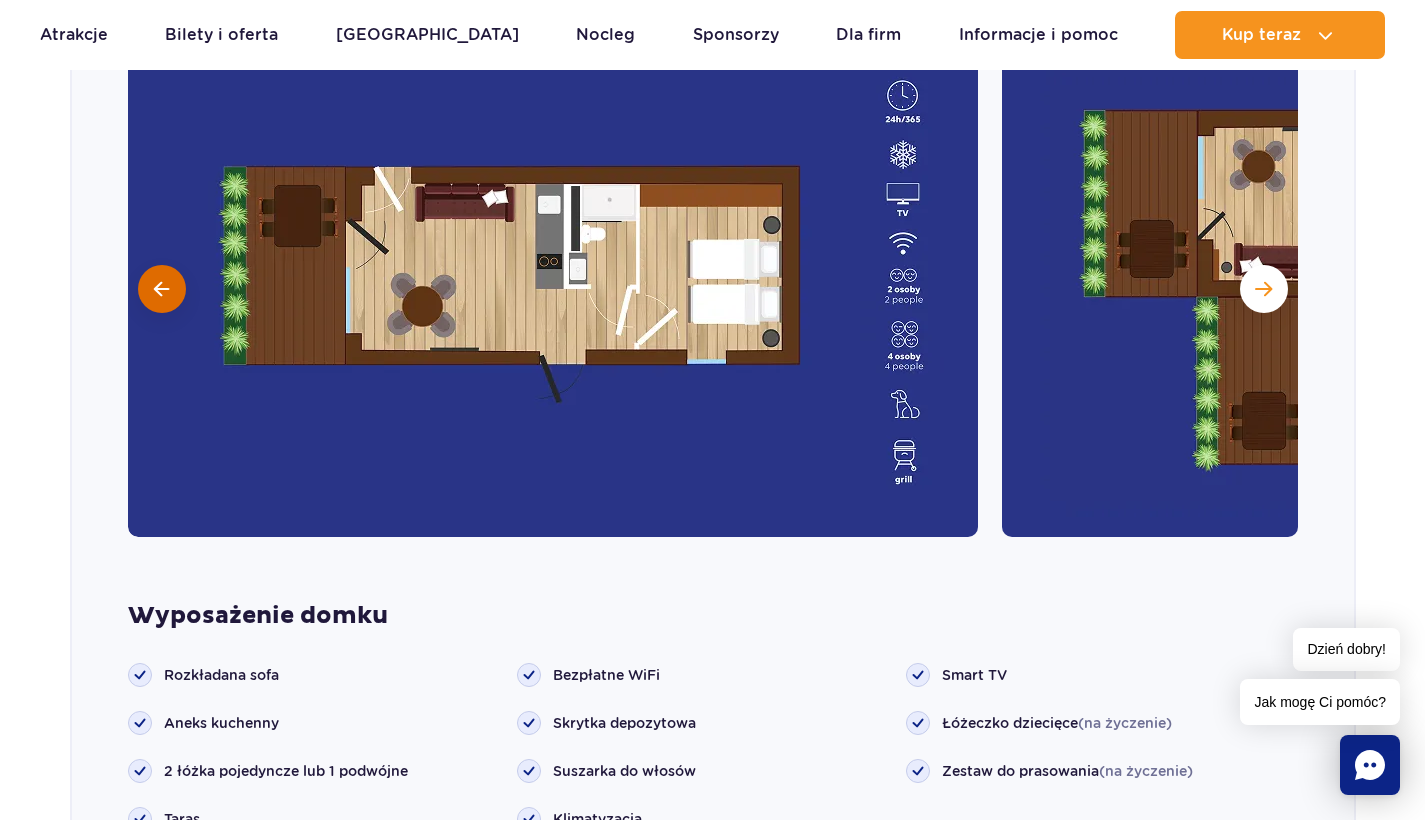 click at bounding box center (162, 289) 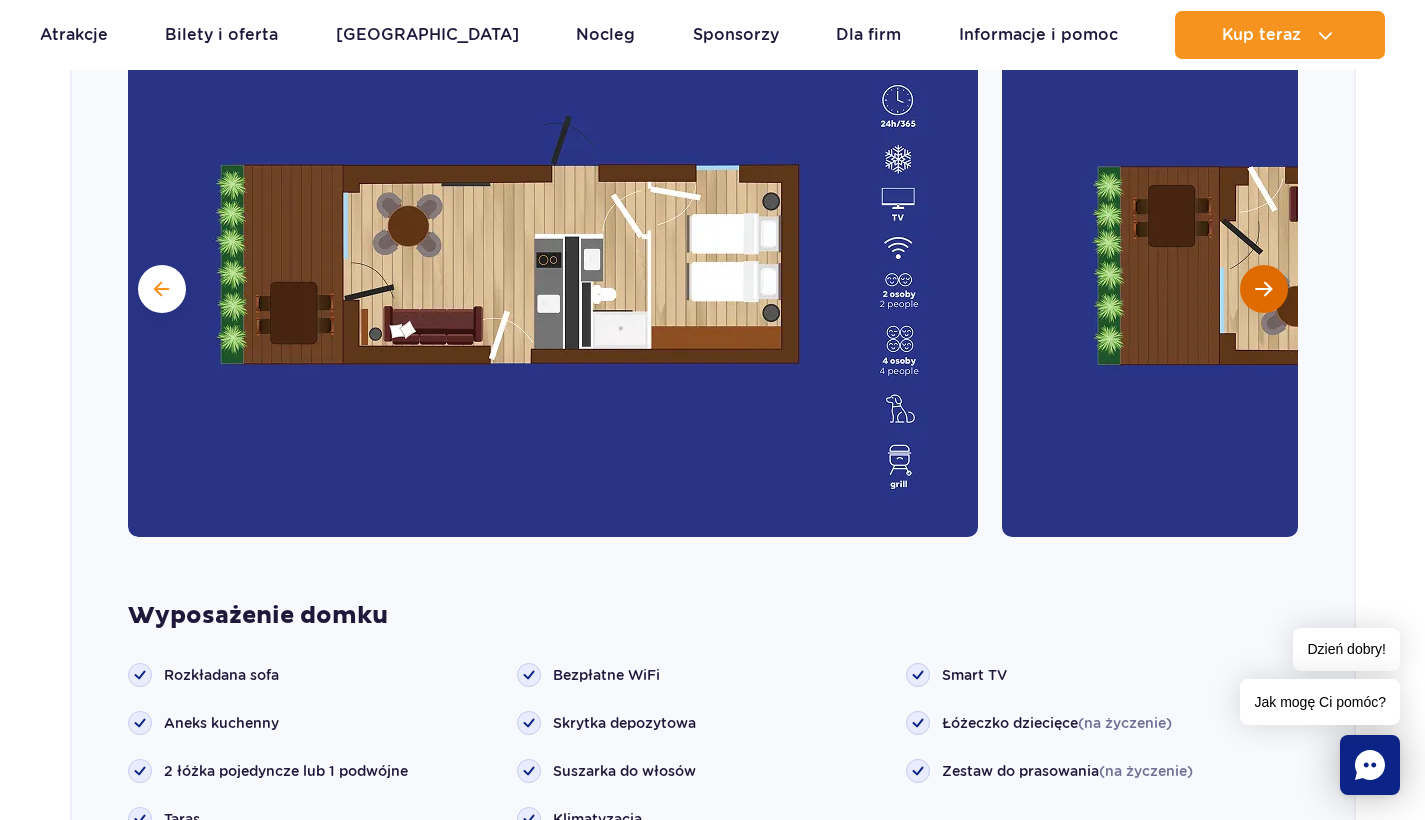 click at bounding box center [1264, 289] 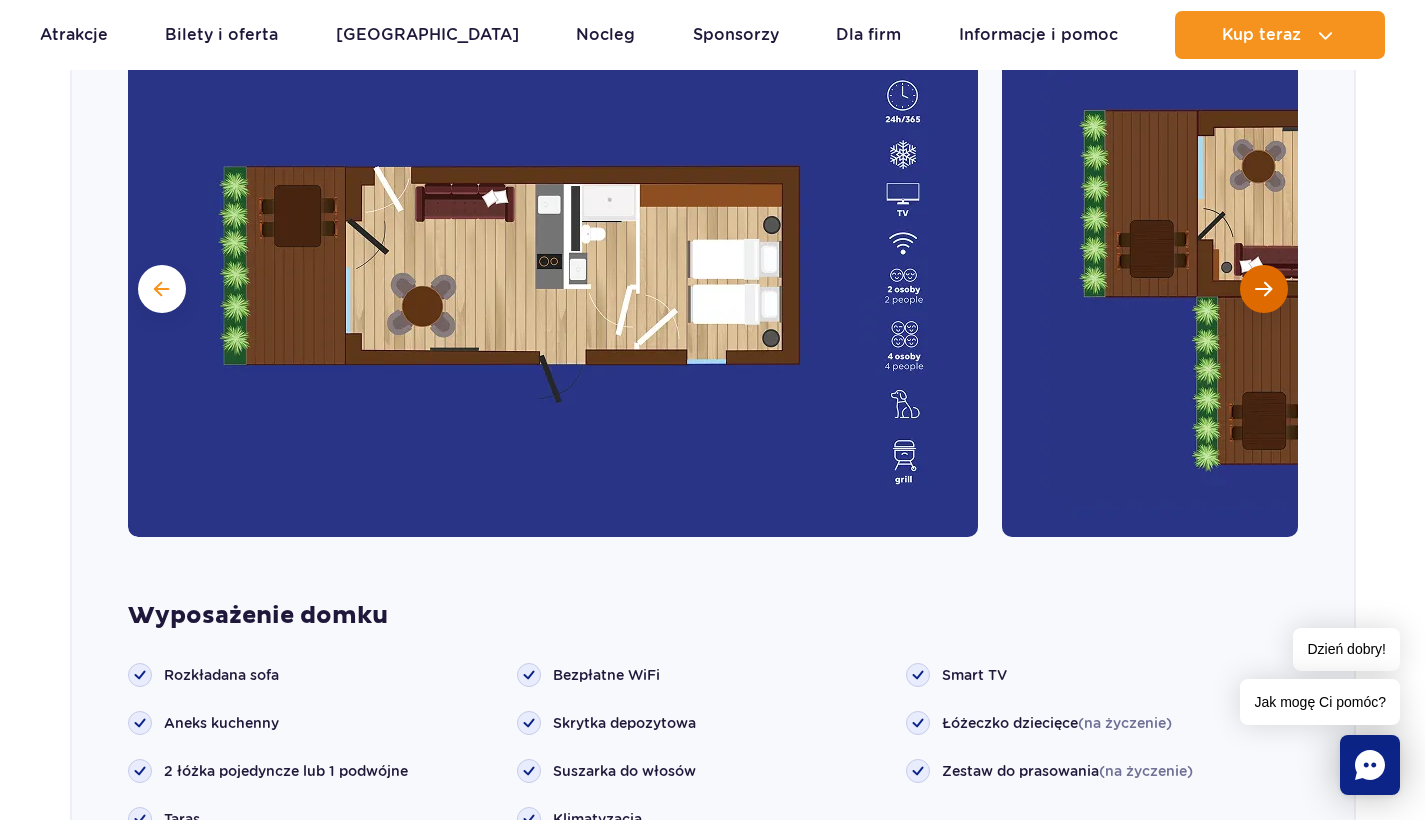 click at bounding box center (1264, 289) 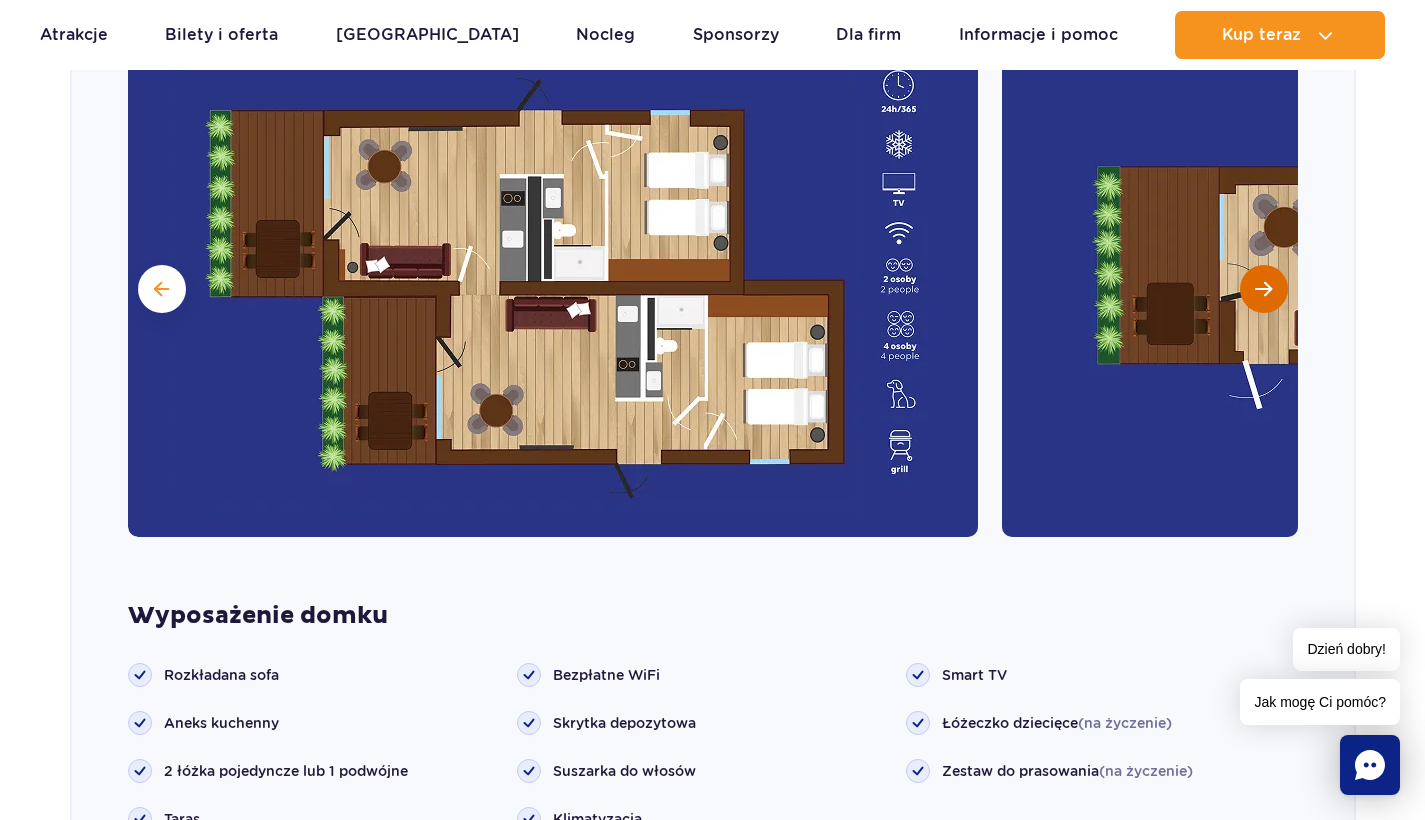 click at bounding box center [1263, 289] 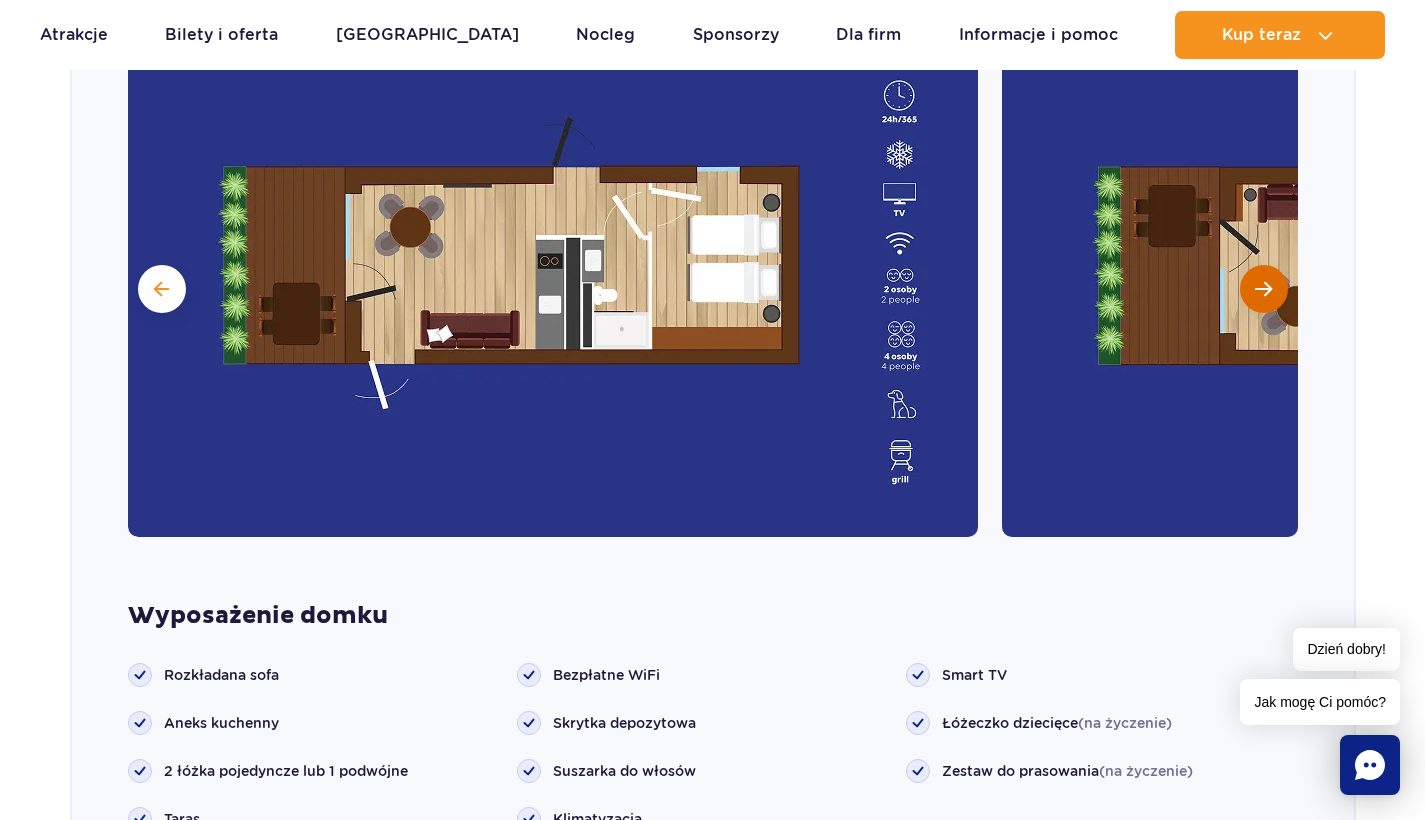 click at bounding box center [1263, 289] 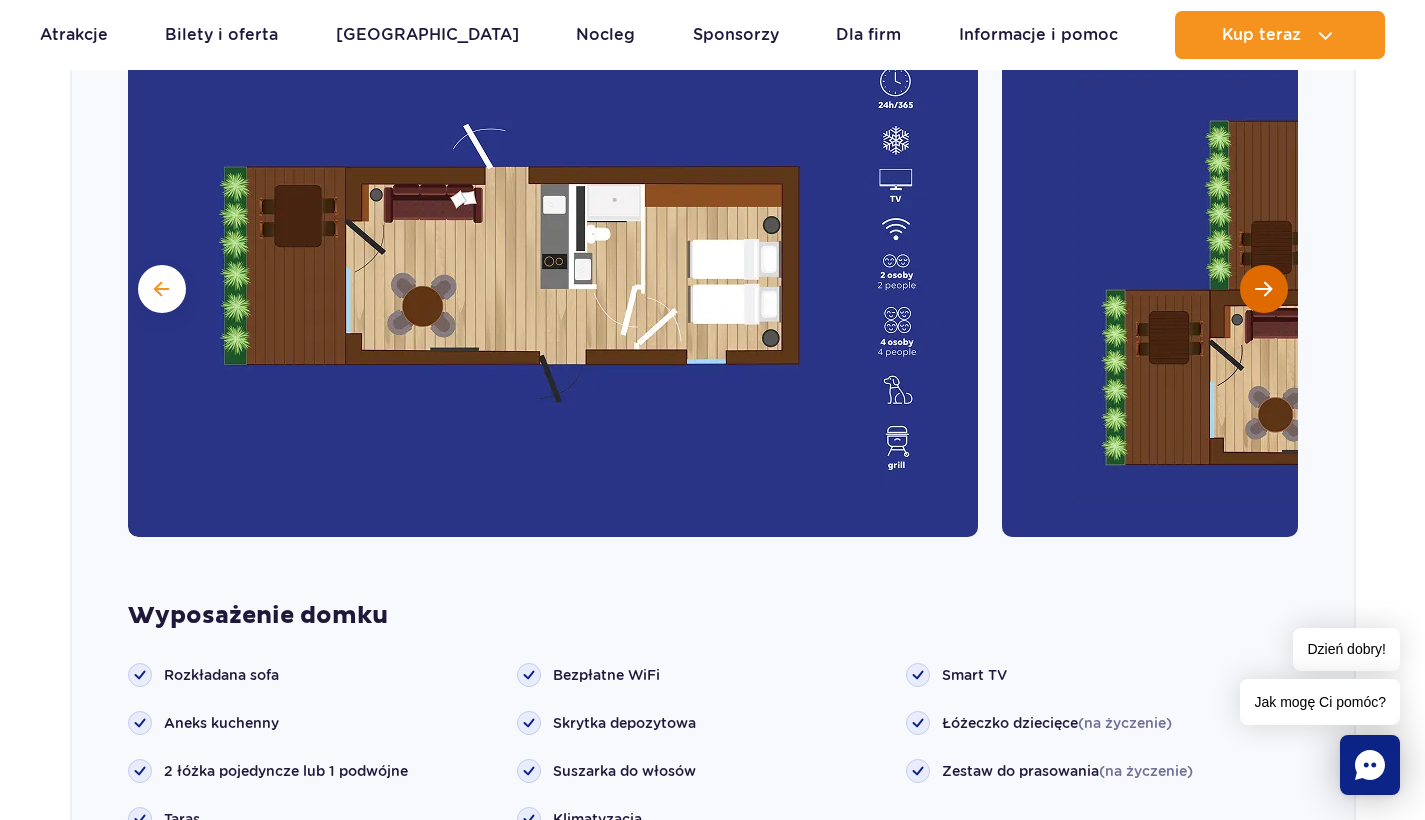 click at bounding box center [1263, 289] 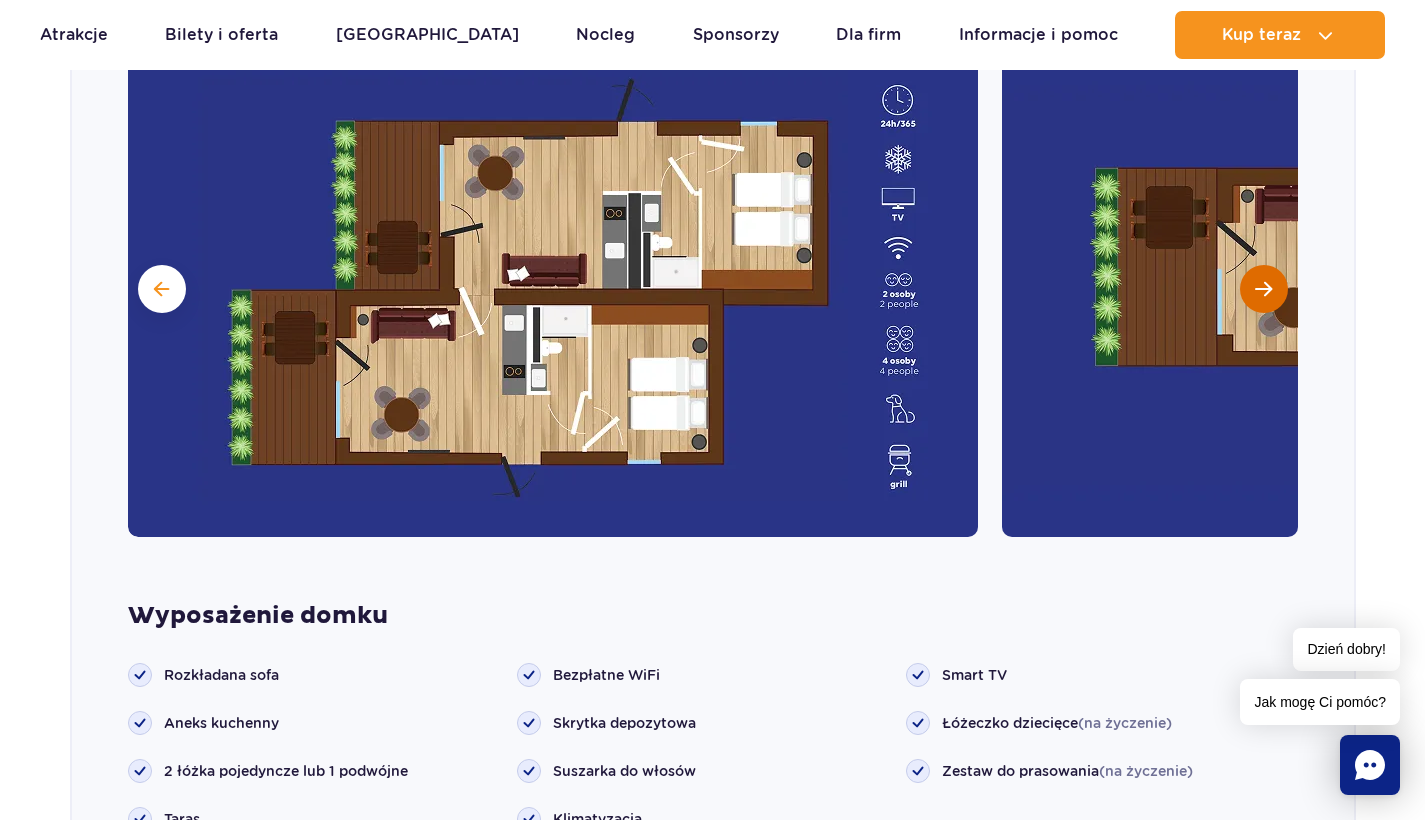 click at bounding box center (1263, 289) 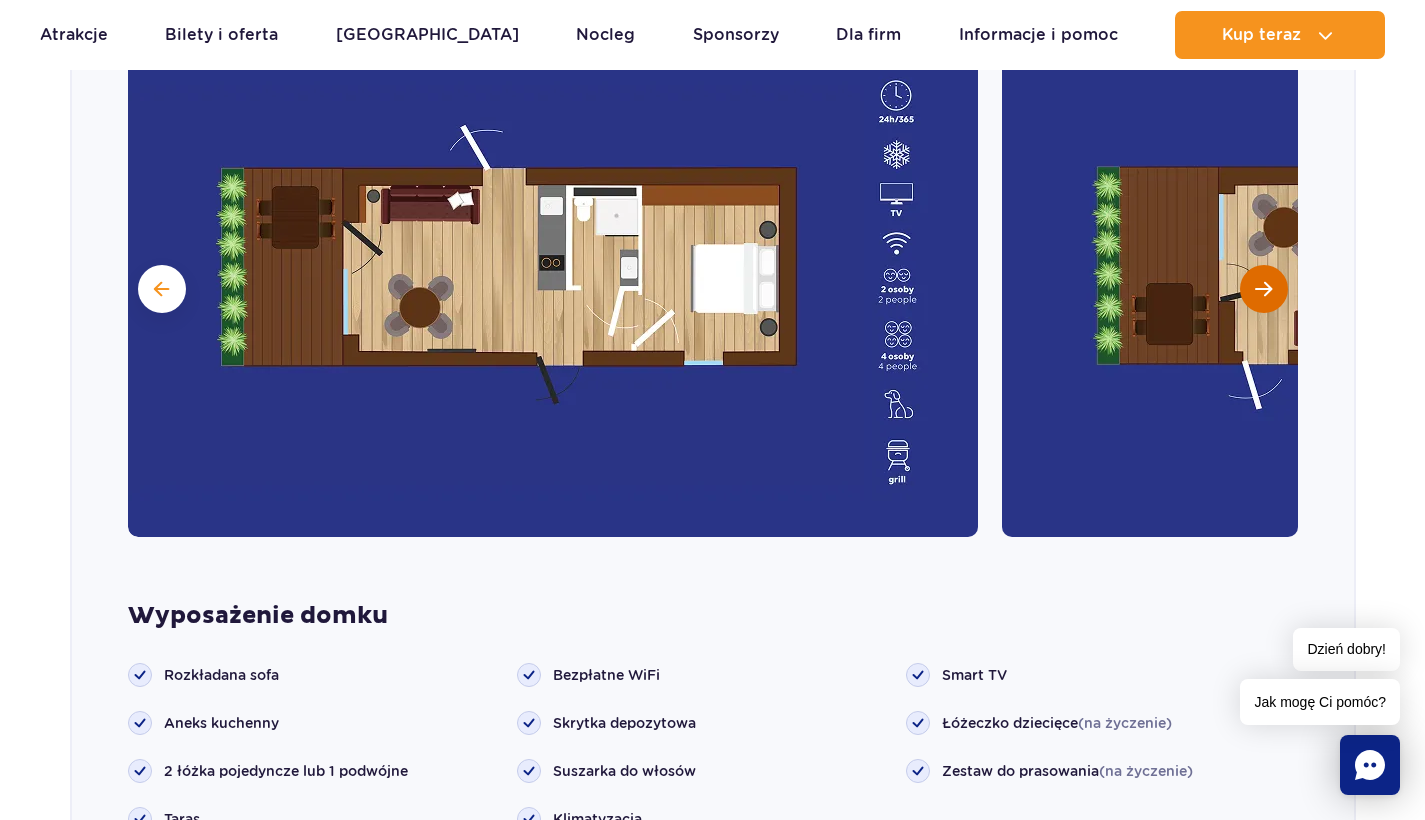 click at bounding box center [1263, 289] 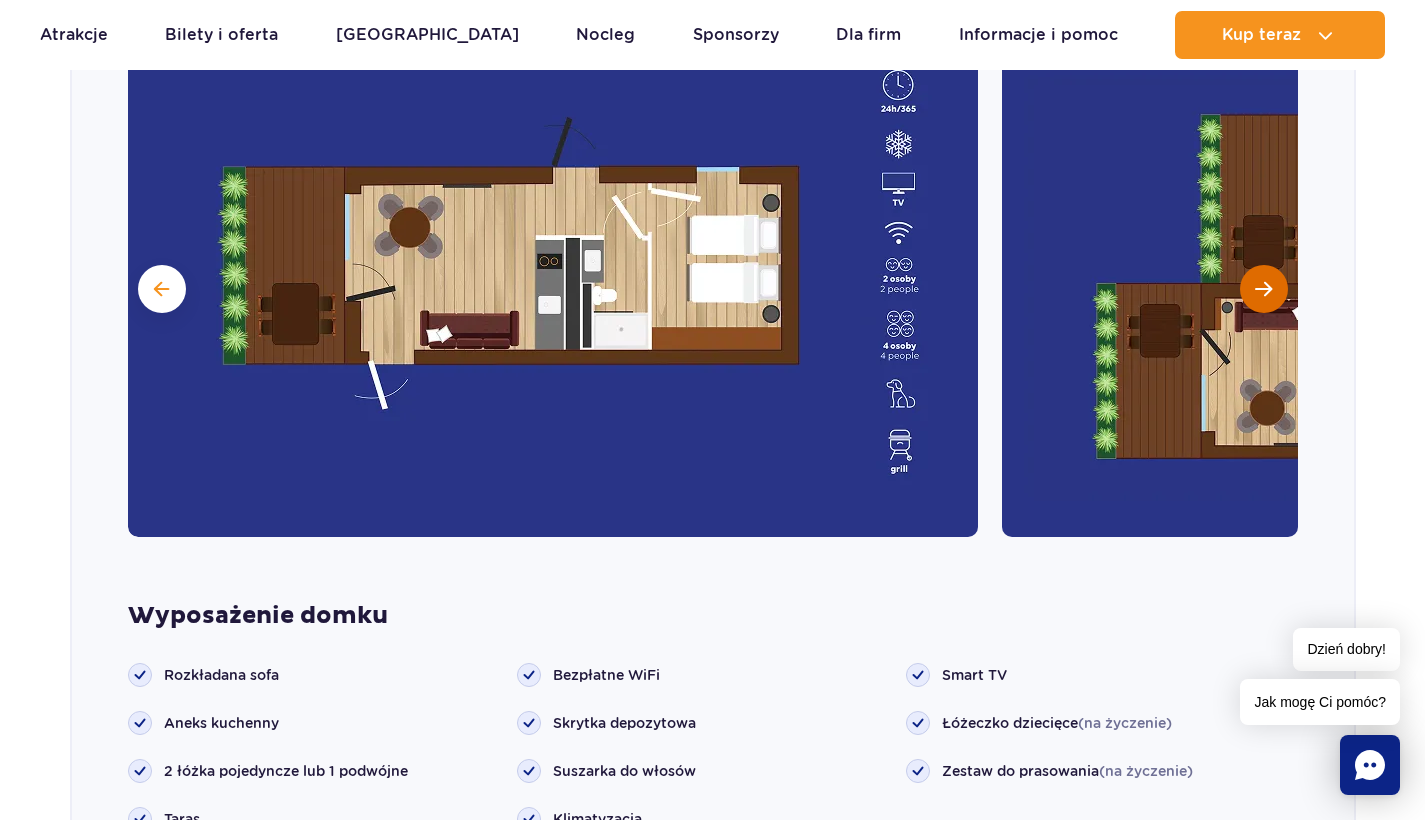 click at bounding box center (1263, 289) 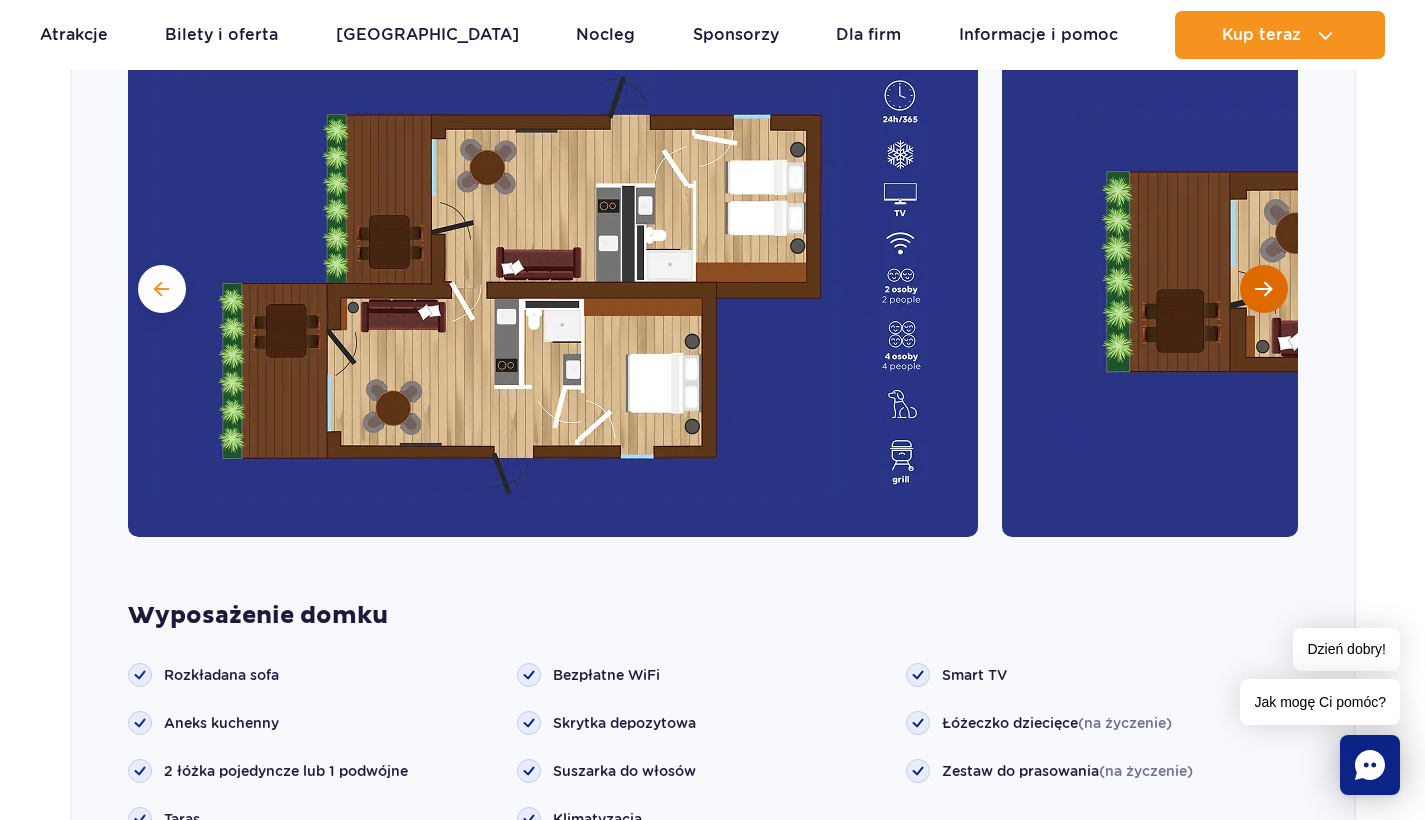 click at bounding box center [1263, 289] 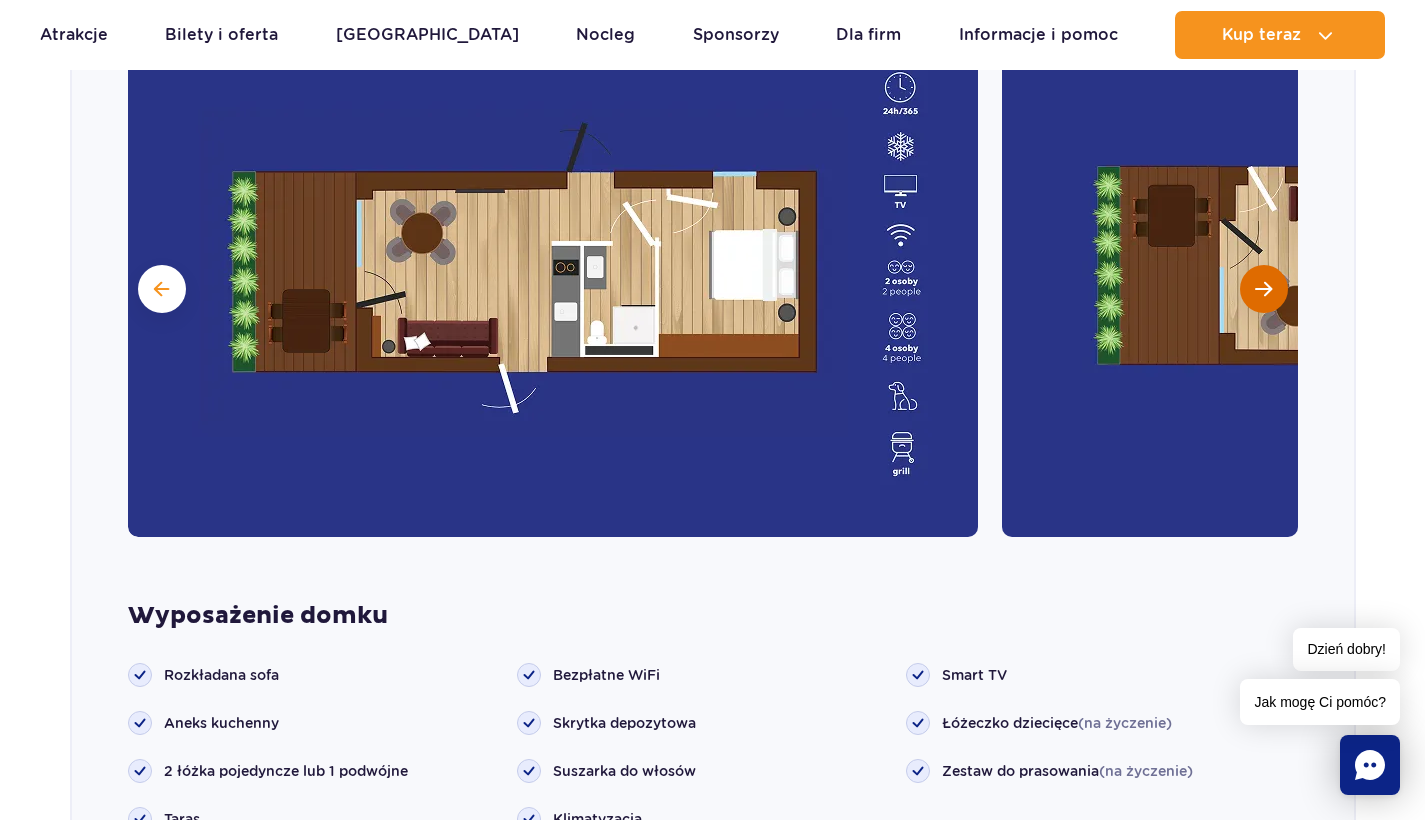 click at bounding box center [1263, 289] 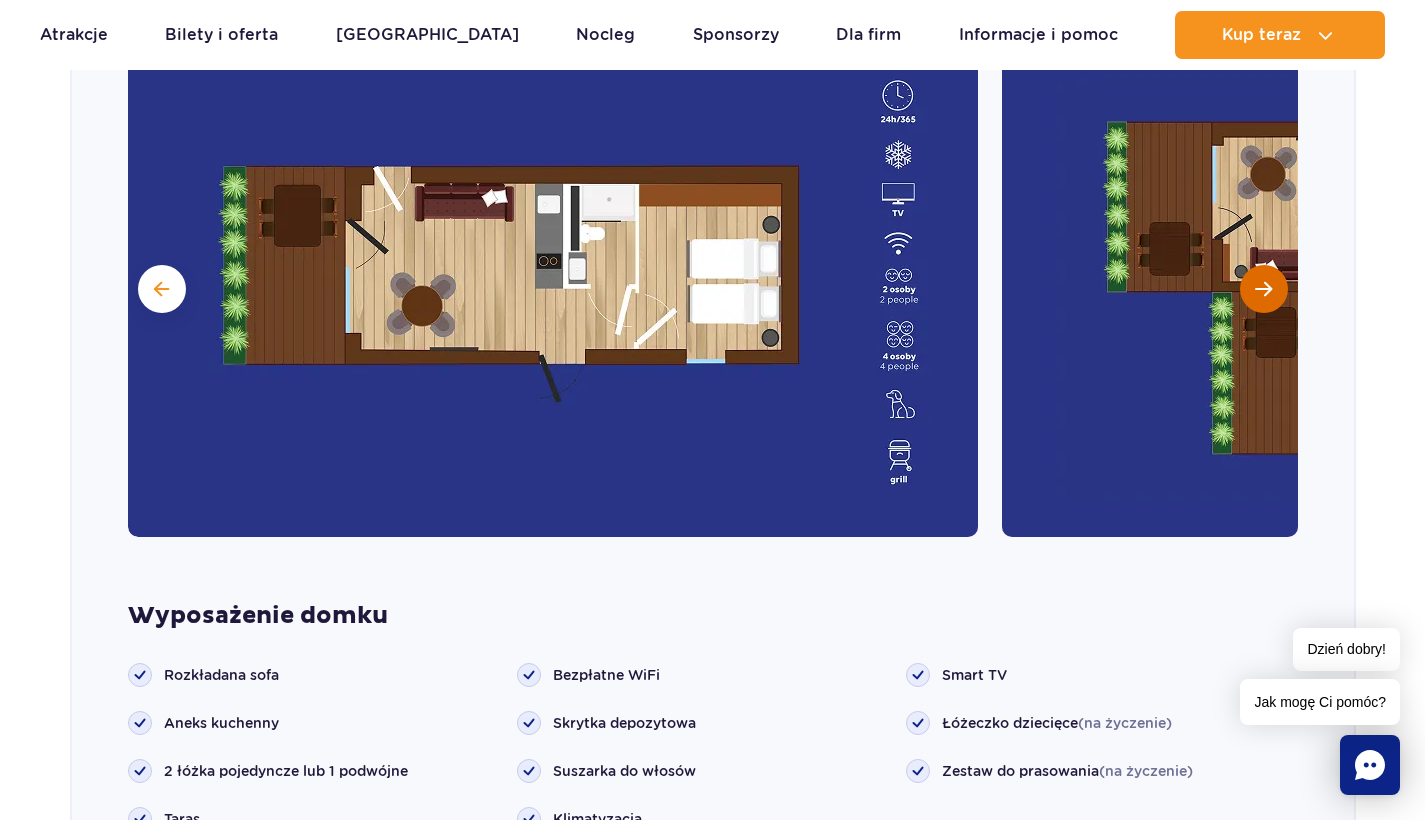 click at bounding box center (1263, 289) 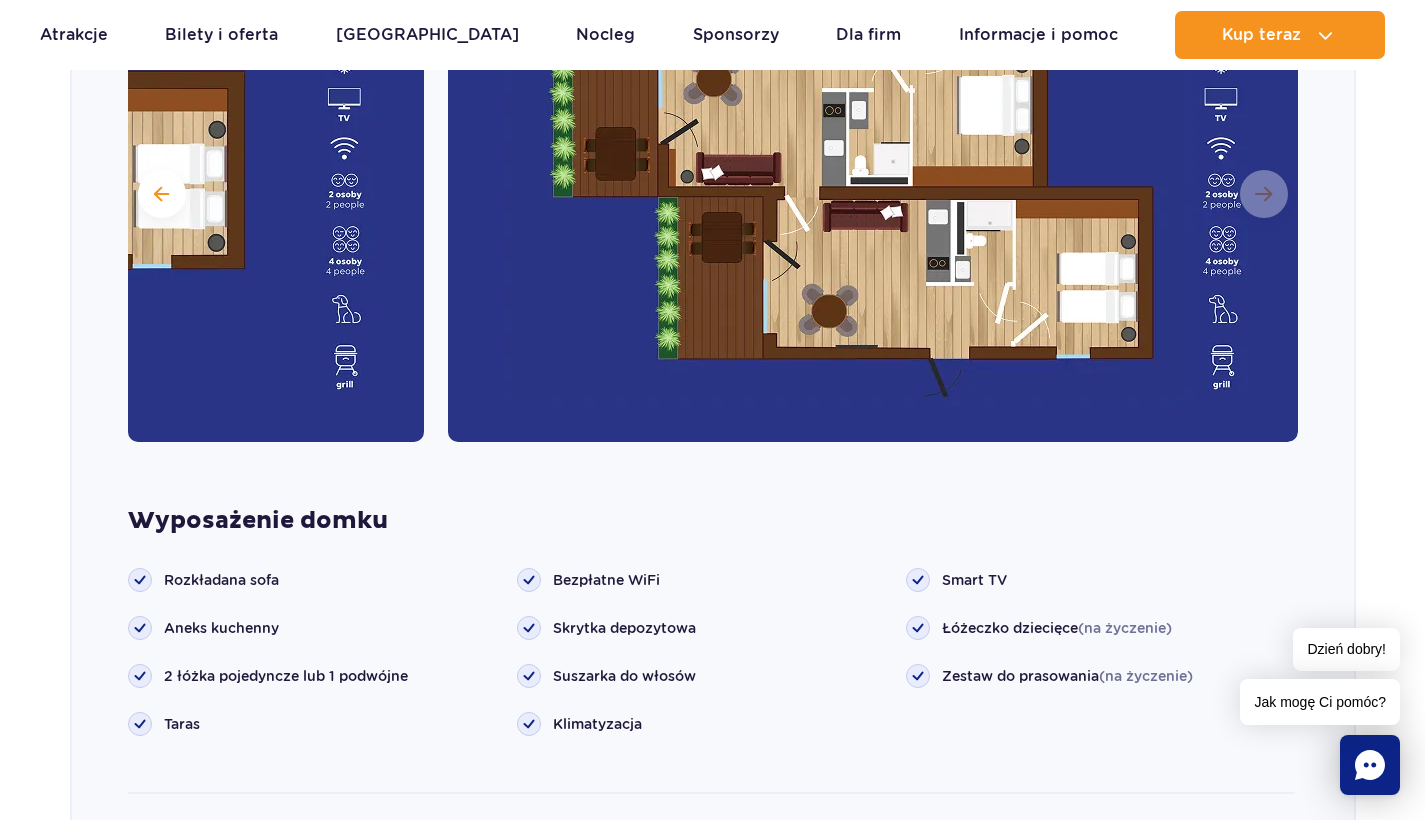 scroll, scrollTop: 1570, scrollLeft: 0, axis: vertical 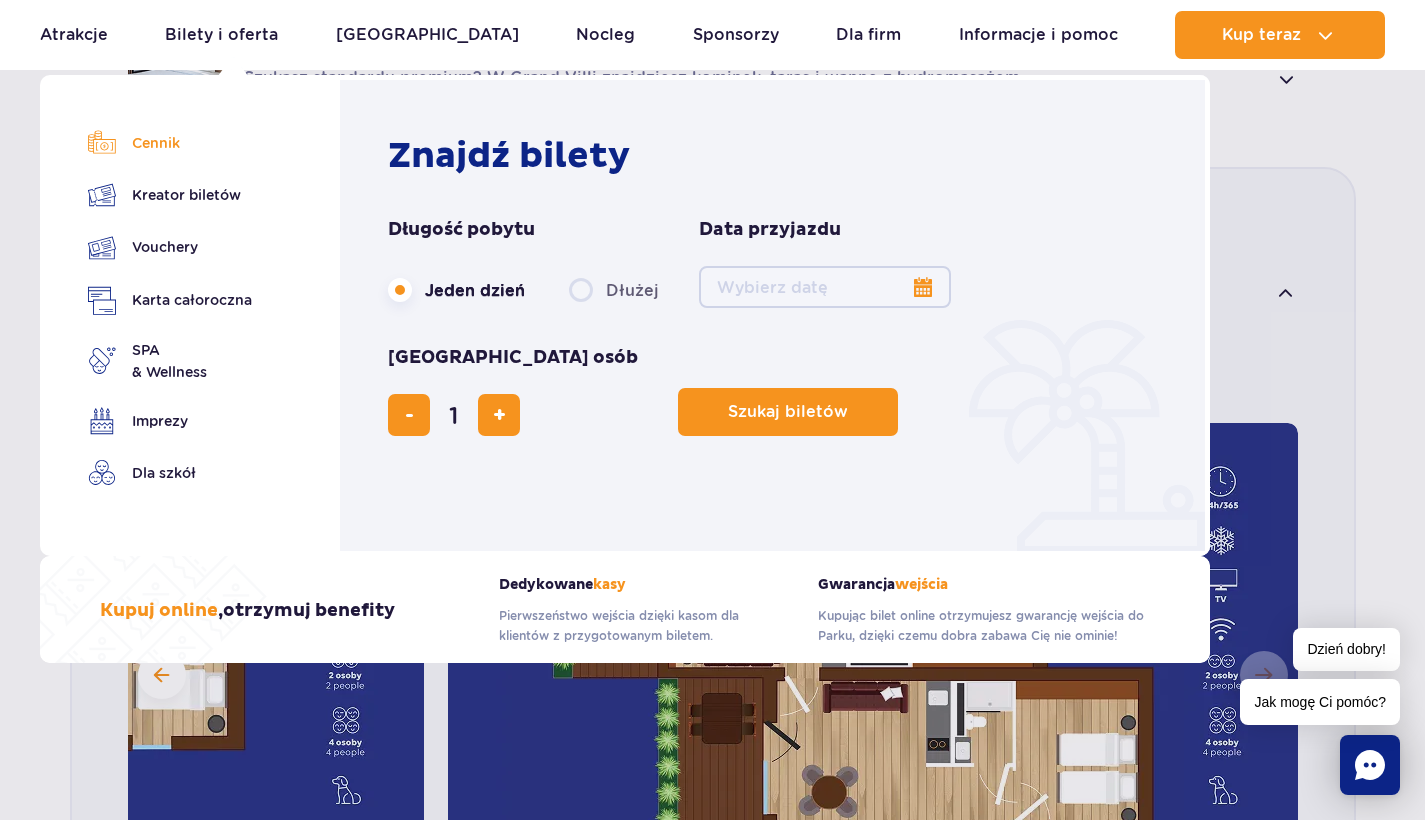 click on "Cennik" at bounding box center (170, 143) 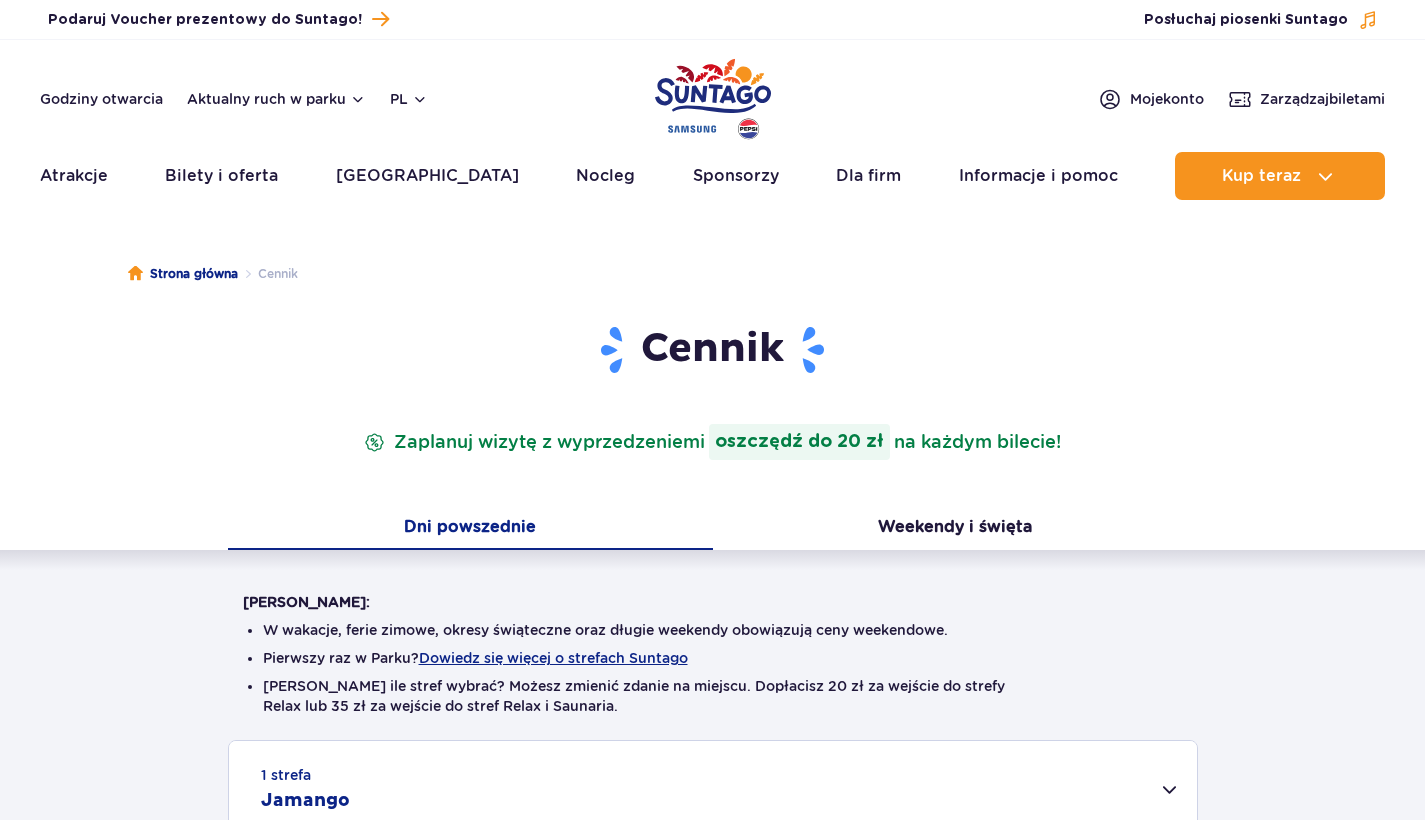 scroll, scrollTop: 0, scrollLeft: 0, axis: both 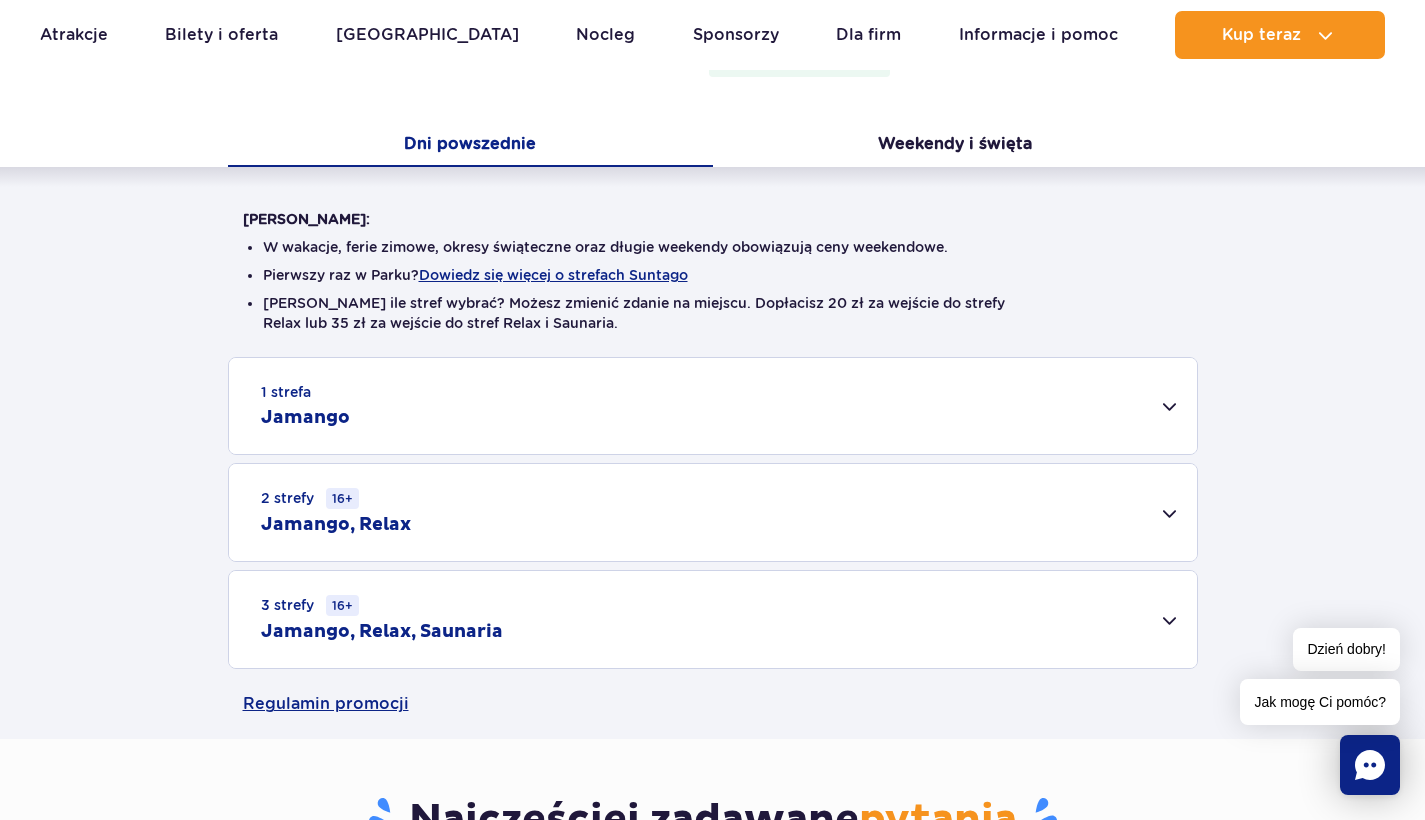 click on "1 strefa
Jamango" at bounding box center (713, 406) 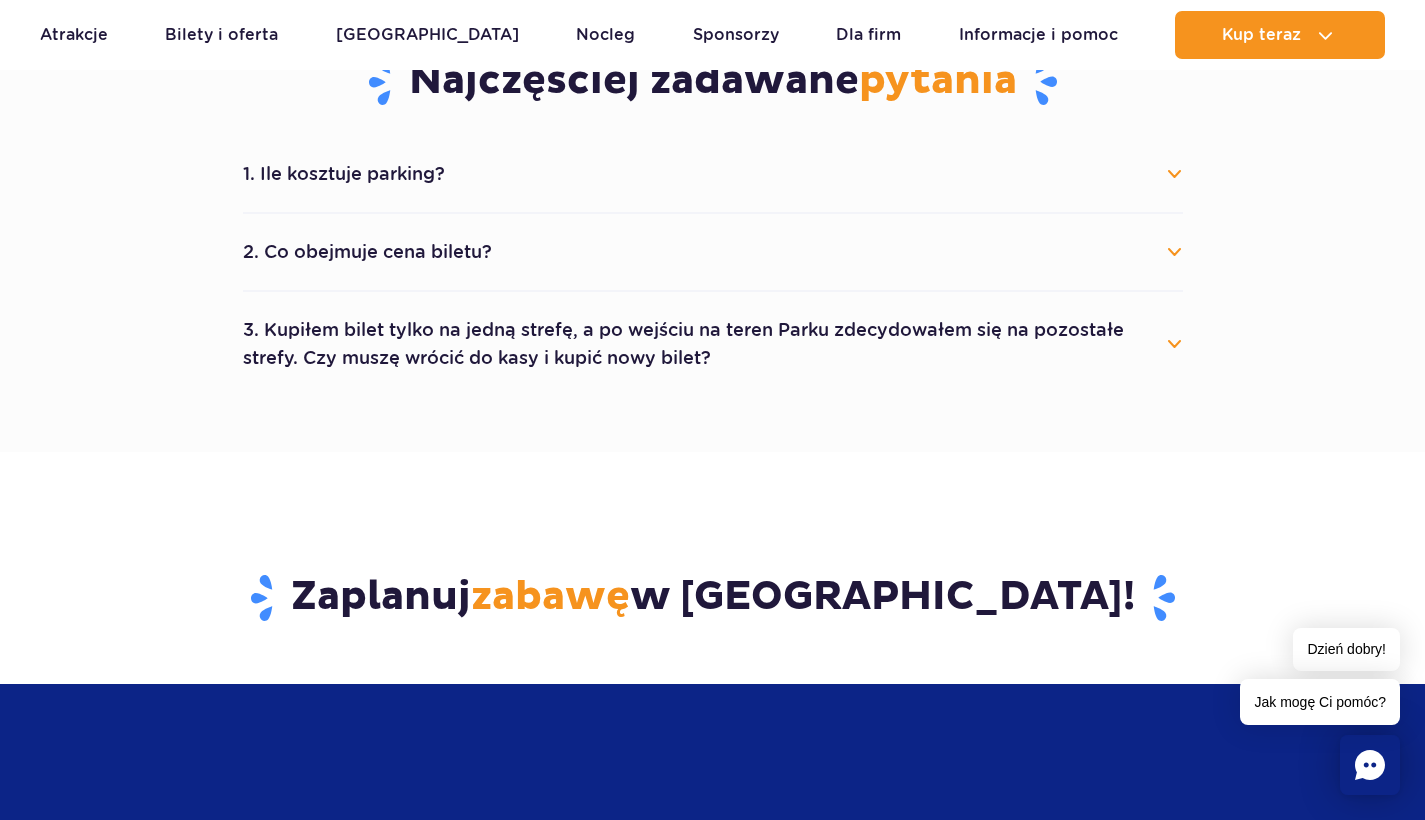scroll, scrollTop: 1854, scrollLeft: 0, axis: vertical 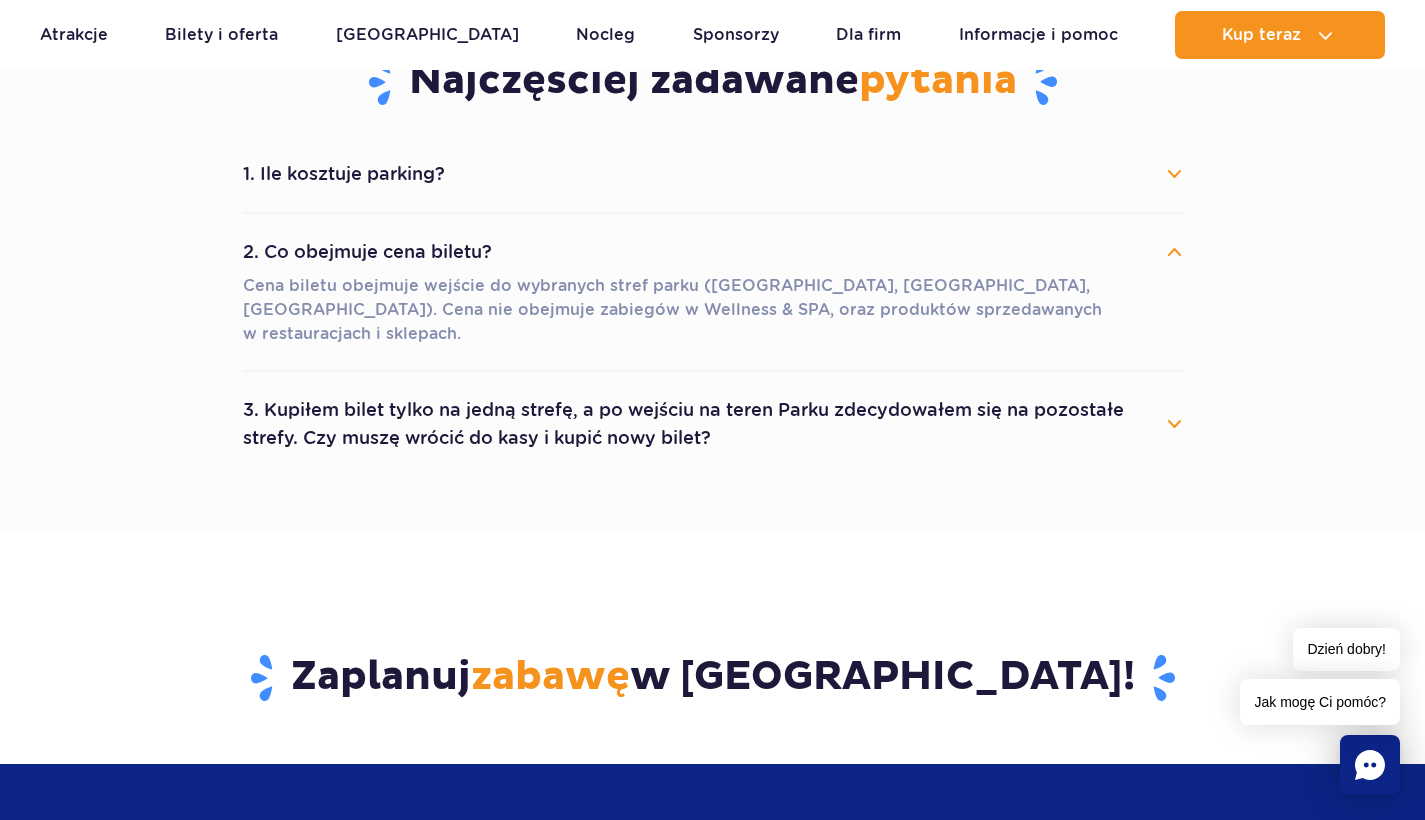 click on "3. Kupiłem bilet tylko na jedną strefę, a po wejściu na teren Parku zdecydowałem się na pozostałe strefy. Czy muszę wrócić do kasy i kupić nowy bilet?" at bounding box center [713, 424] 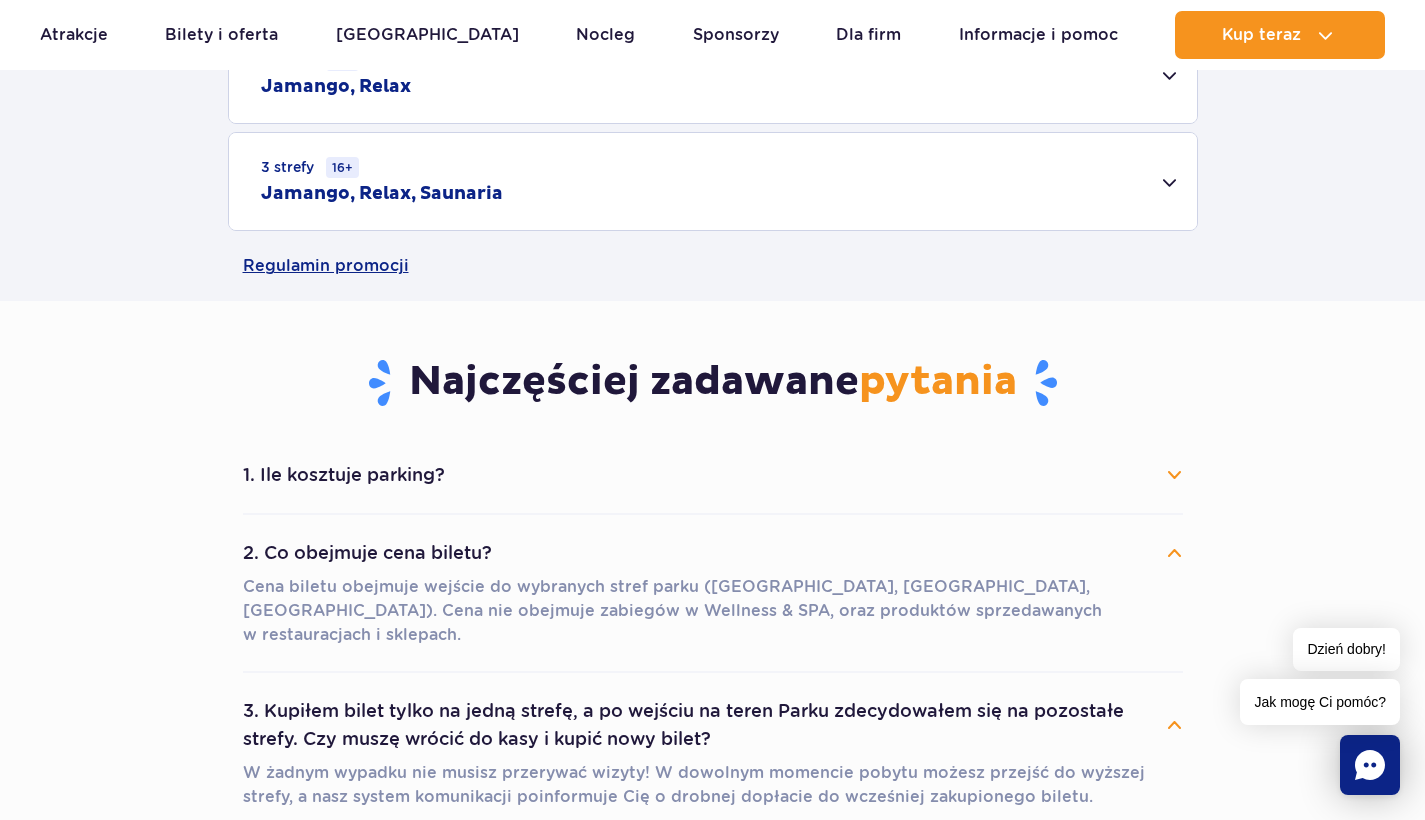 scroll, scrollTop: 1540, scrollLeft: 0, axis: vertical 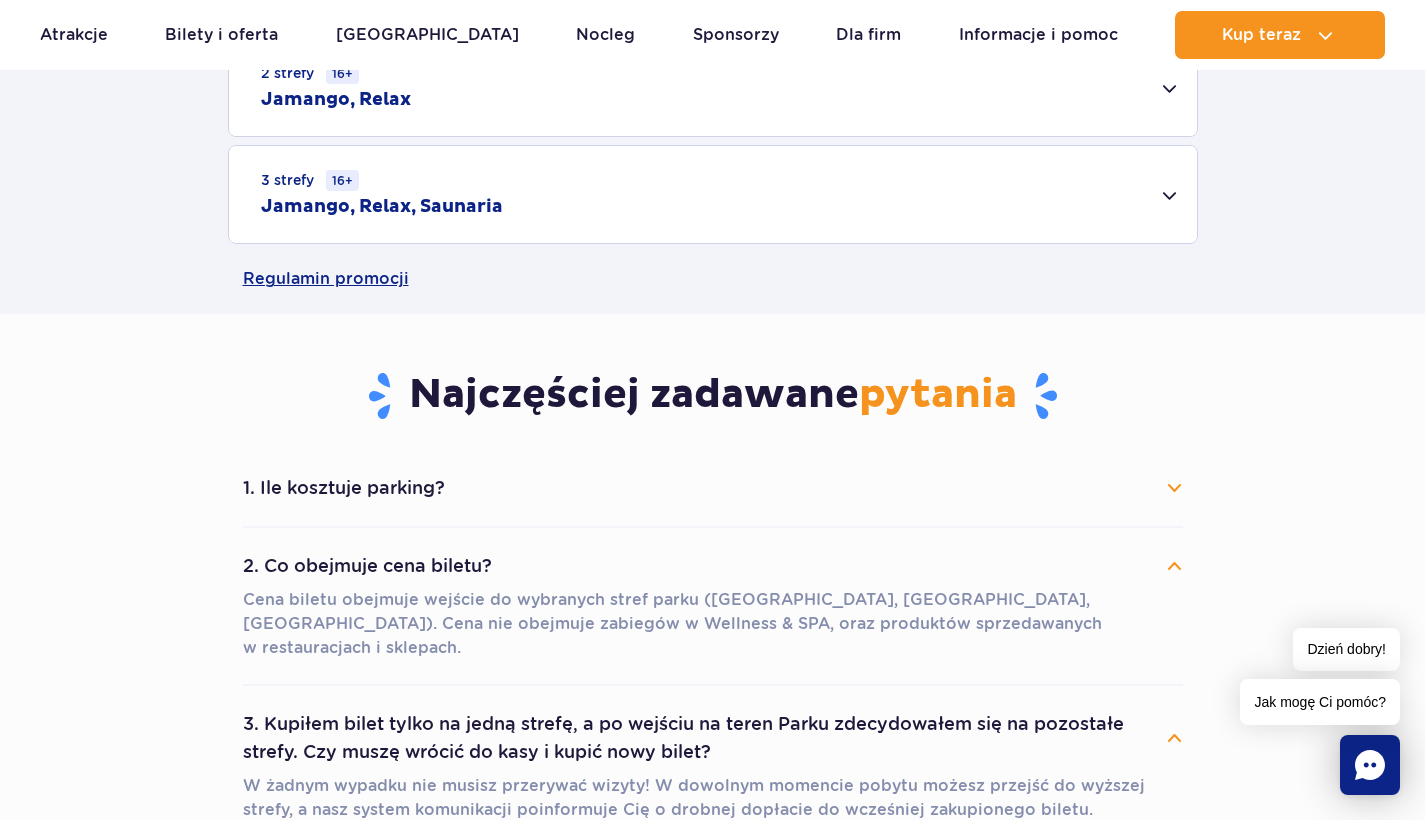 click on "1. Ile kosztuje parking?" at bounding box center (713, 488) 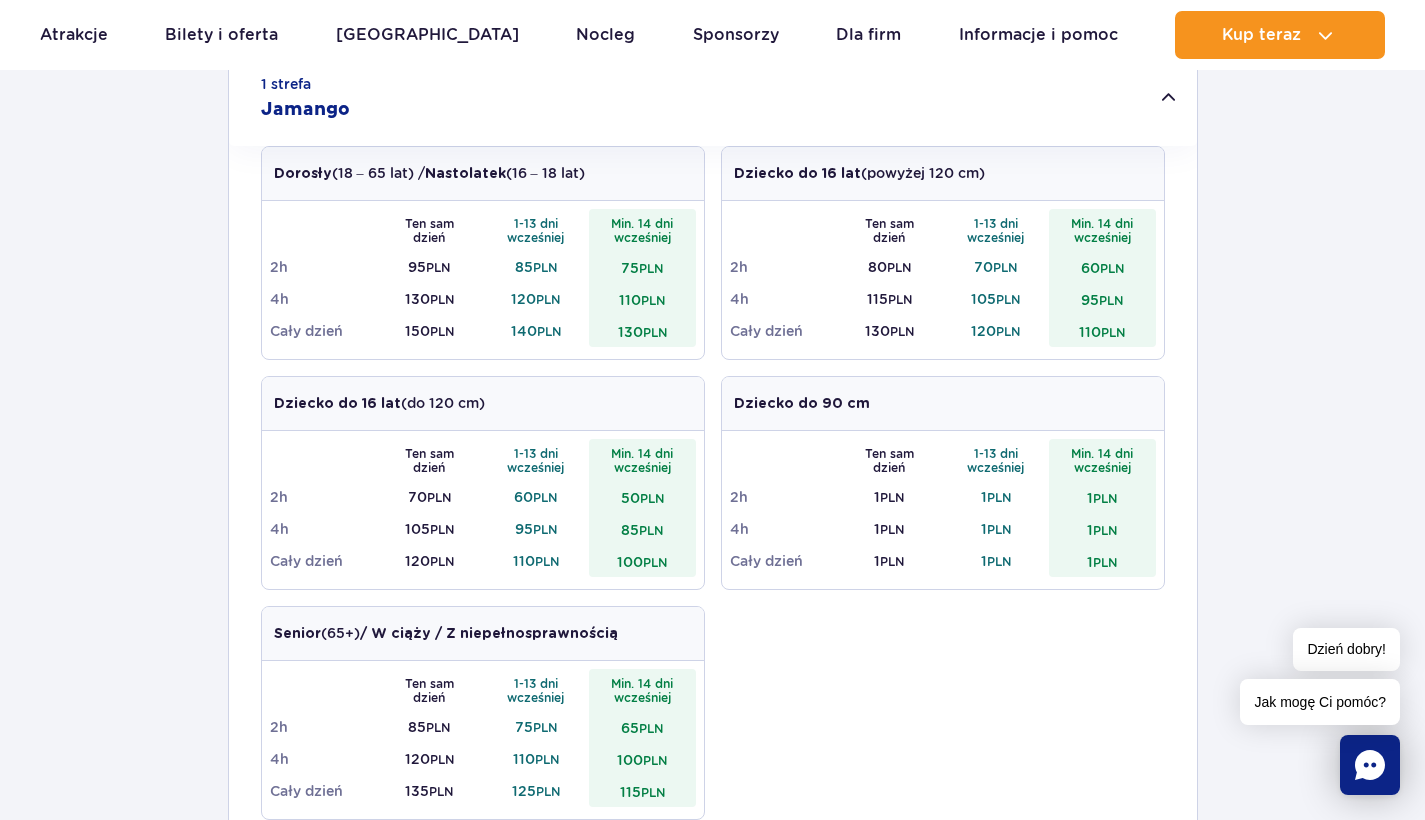 scroll, scrollTop: 685, scrollLeft: 0, axis: vertical 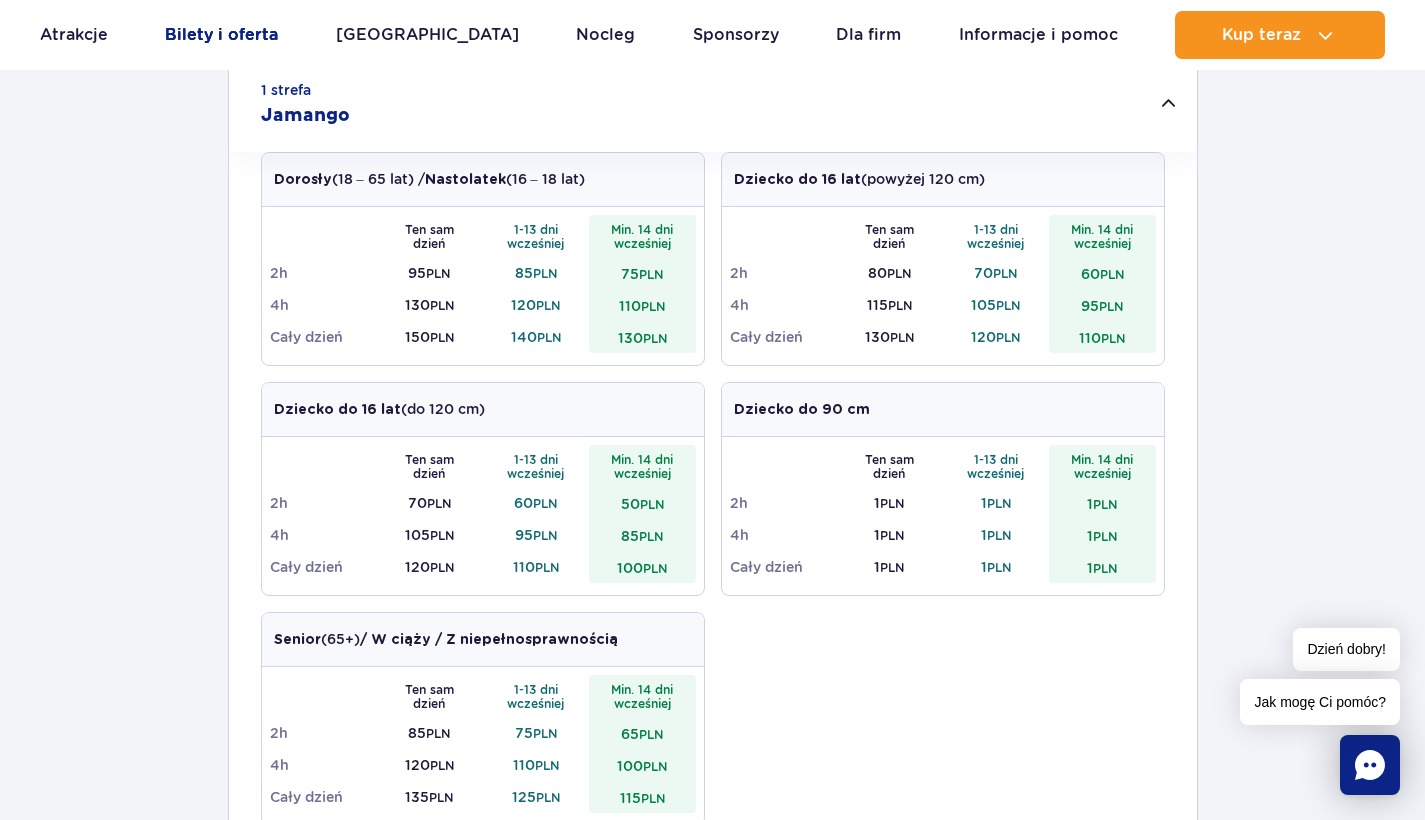 click on "Bilety i oferta" at bounding box center (221, 35) 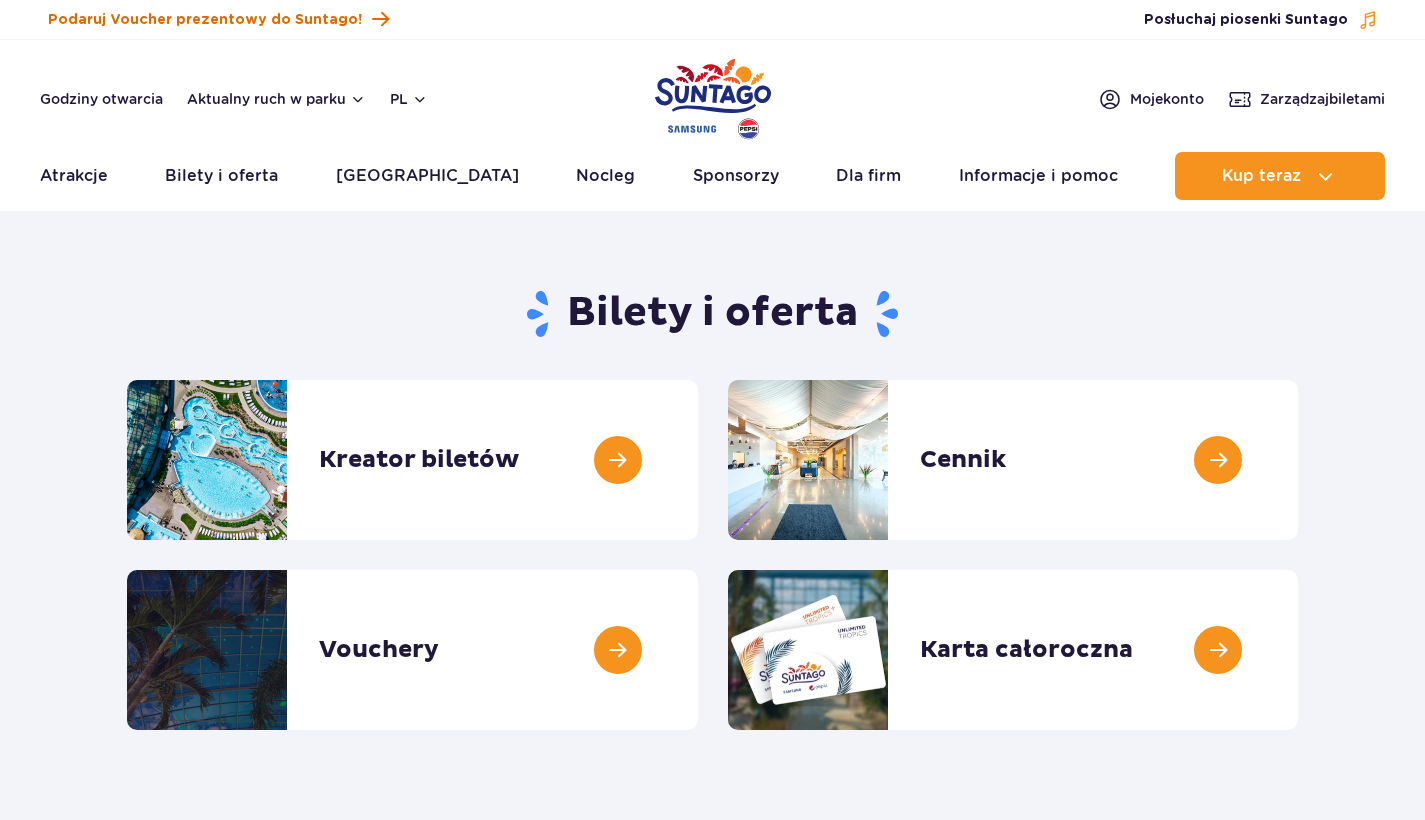 scroll, scrollTop: 0, scrollLeft: 0, axis: both 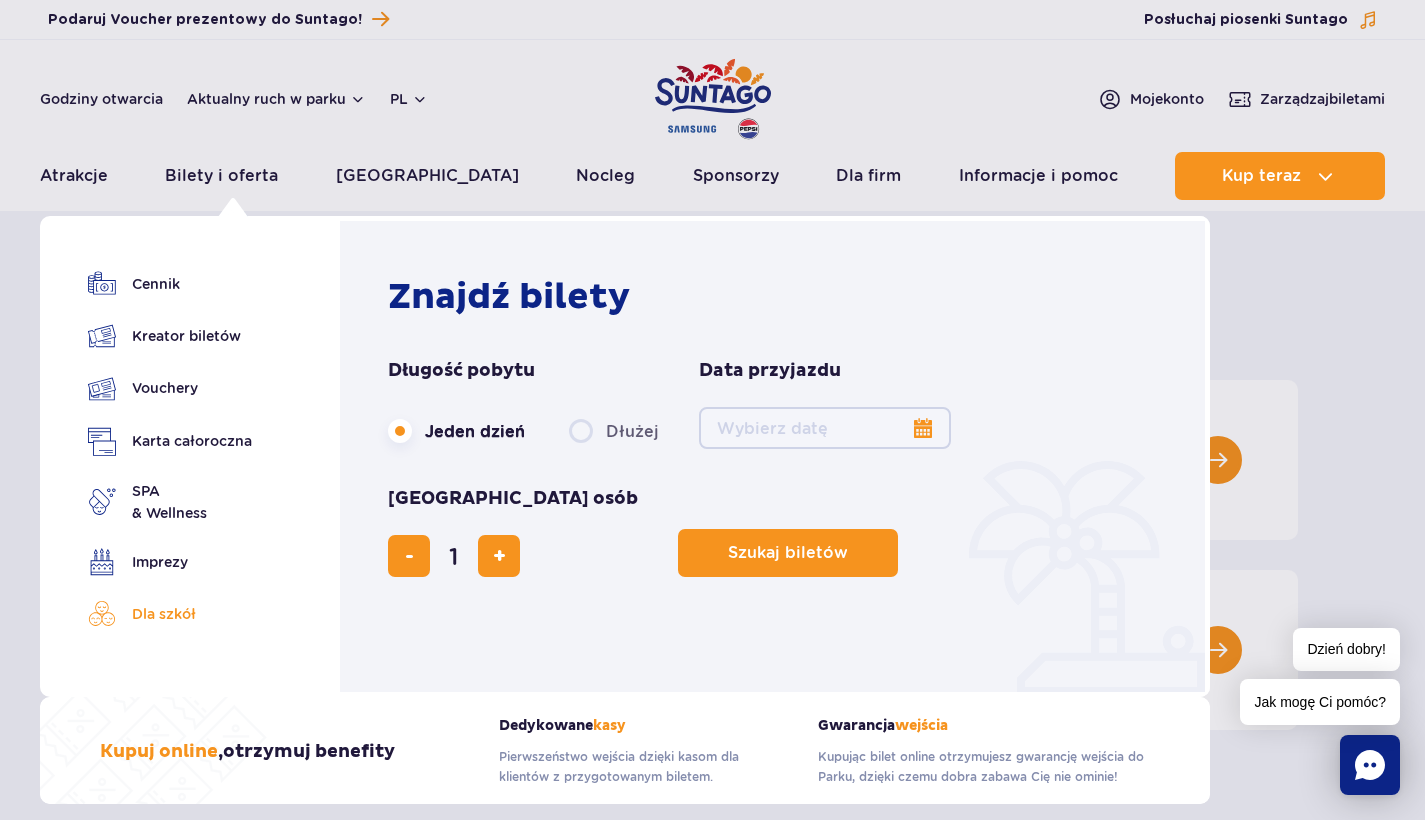 click on "Dla szkół" at bounding box center [170, 614] 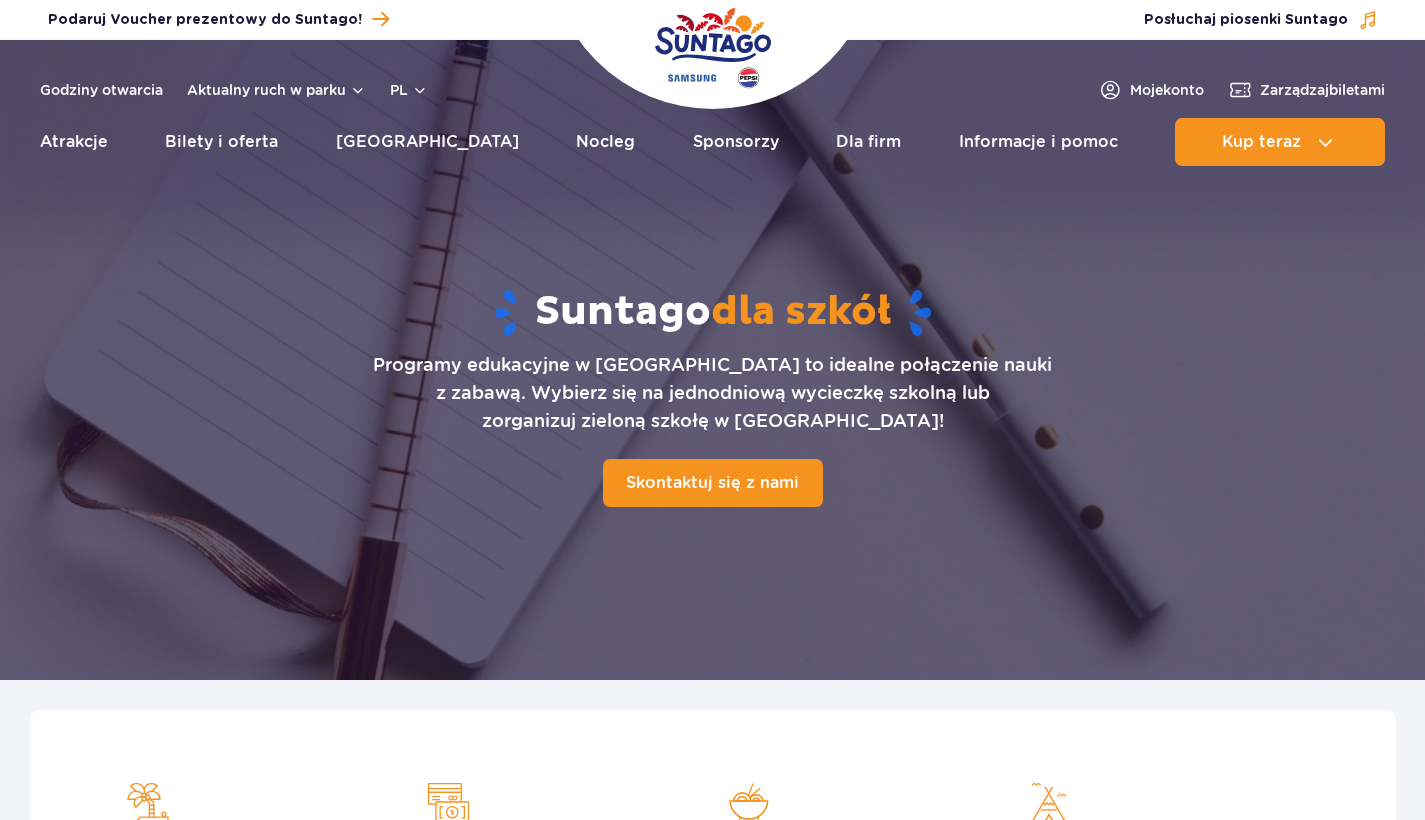 scroll, scrollTop: 0, scrollLeft: 0, axis: both 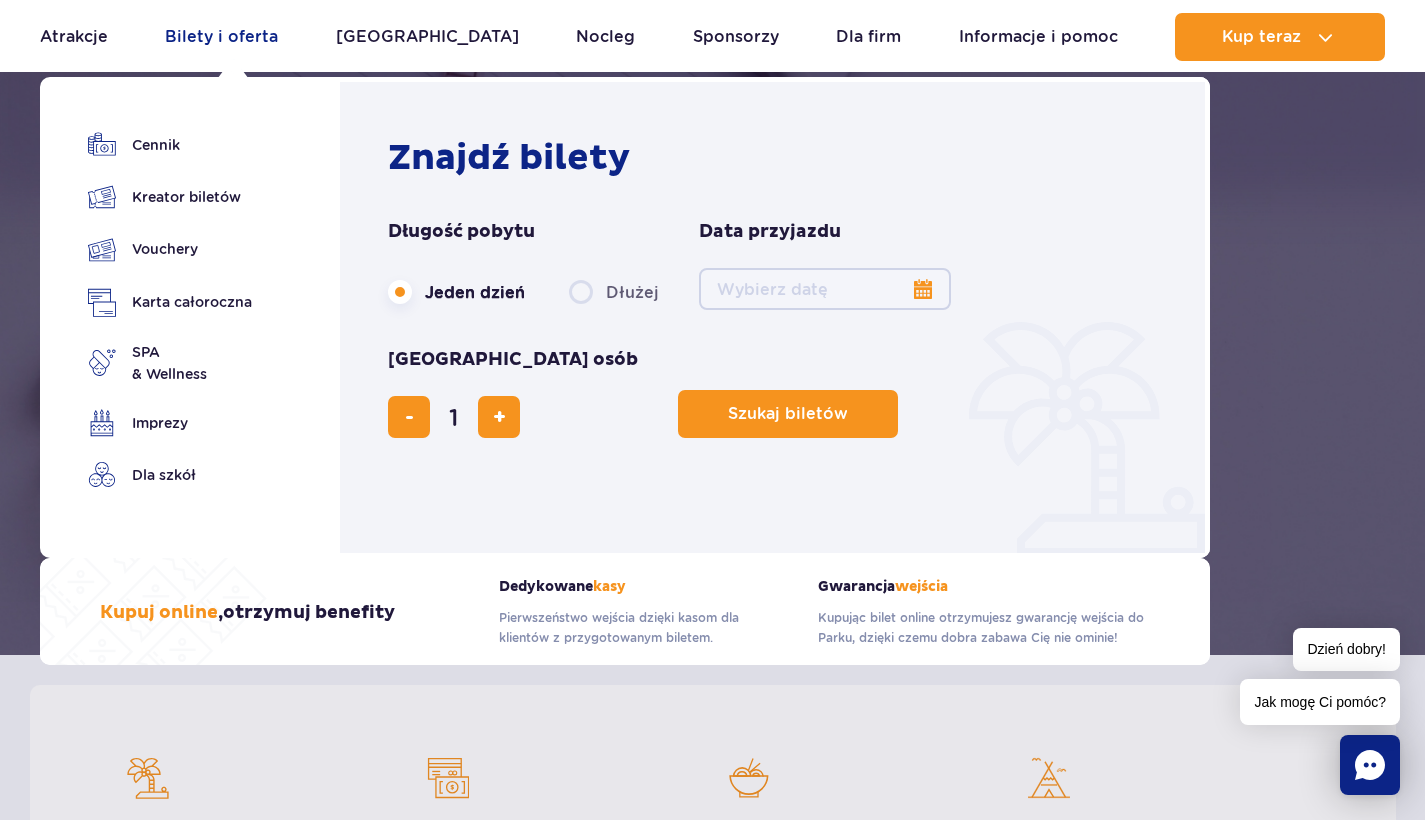 click on "Bilety i oferta" at bounding box center (221, 37) 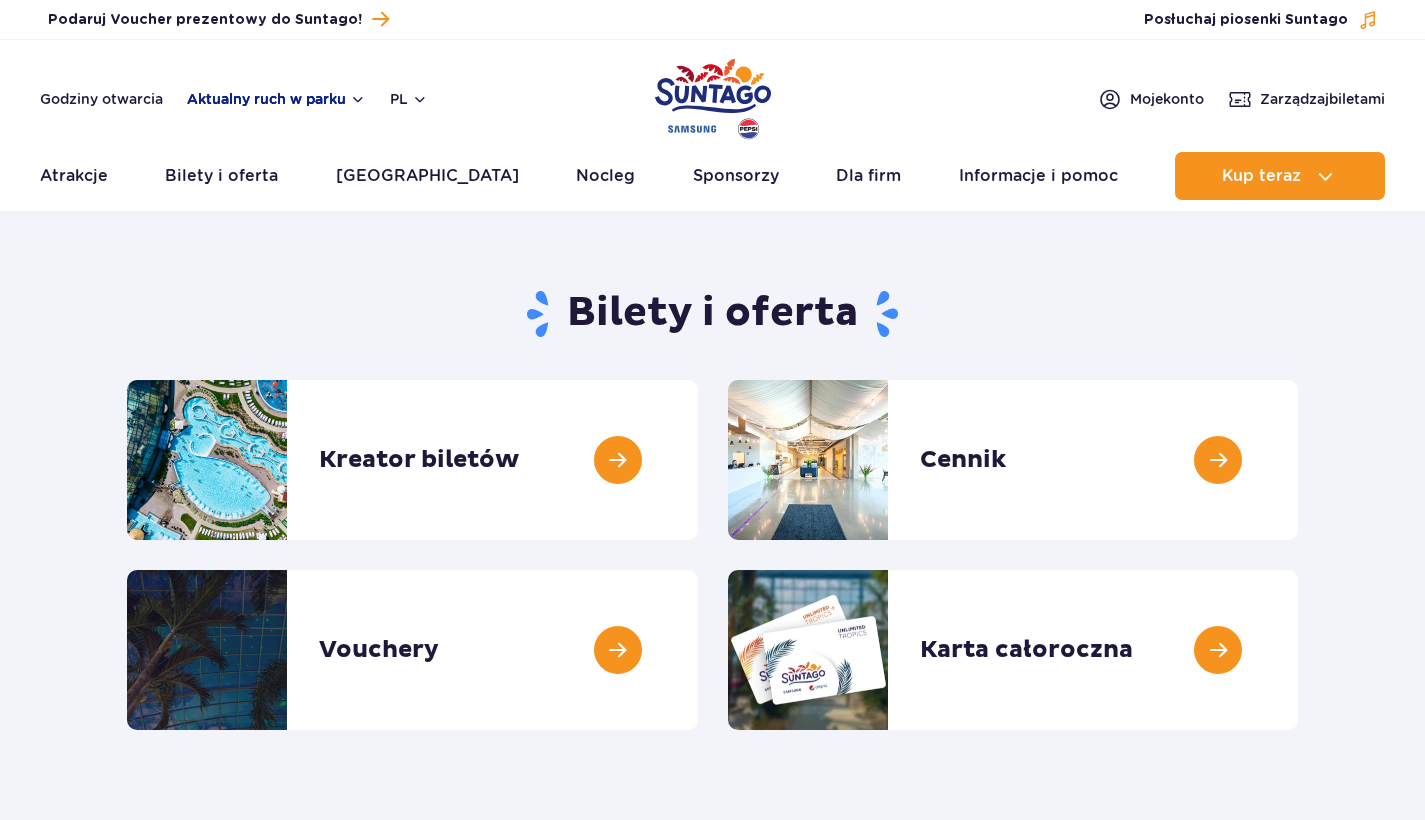 scroll, scrollTop: 0, scrollLeft: 0, axis: both 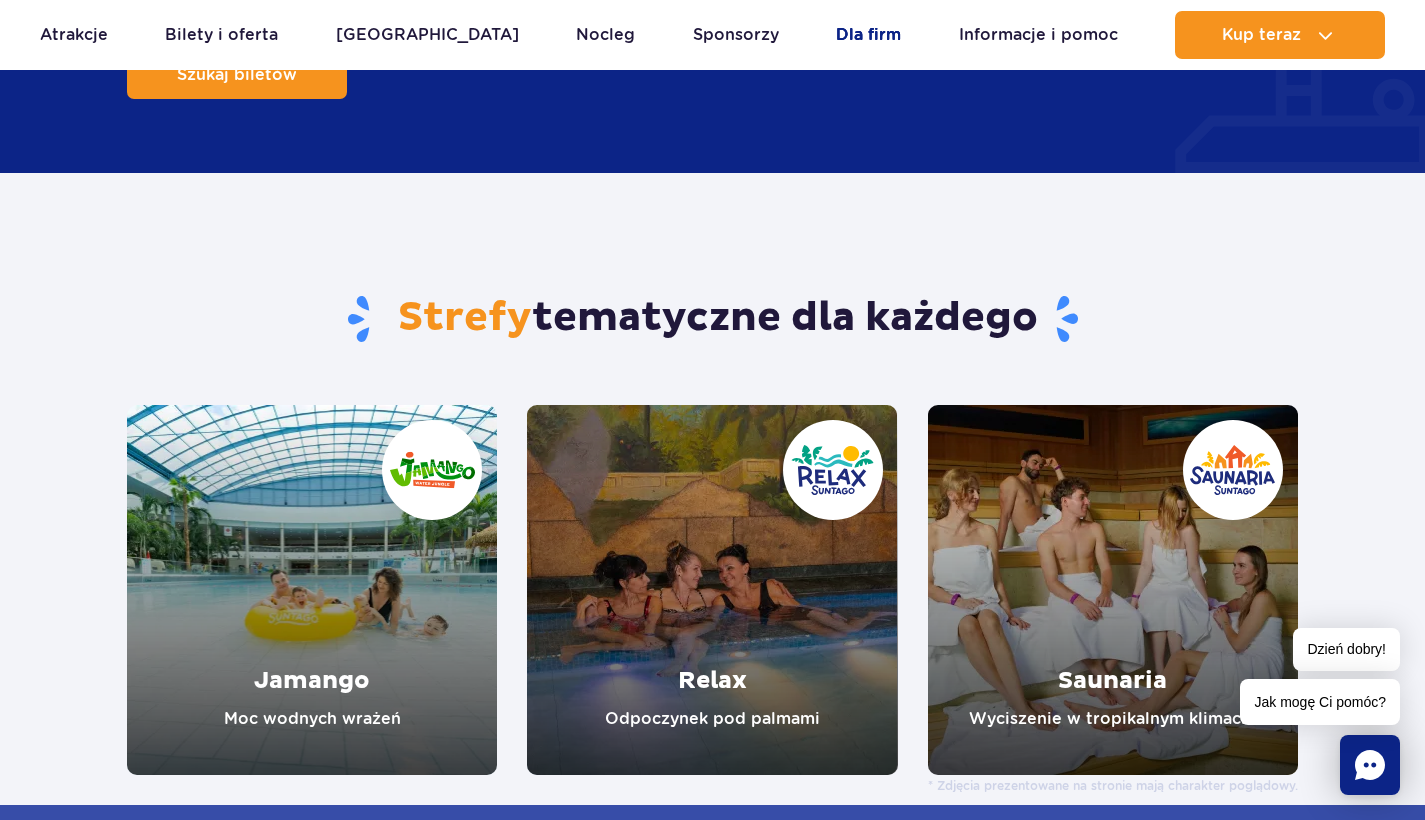 click on "Dla firm" at bounding box center [868, 35] 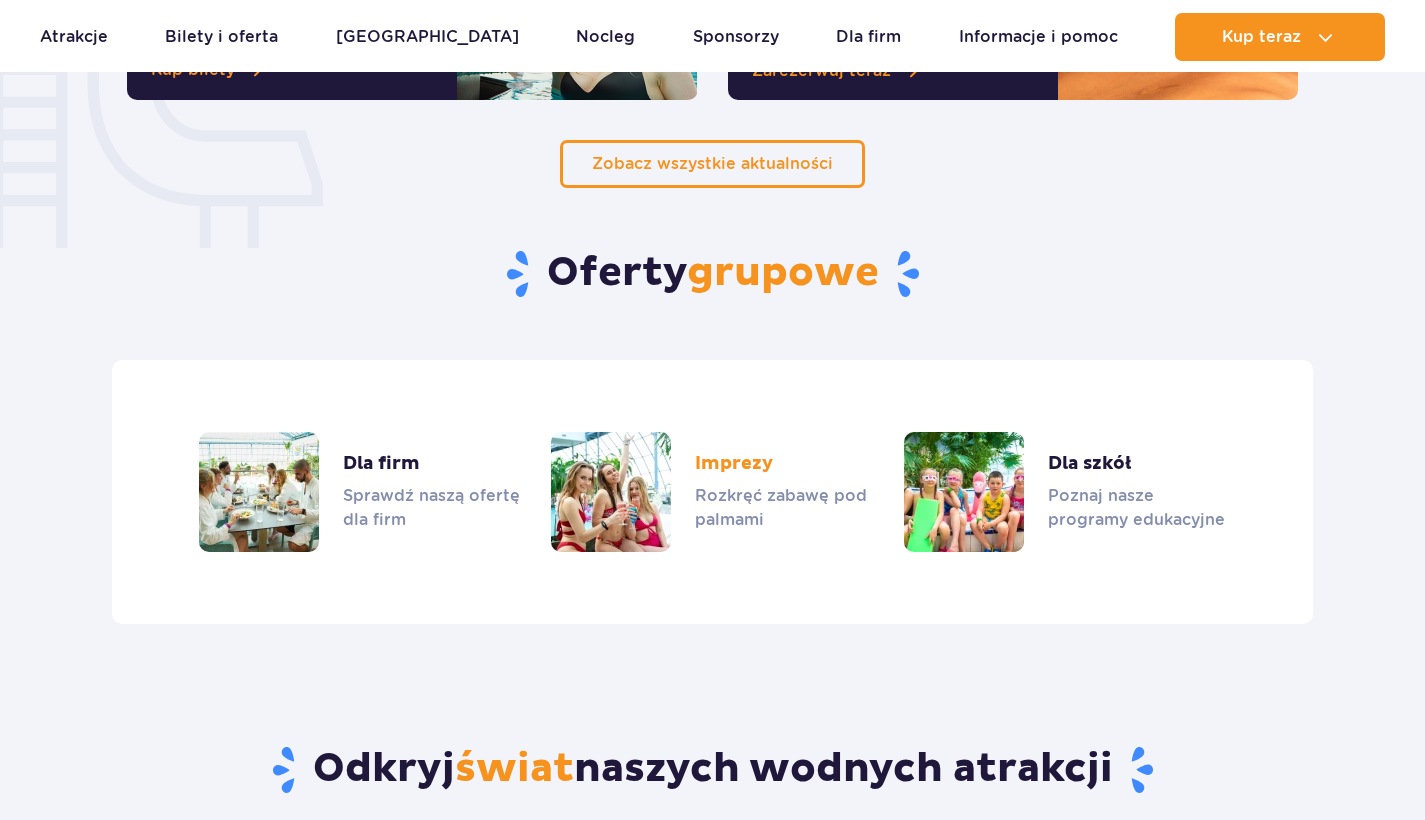 scroll, scrollTop: 0, scrollLeft: 0, axis: both 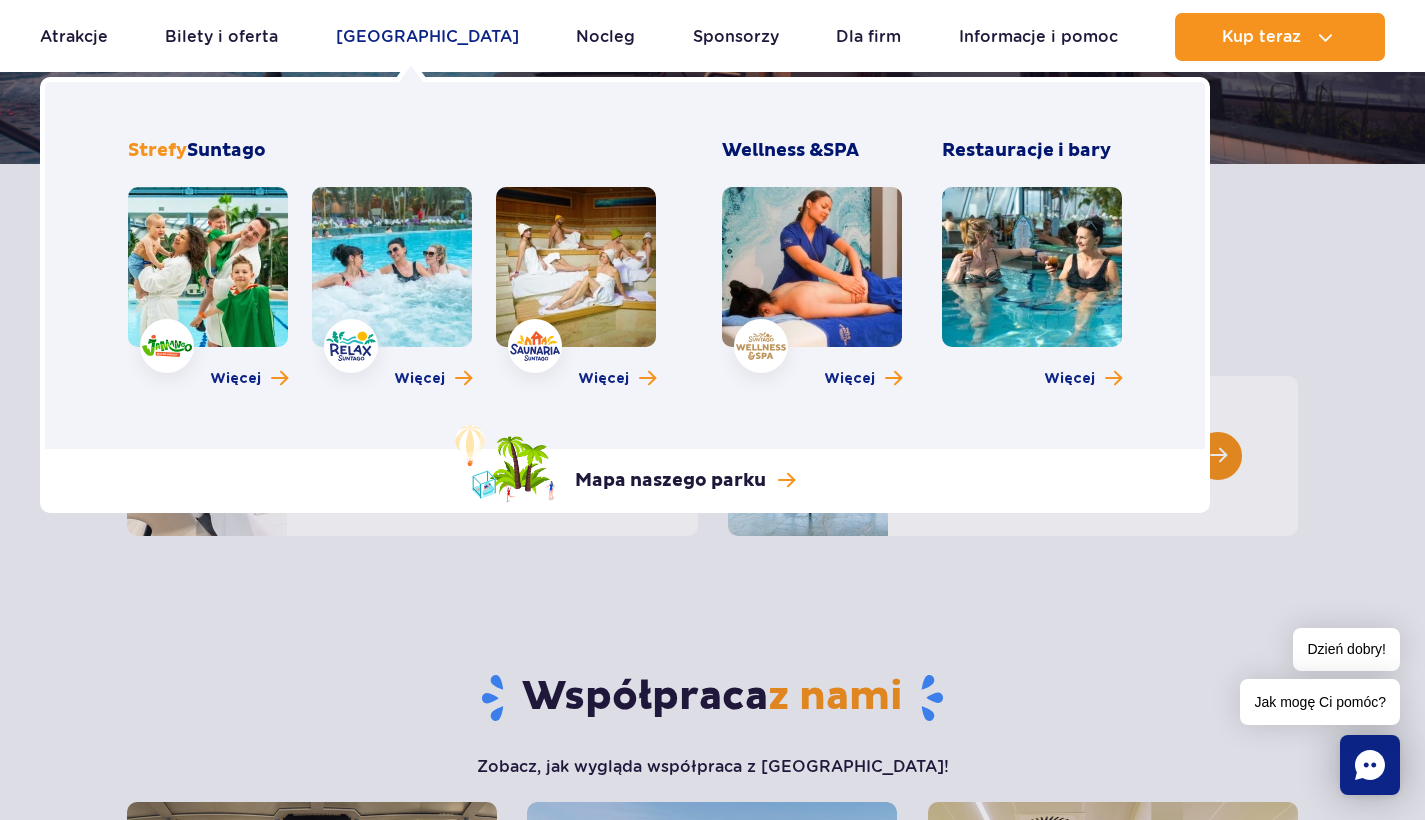 click on "[GEOGRAPHIC_DATA]" at bounding box center [427, 37] 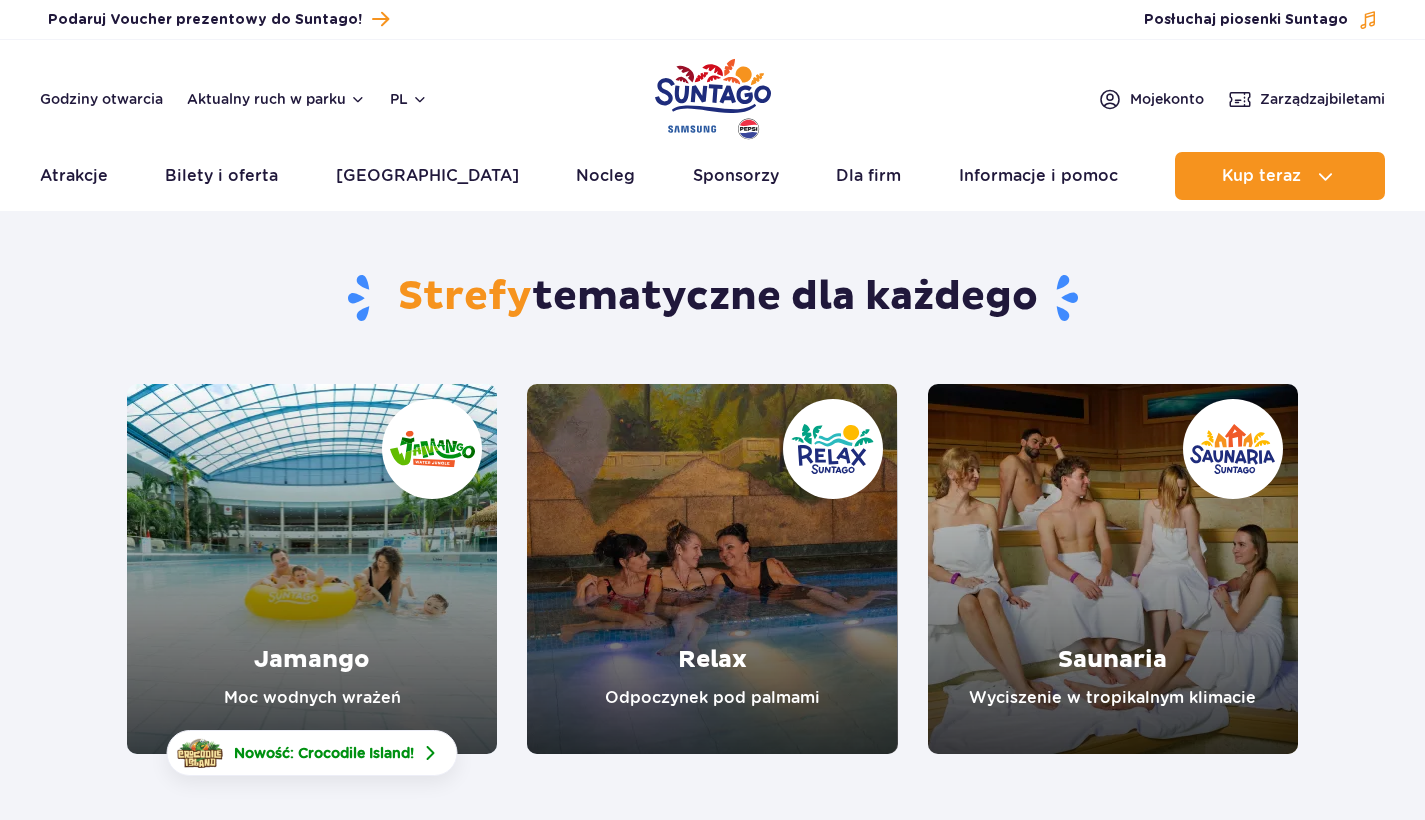 scroll, scrollTop: 0, scrollLeft: 0, axis: both 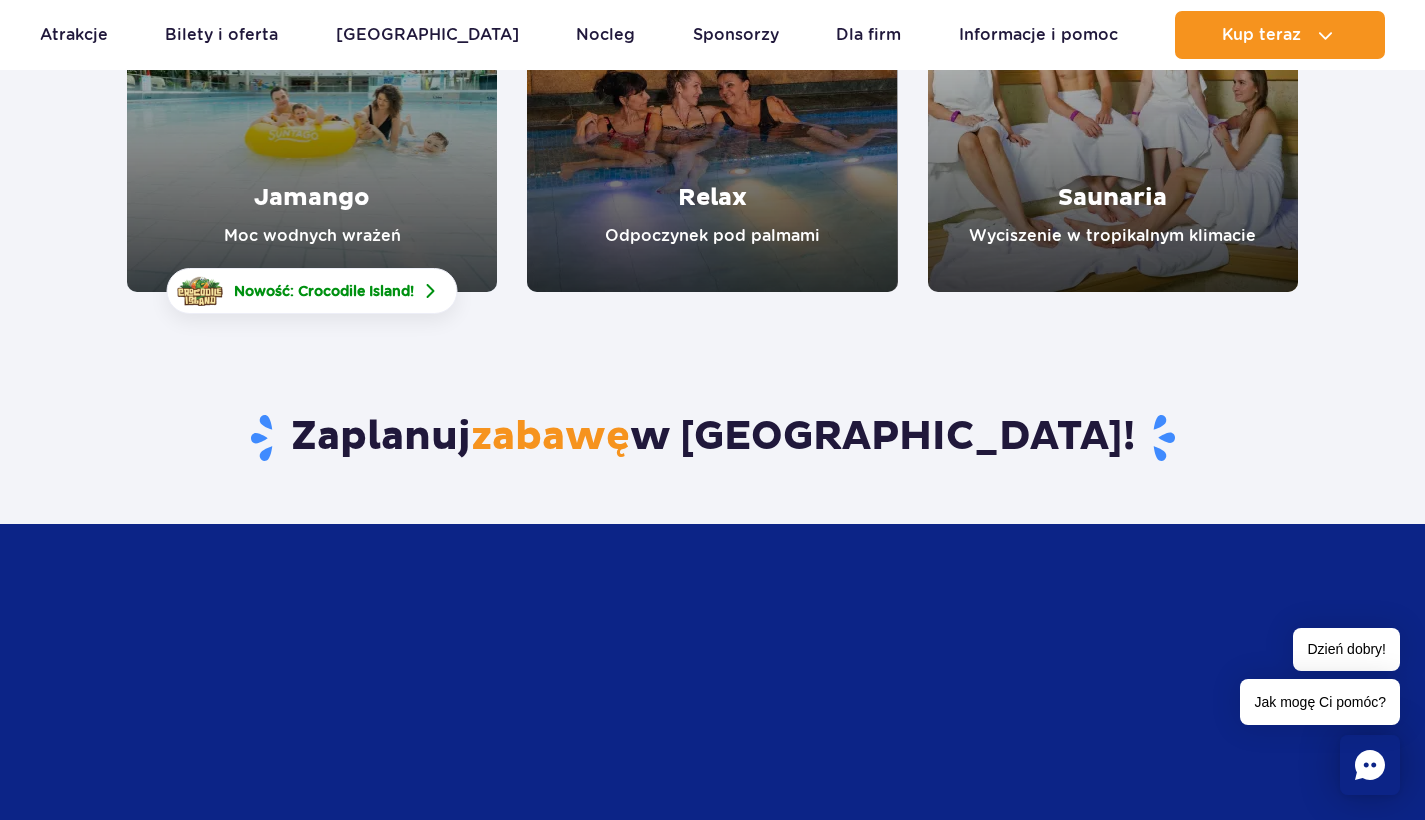 click at bounding box center [312, 107] 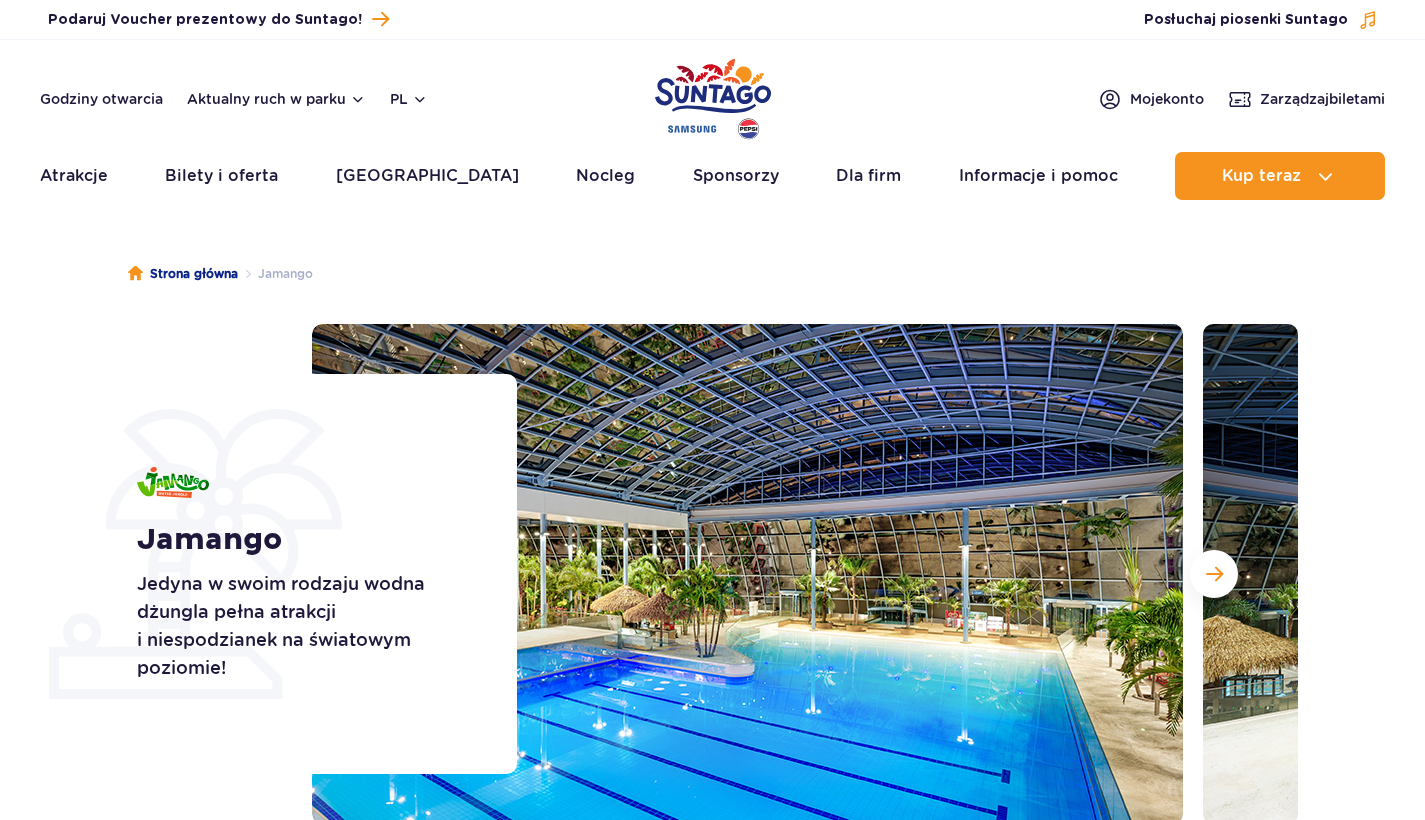scroll, scrollTop: 0, scrollLeft: 0, axis: both 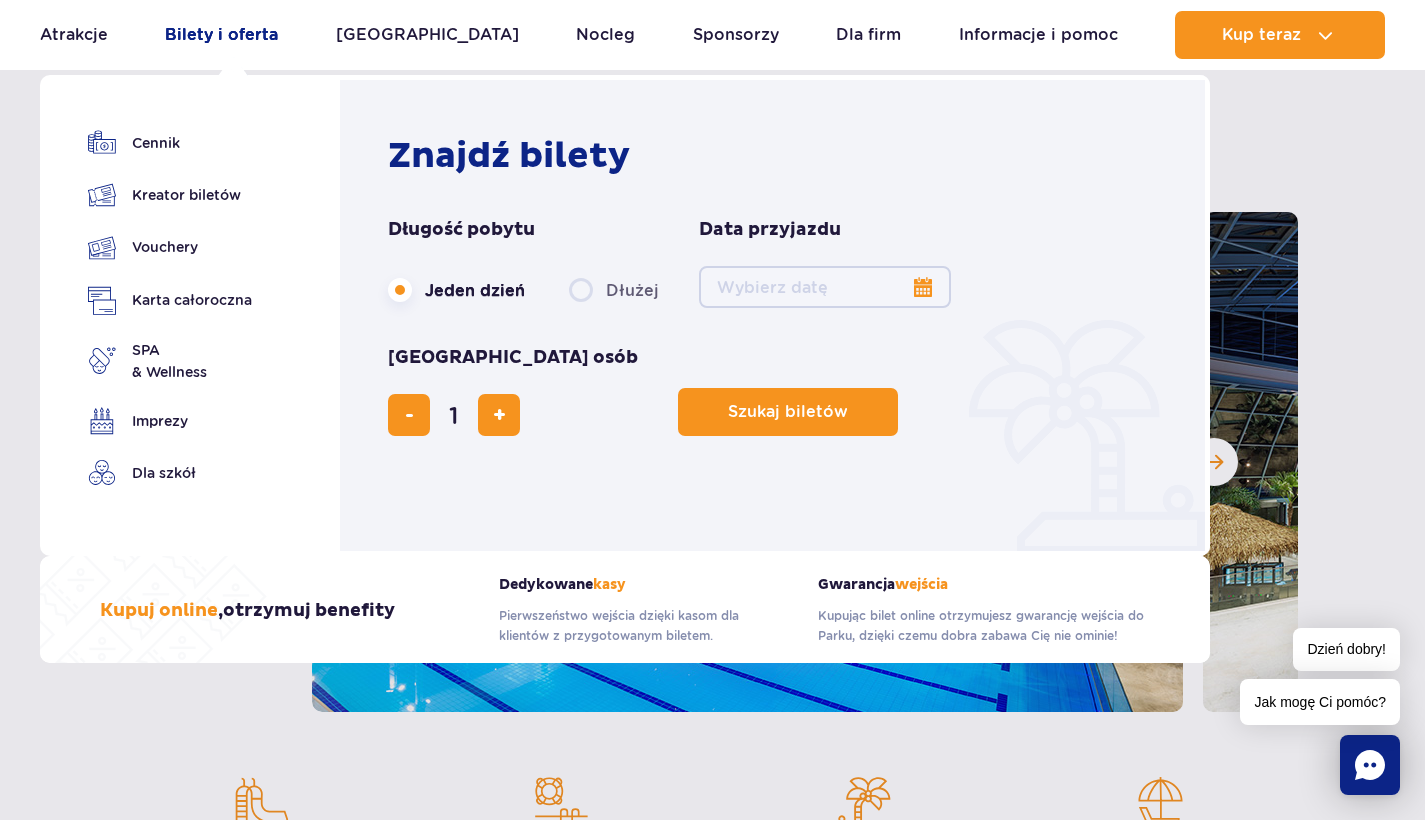 click on "Bilety i oferta" at bounding box center (221, 35) 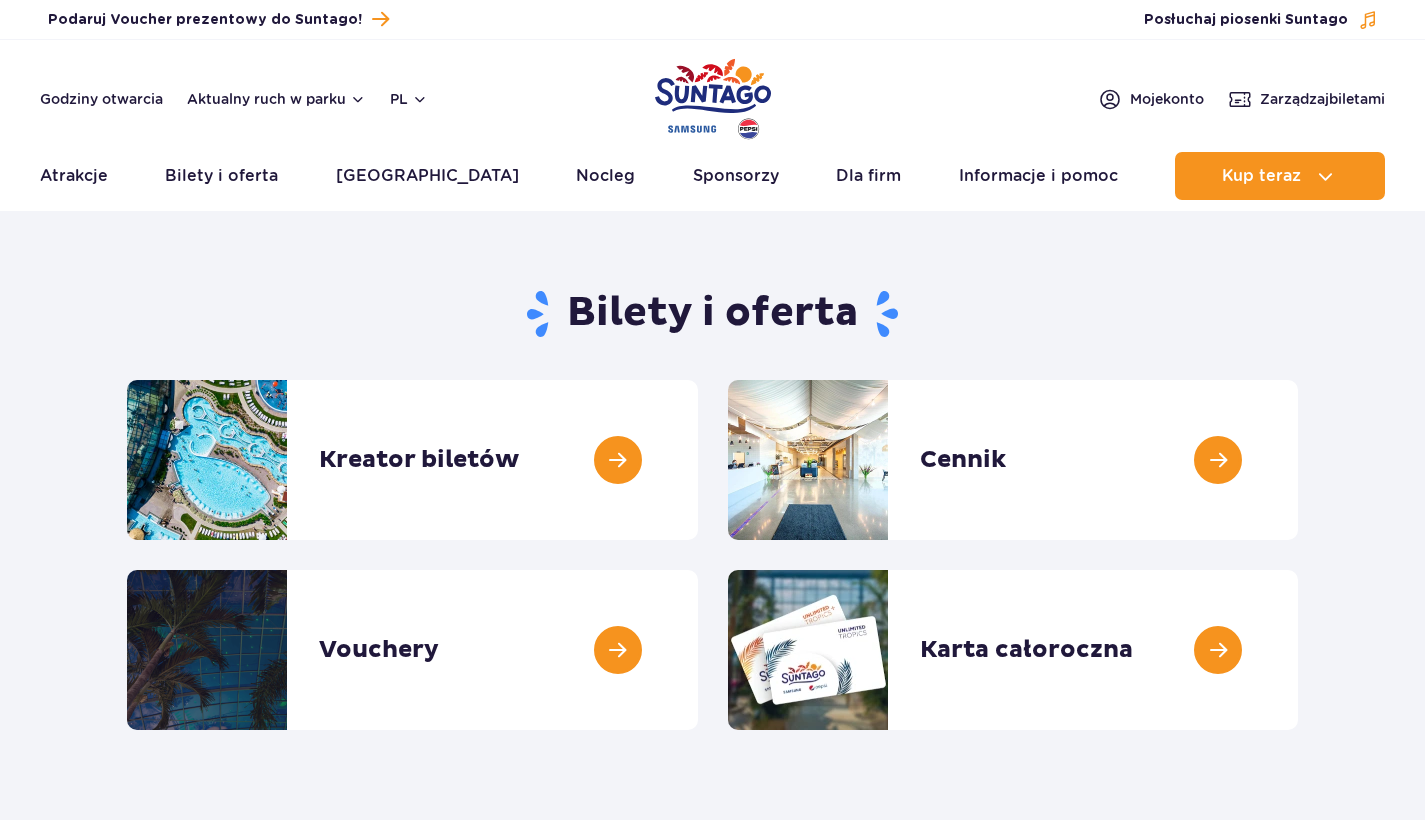 scroll, scrollTop: 0, scrollLeft: 0, axis: both 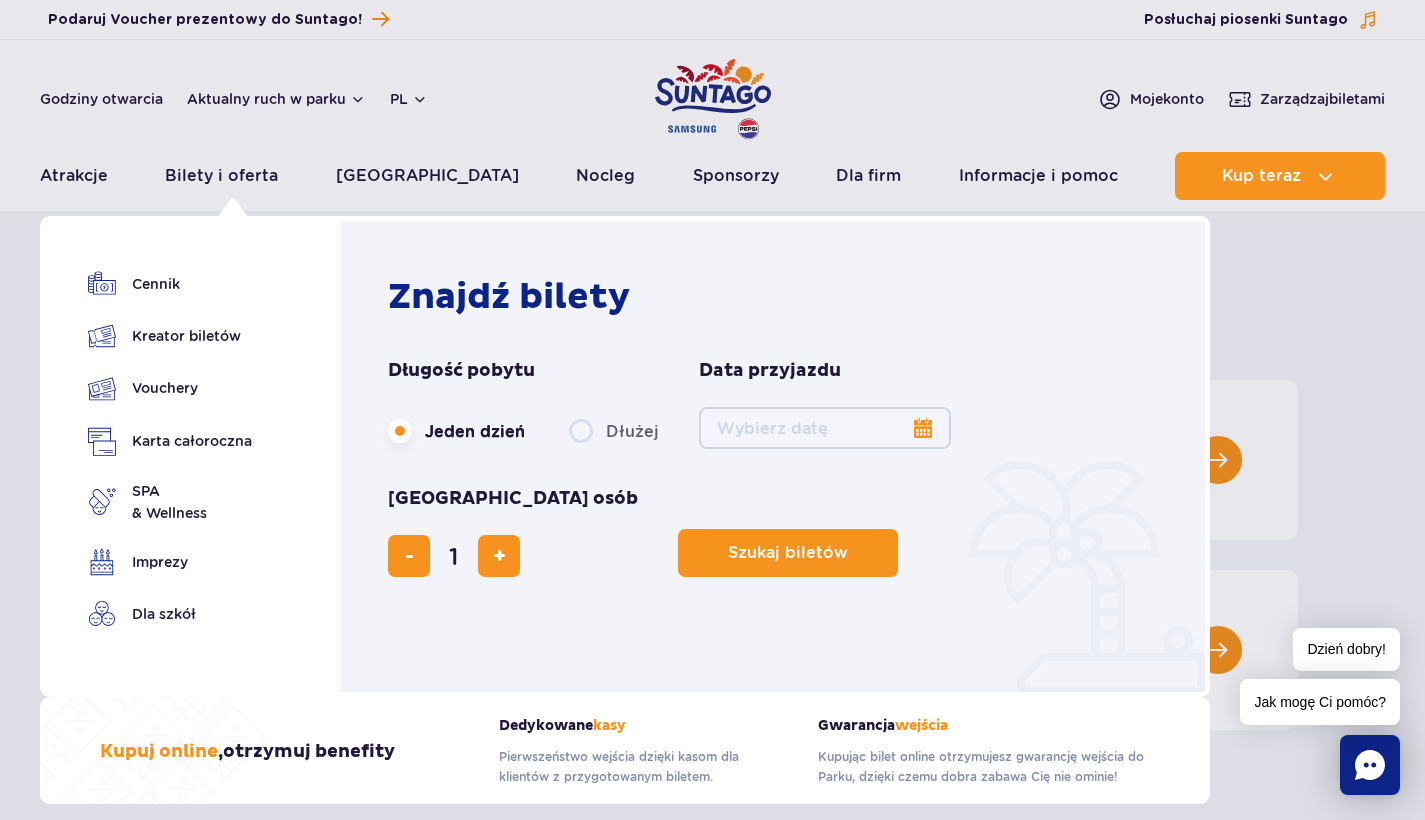 click on "Date from" at bounding box center [825, 428] 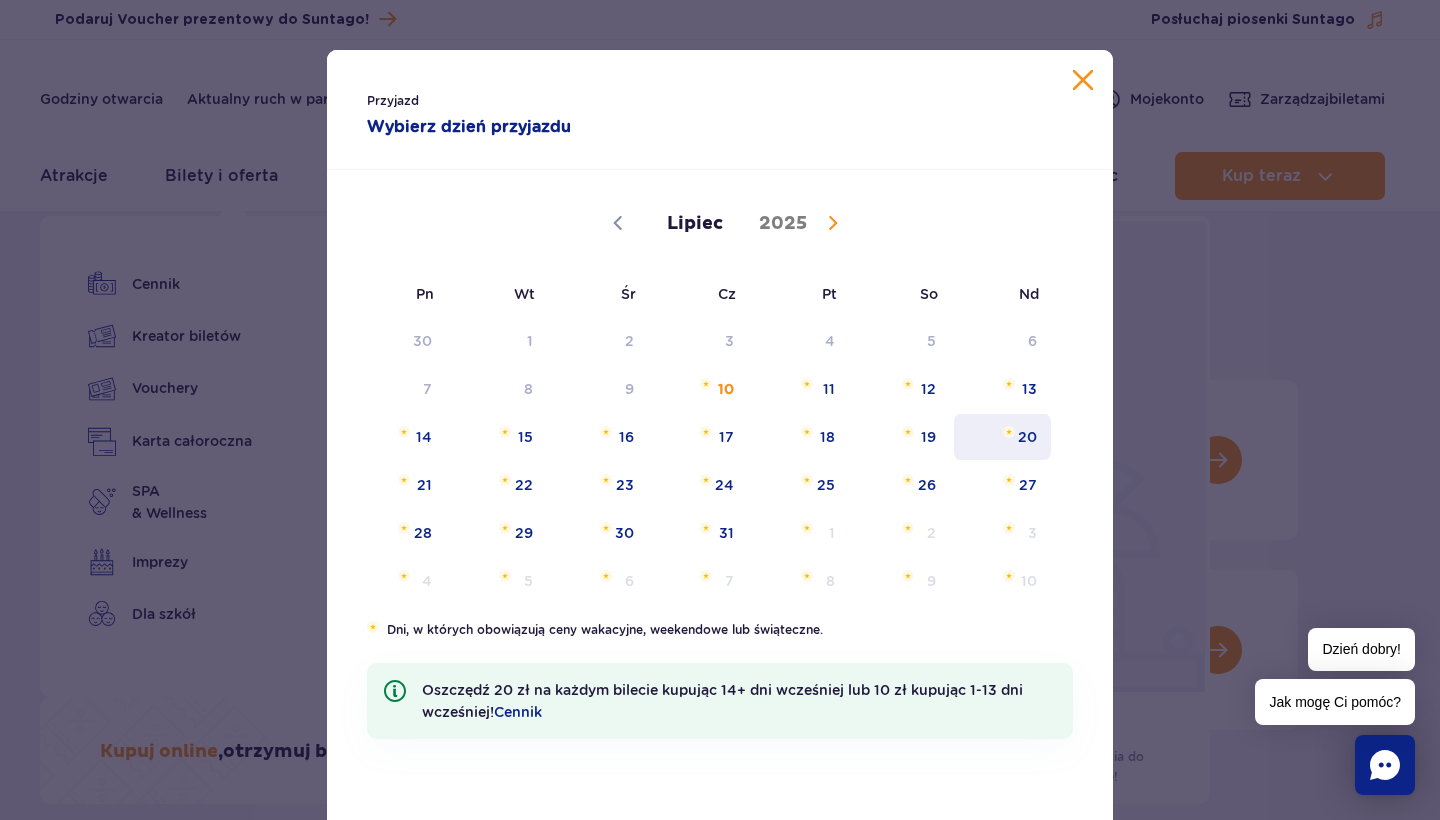 click on "20" at bounding box center [1002, 437] 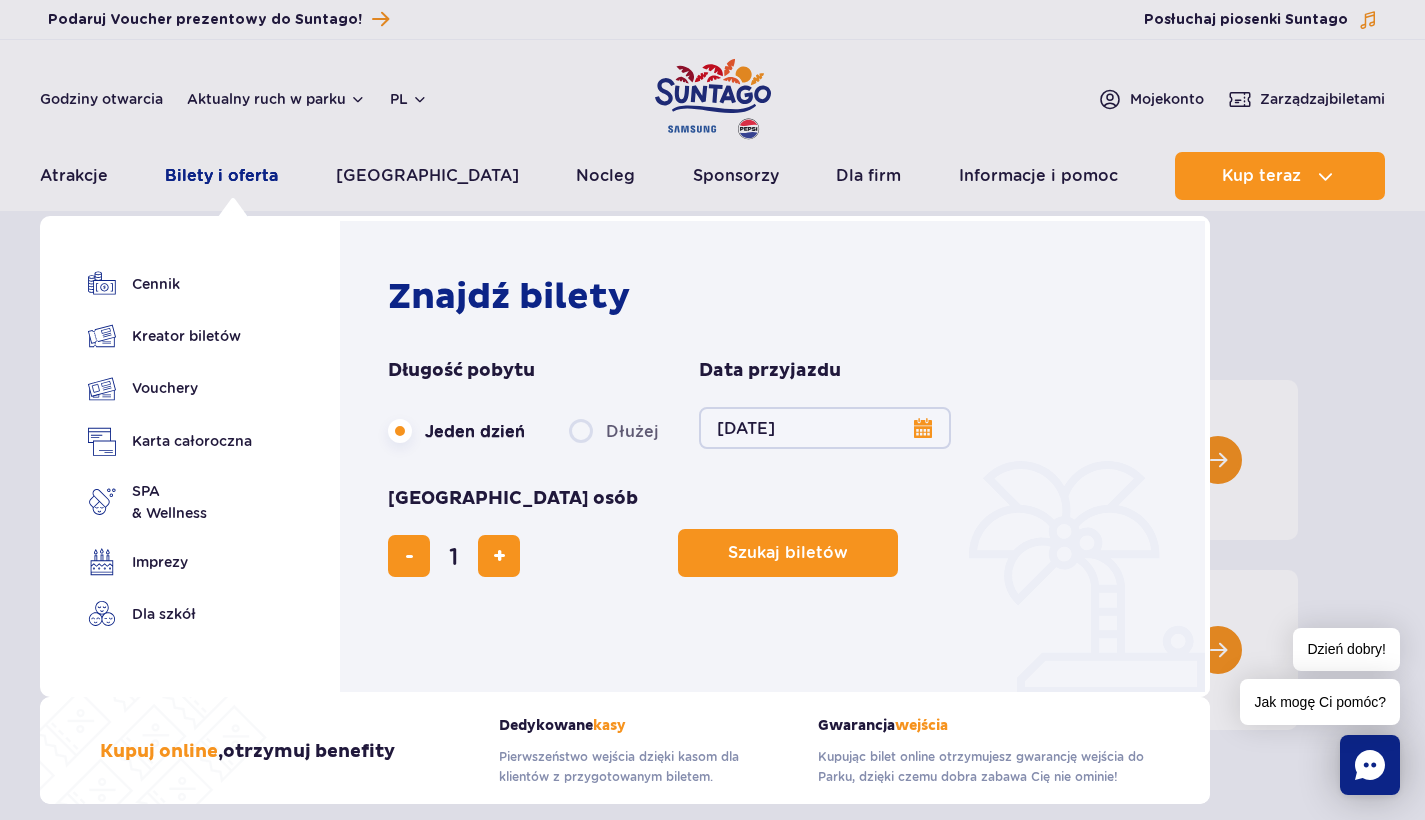 click on "Bilety i oferta" at bounding box center [221, 176] 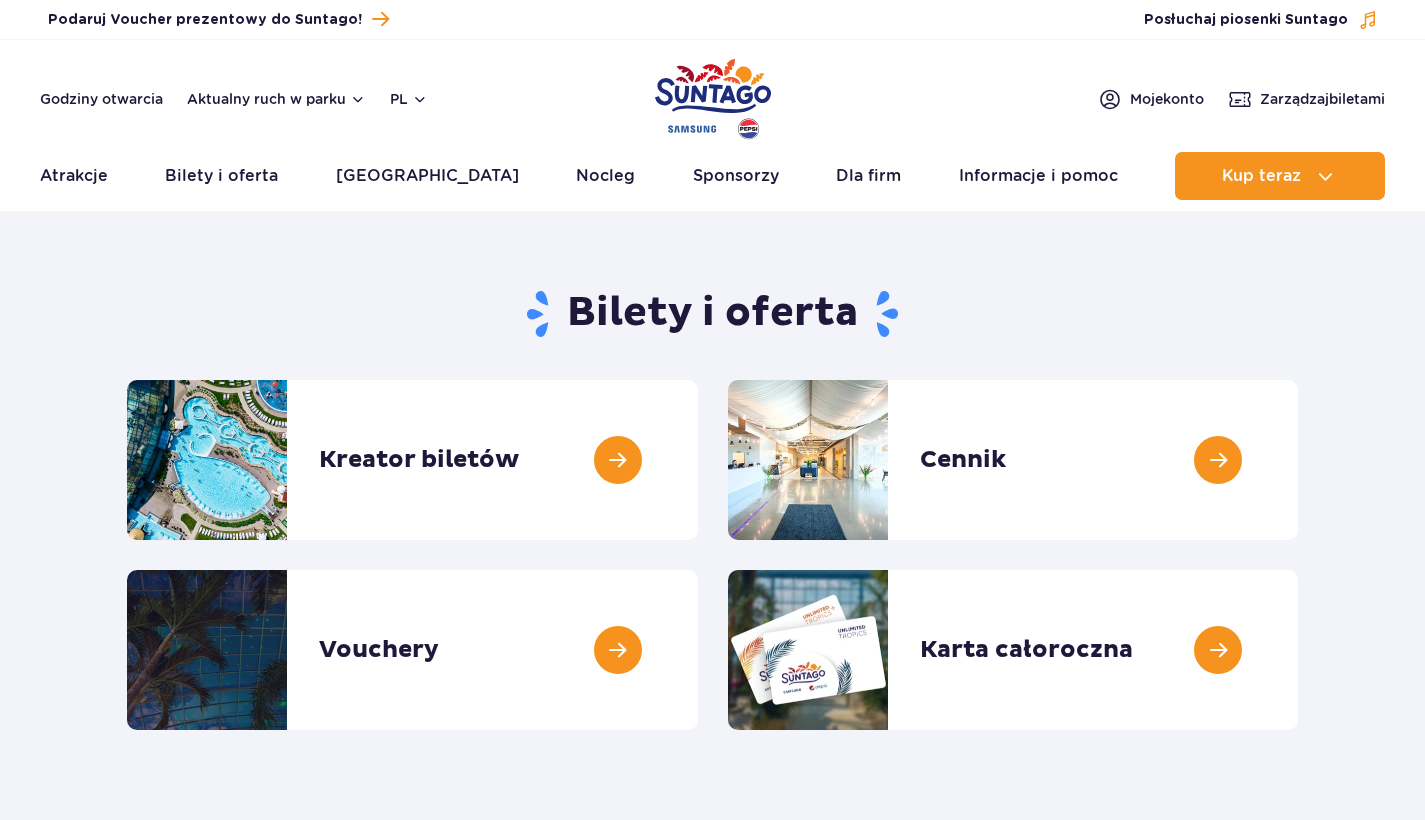 scroll, scrollTop: 0, scrollLeft: 0, axis: both 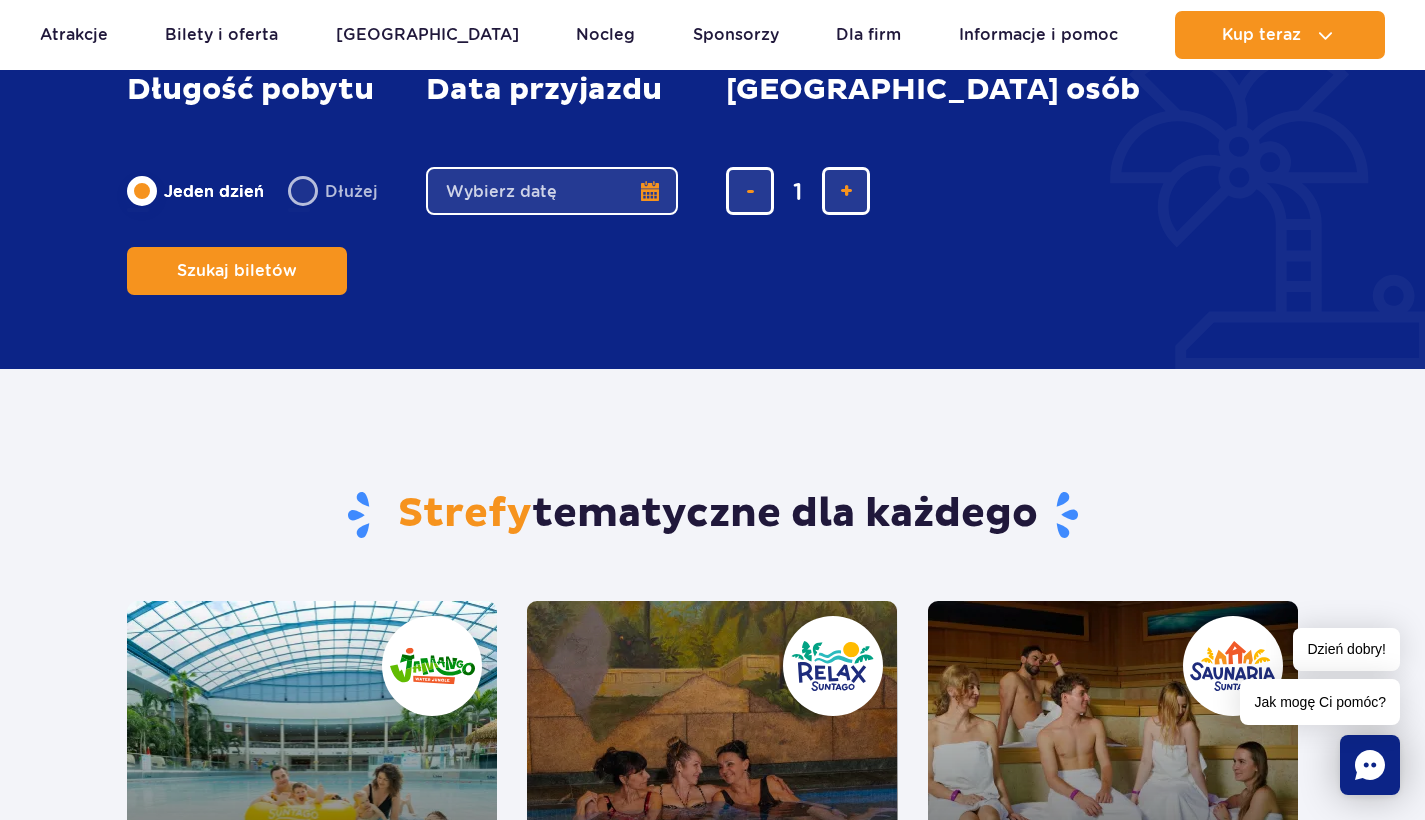 click on "Date from" at bounding box center (552, 191) 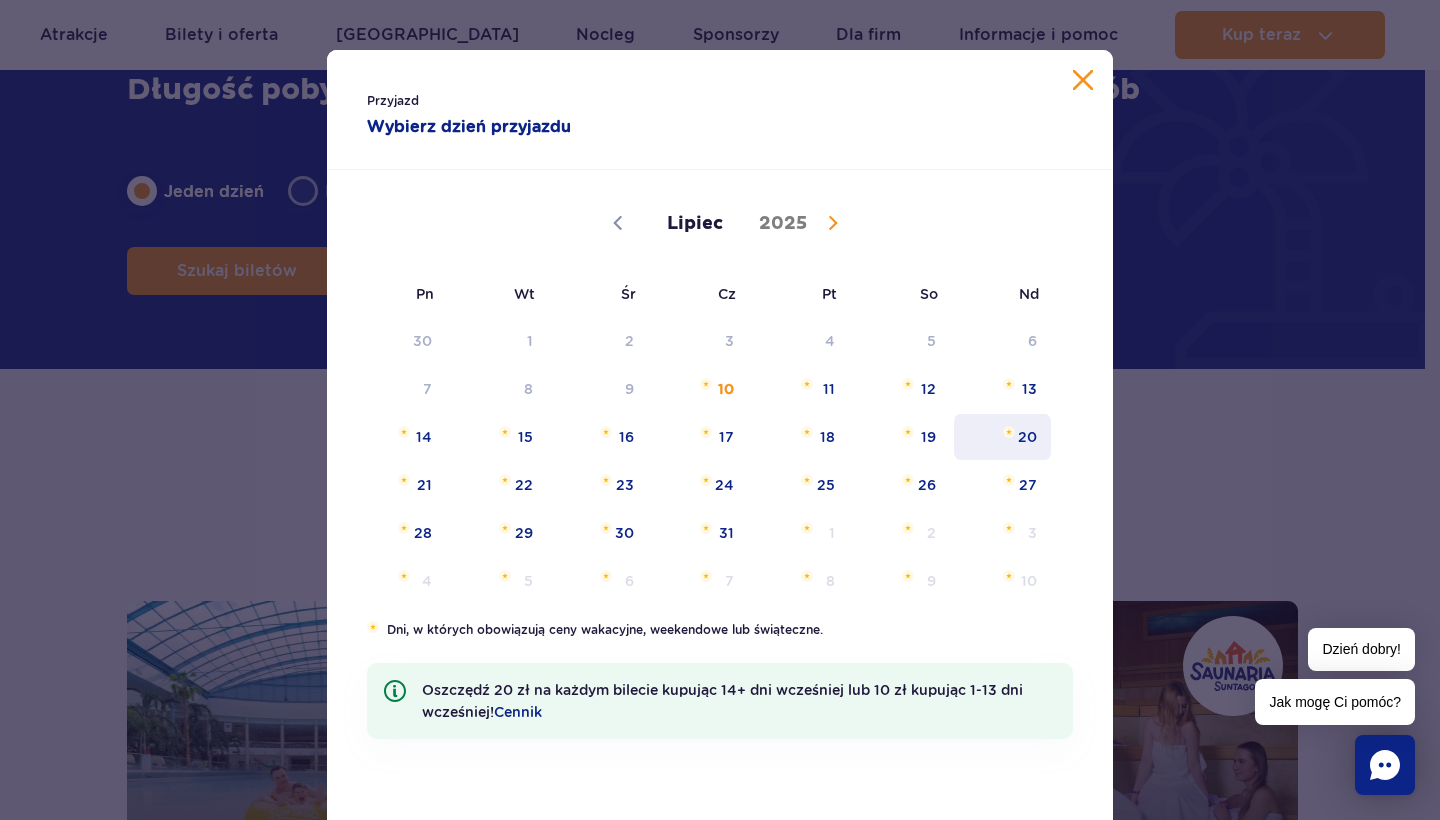 click on "20" at bounding box center (1002, 437) 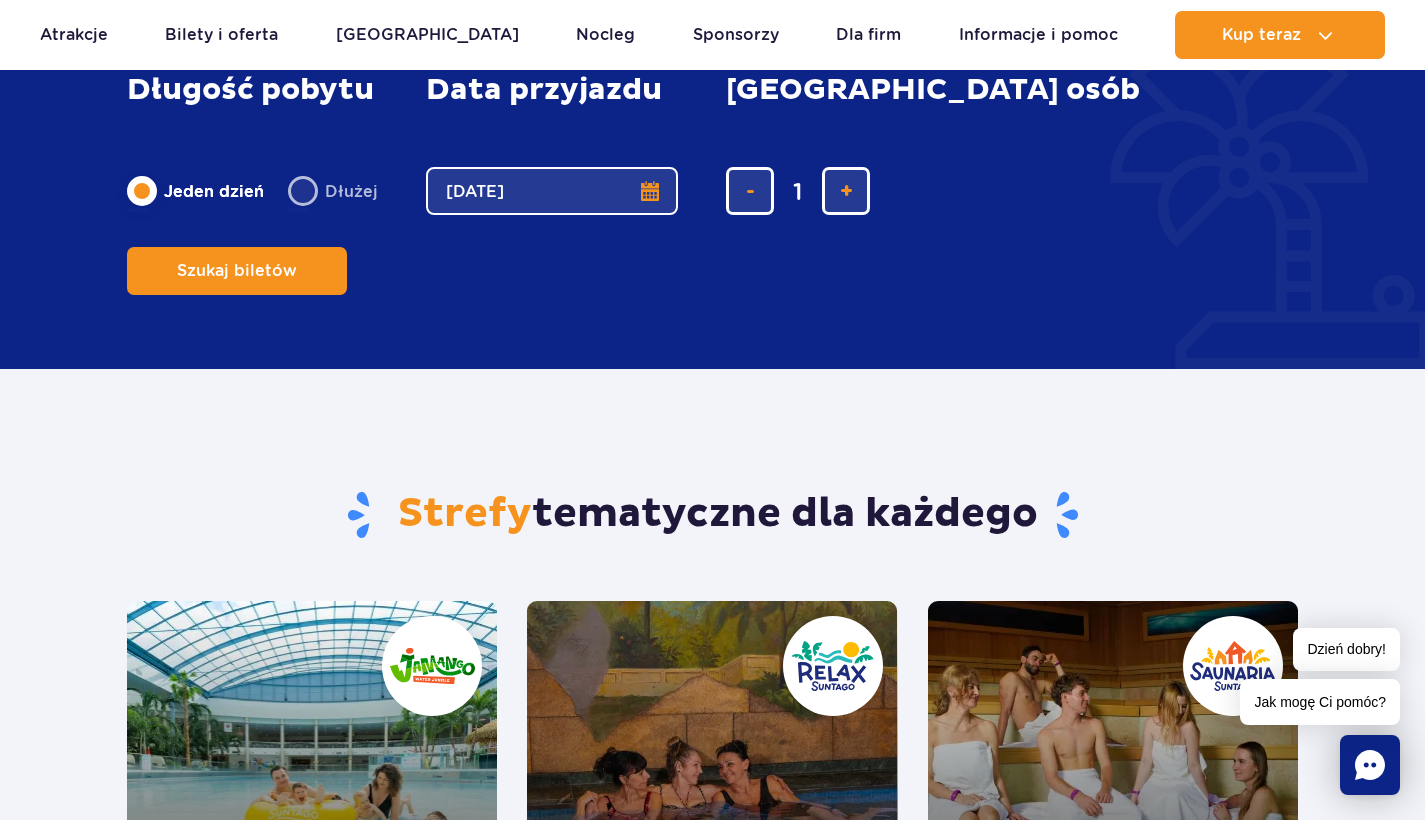 click on "[DATE]" at bounding box center (552, 191) 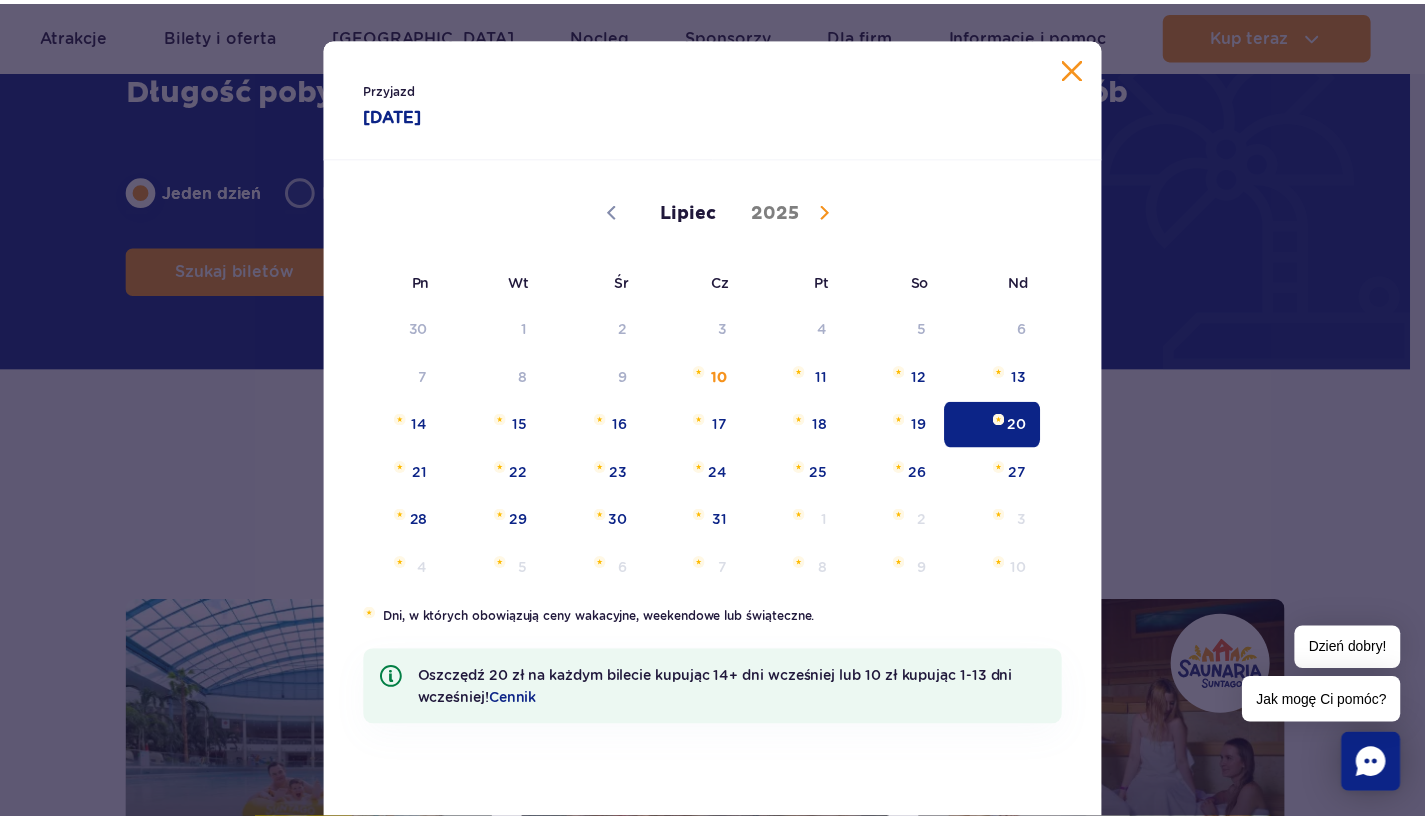 scroll, scrollTop: 3, scrollLeft: 0, axis: vertical 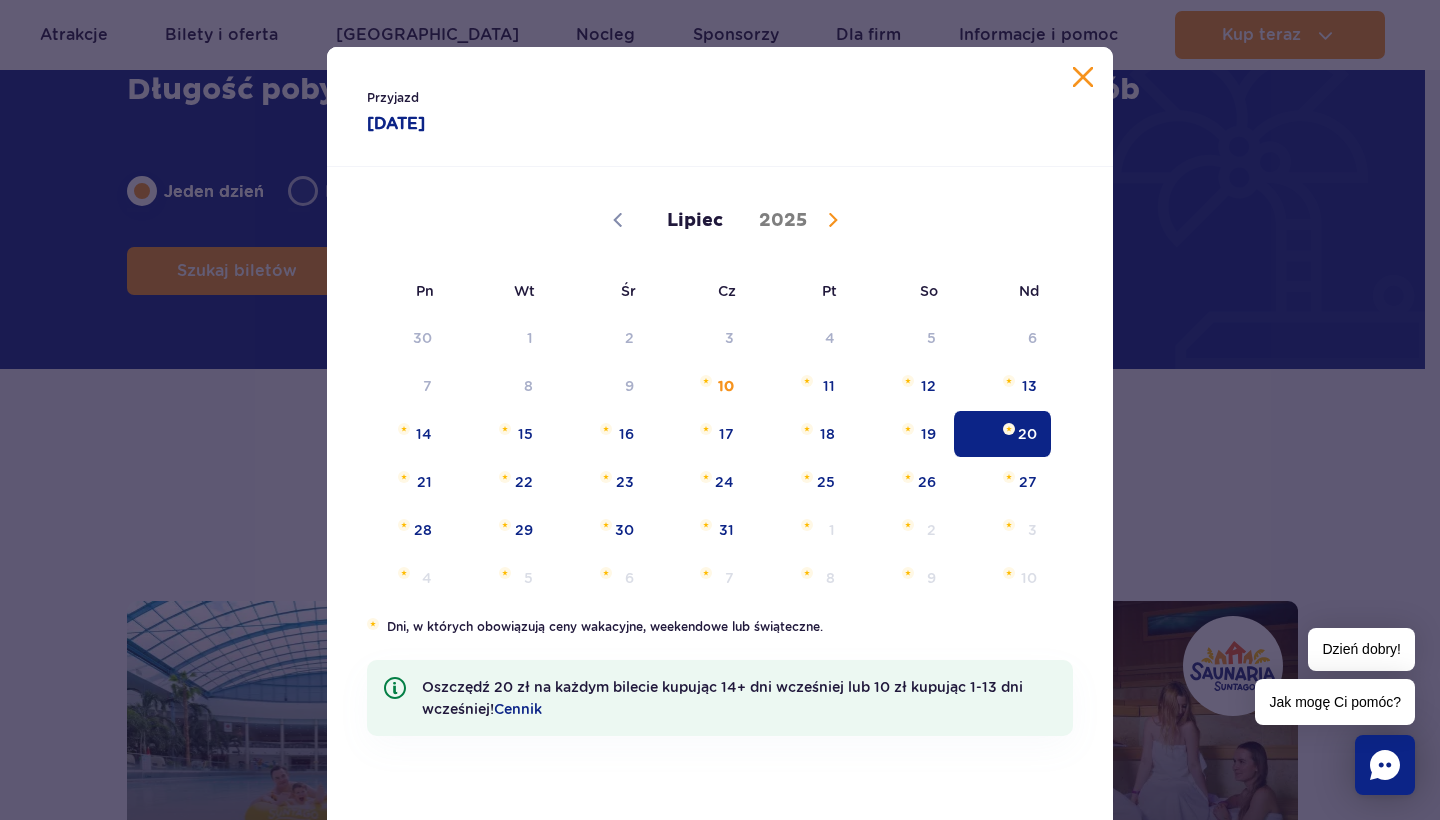 click on "Lipiec Sierpień Wrzesień Październik Listopad [DATE]" at bounding box center [720, 218] 